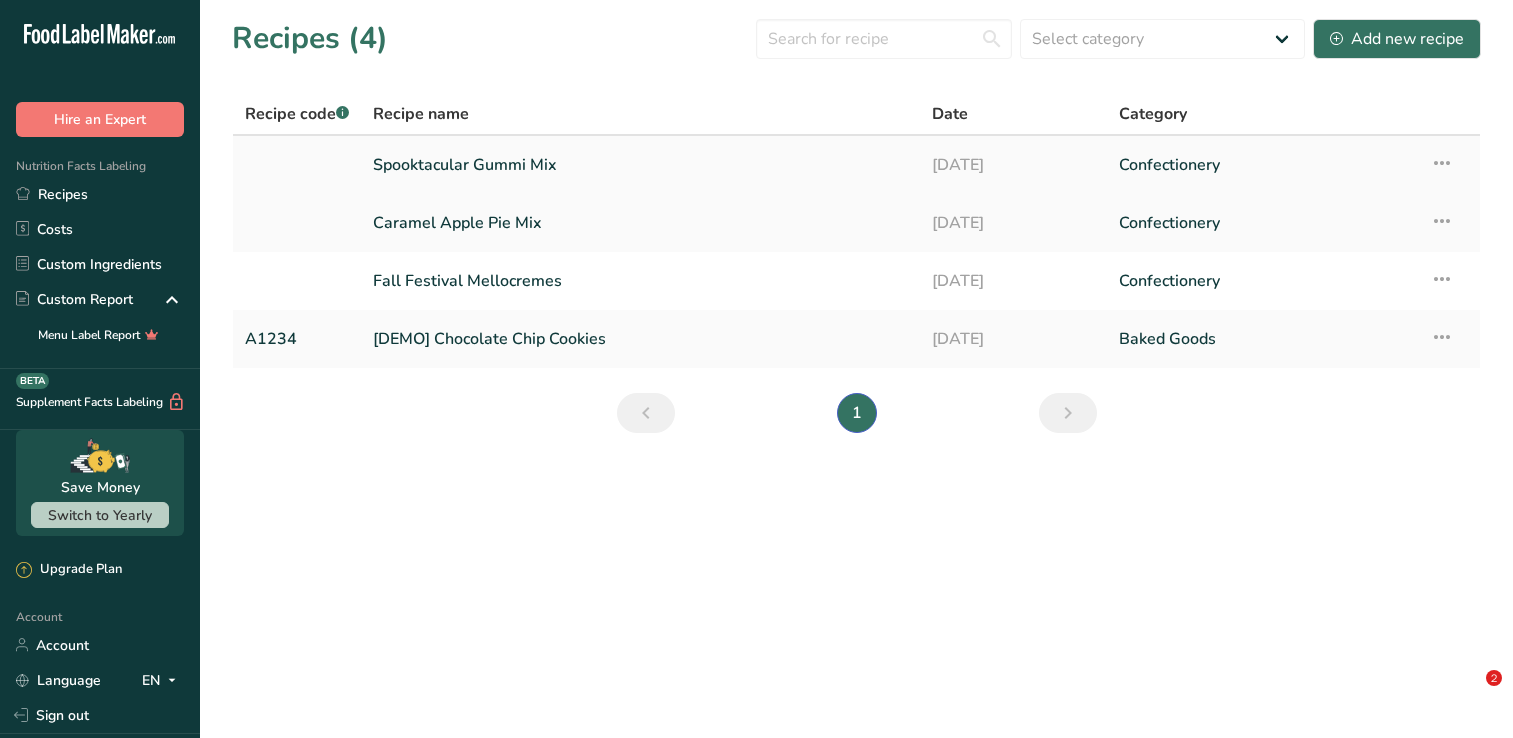 scroll, scrollTop: 0, scrollLeft: 0, axis: both 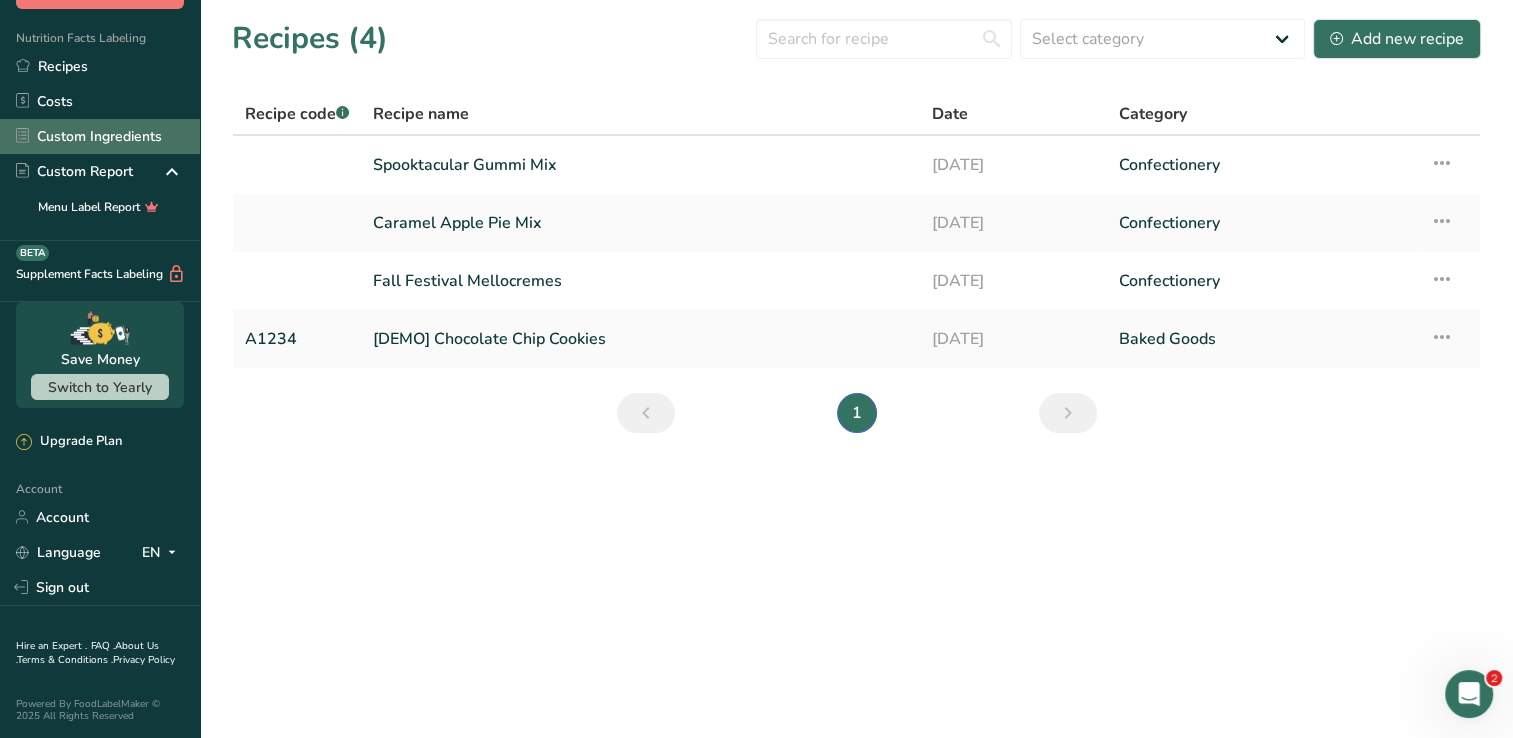 click on "Custom Ingredients" at bounding box center (100, 136) 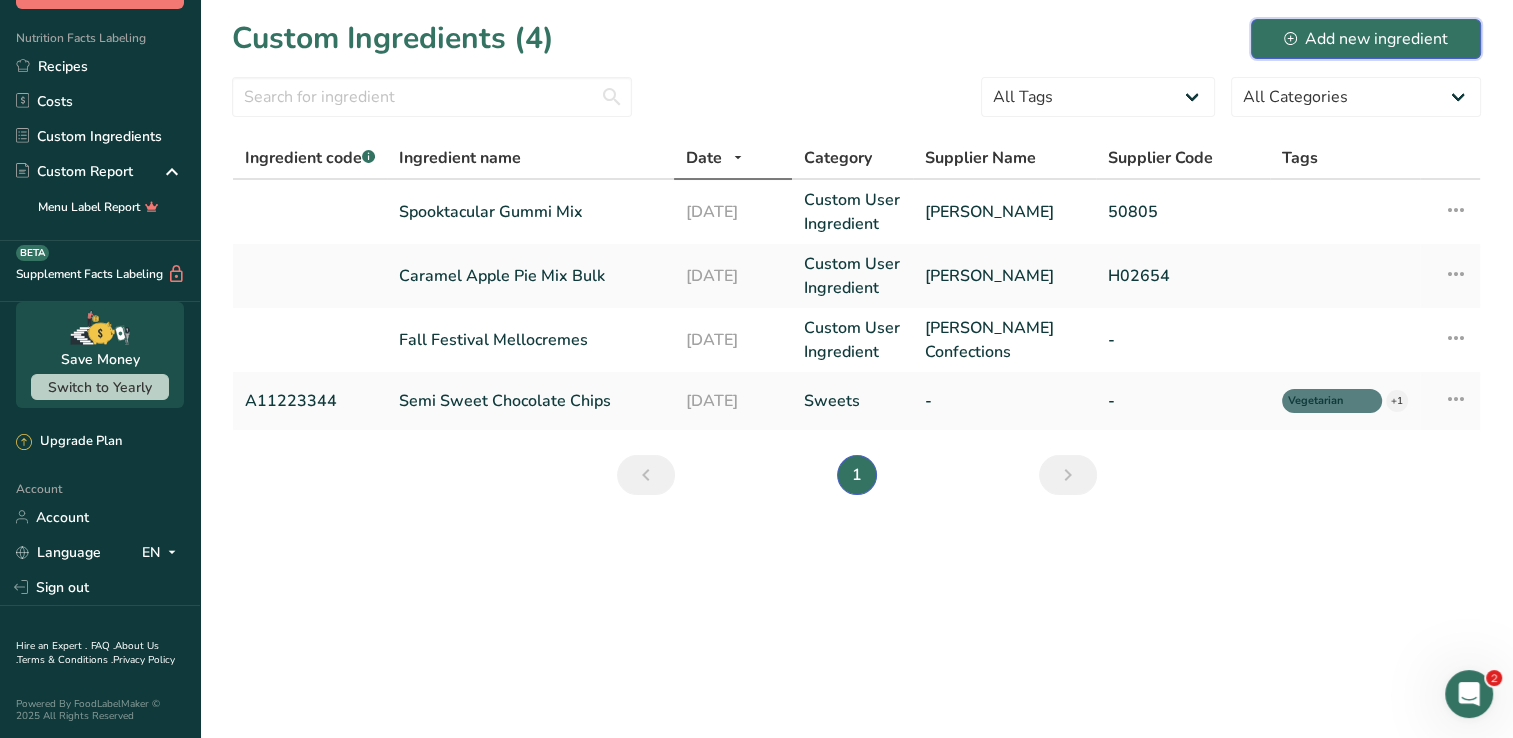 click on "Add new ingredient" at bounding box center (1366, 39) 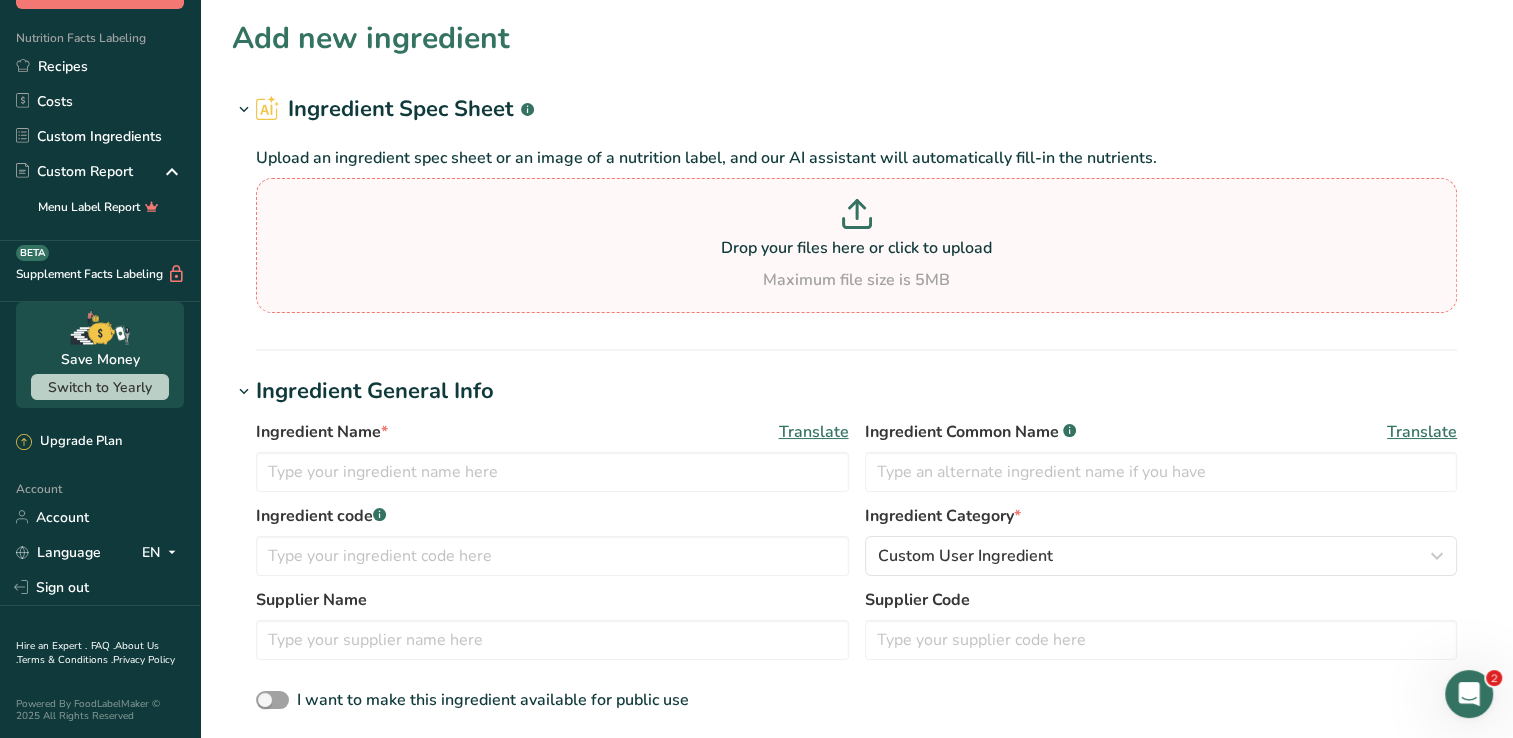 click on "Drop your files here or click to upload
Maximum file size is 5MB" at bounding box center [856, 245] 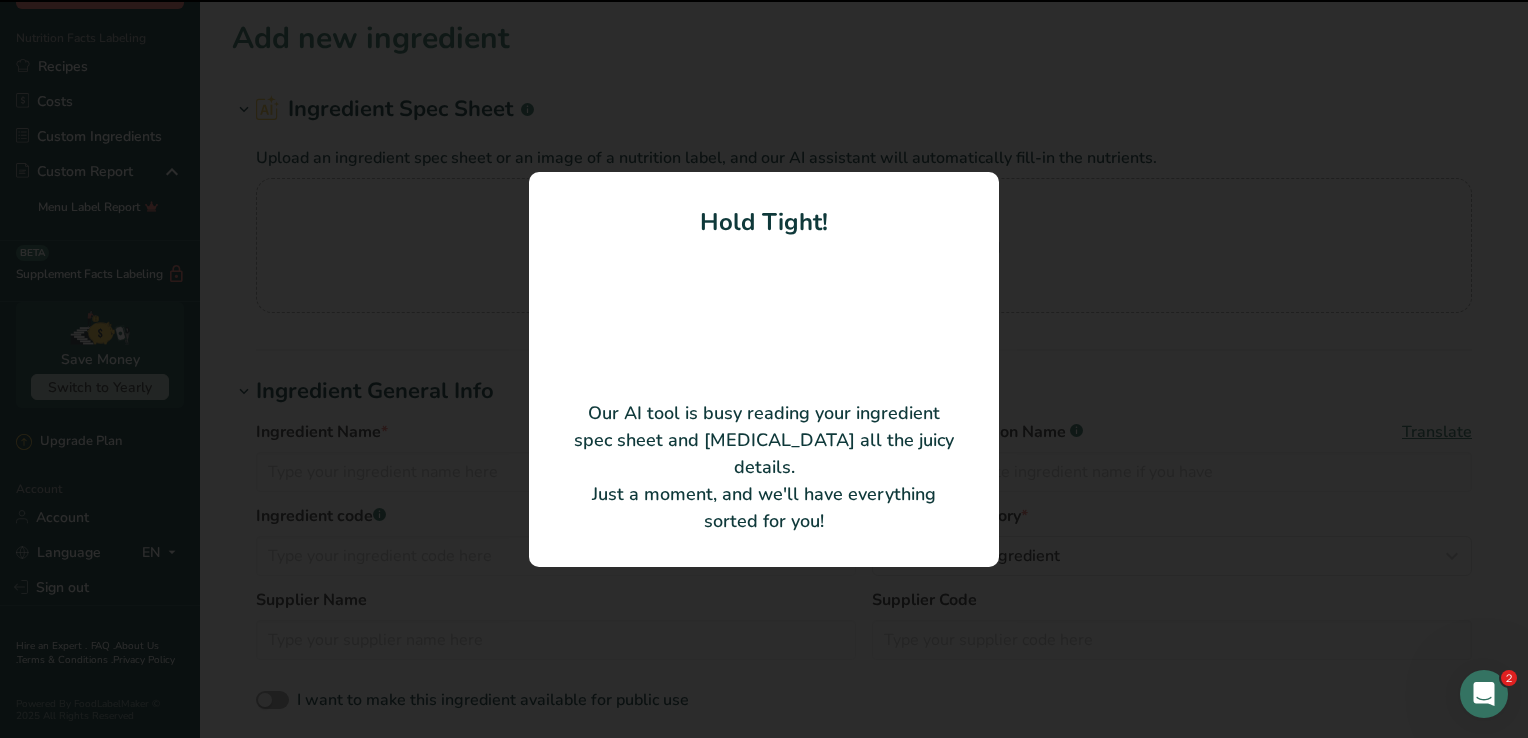 type on "Sour Jelly Pumpkins" 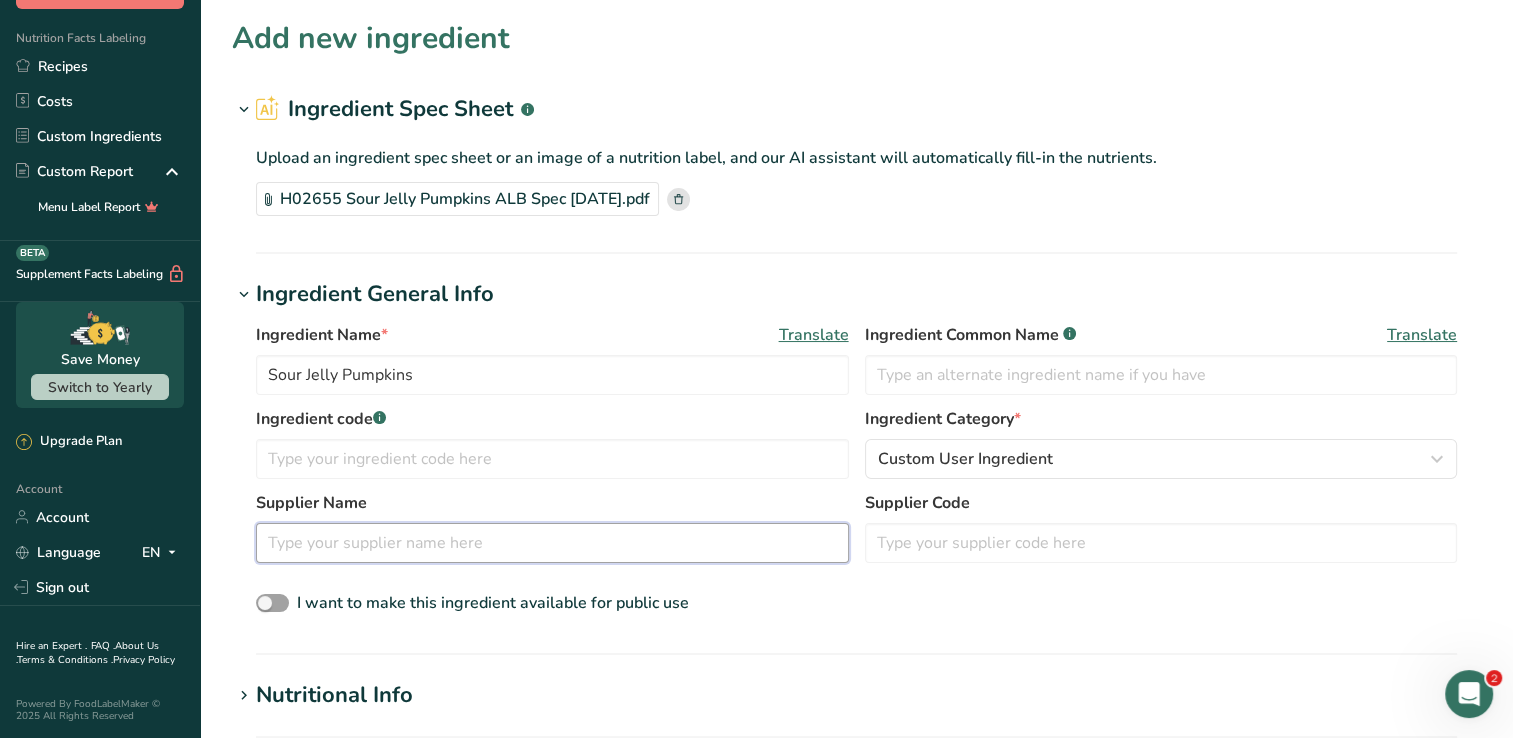 click at bounding box center (552, 543) 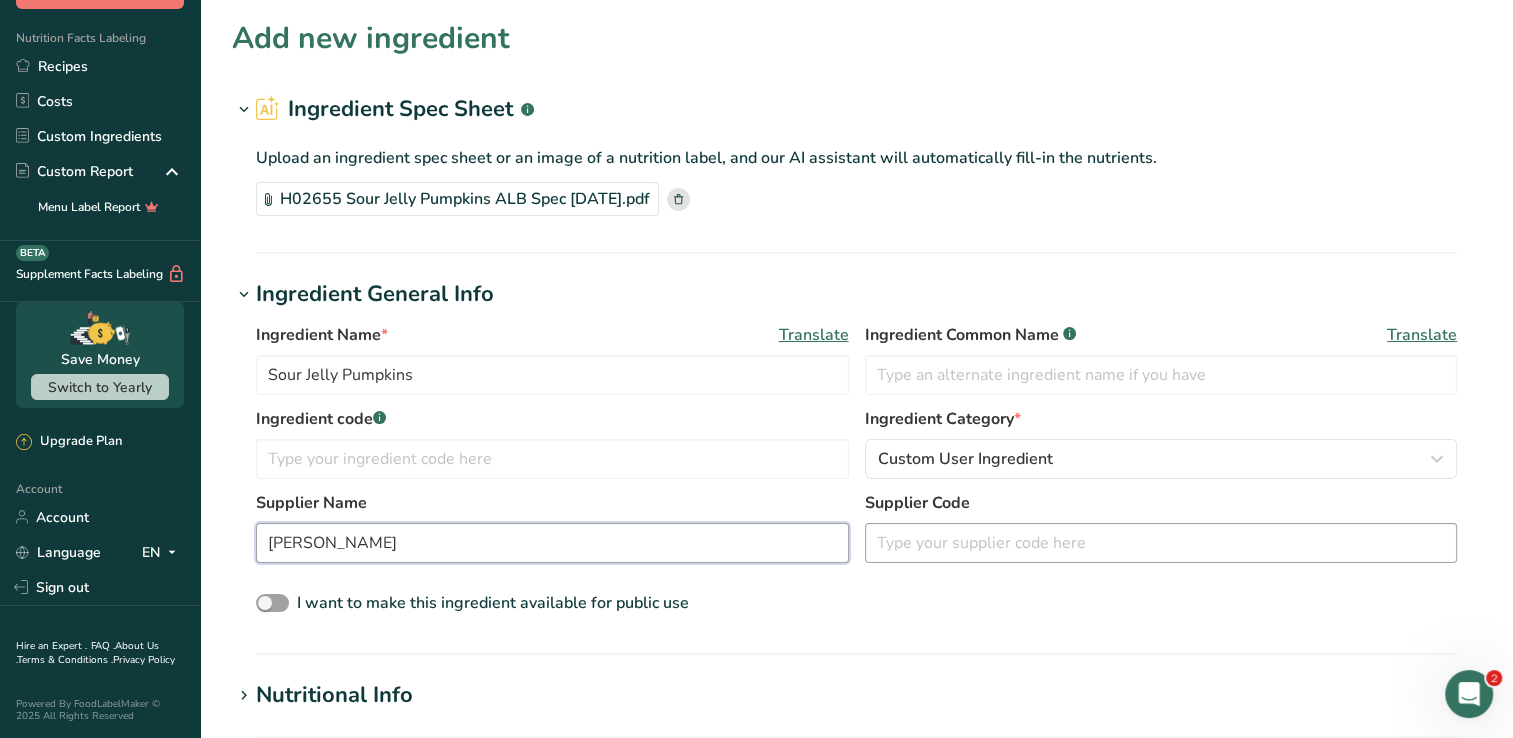 type on "[PERSON_NAME]" 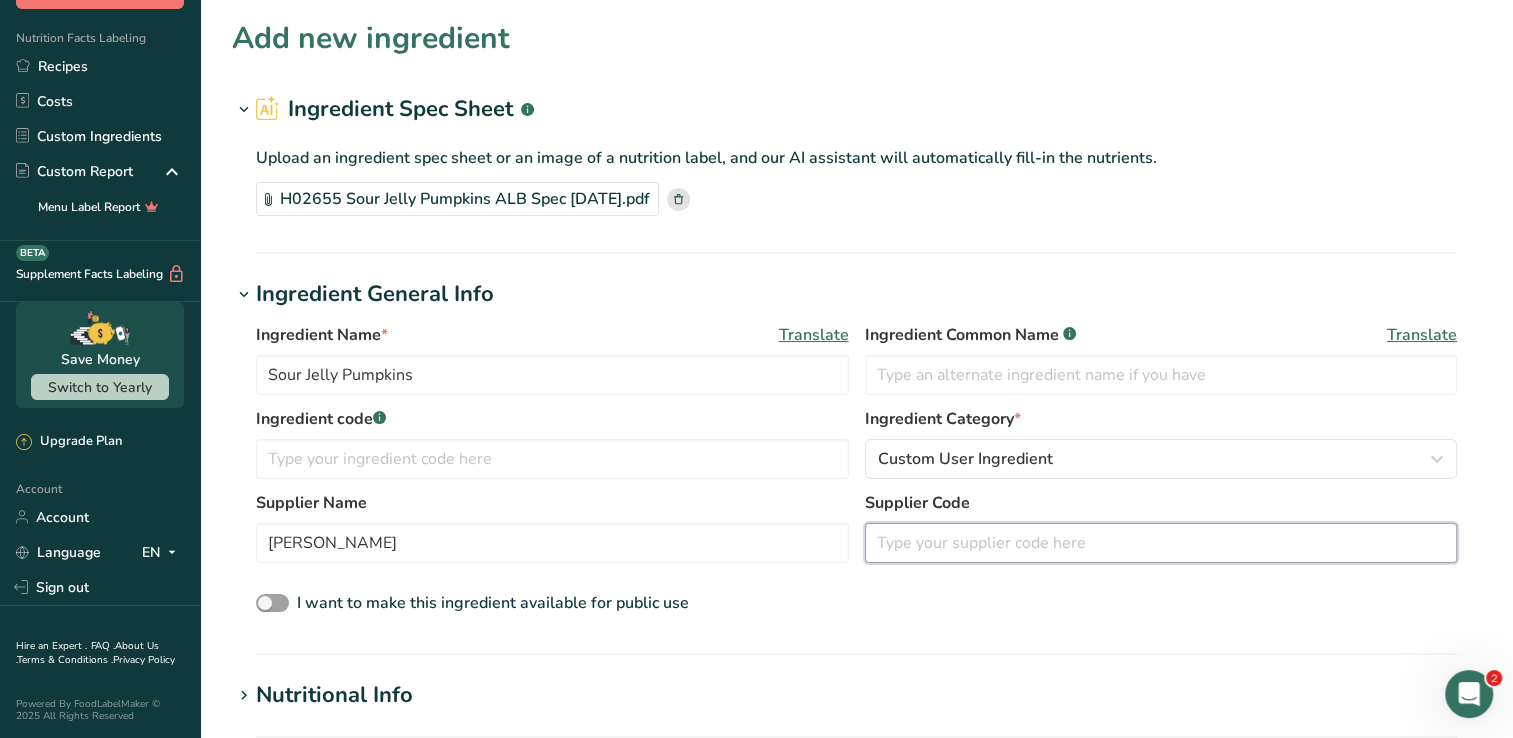 click at bounding box center (1161, 543) 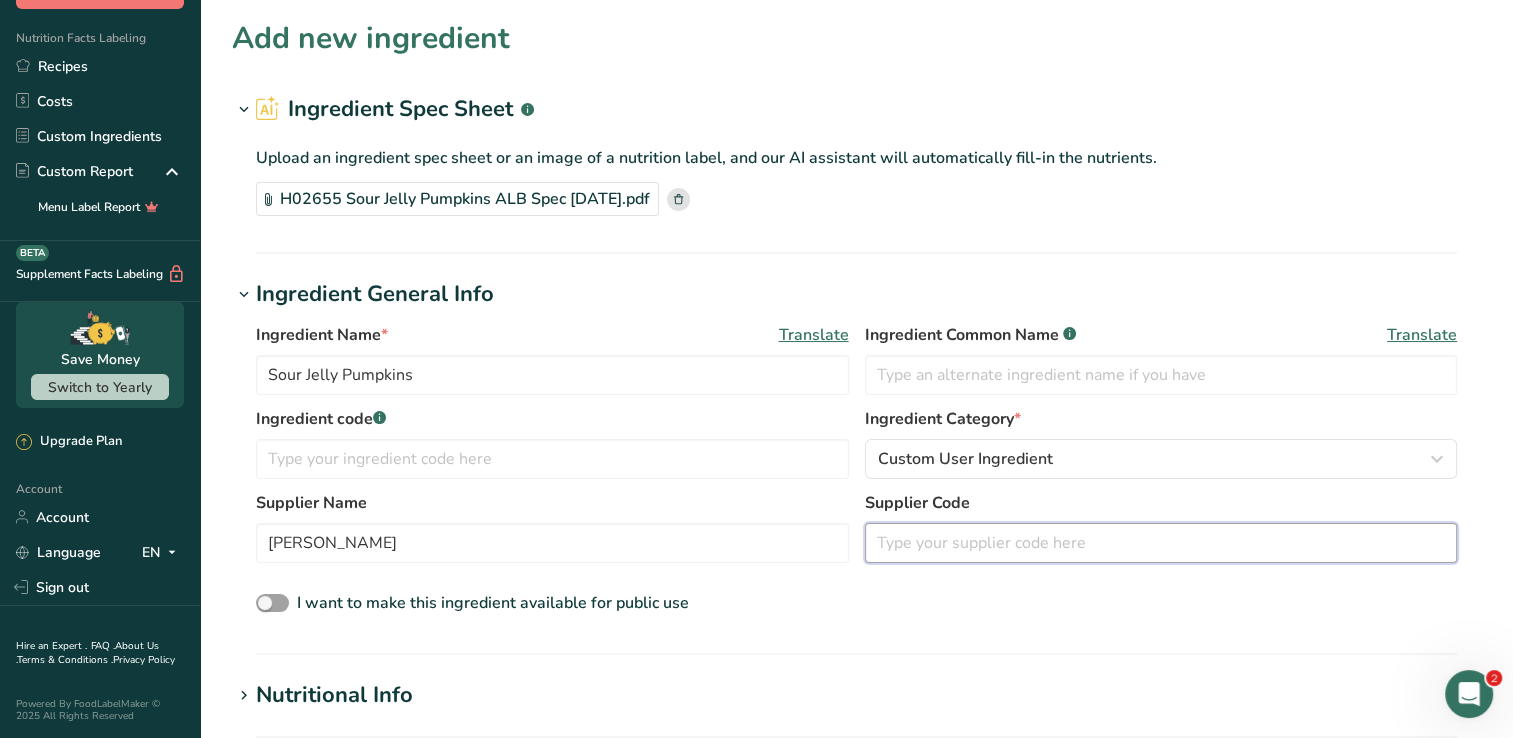 paste on "[URL][DOMAIN_NAME]" 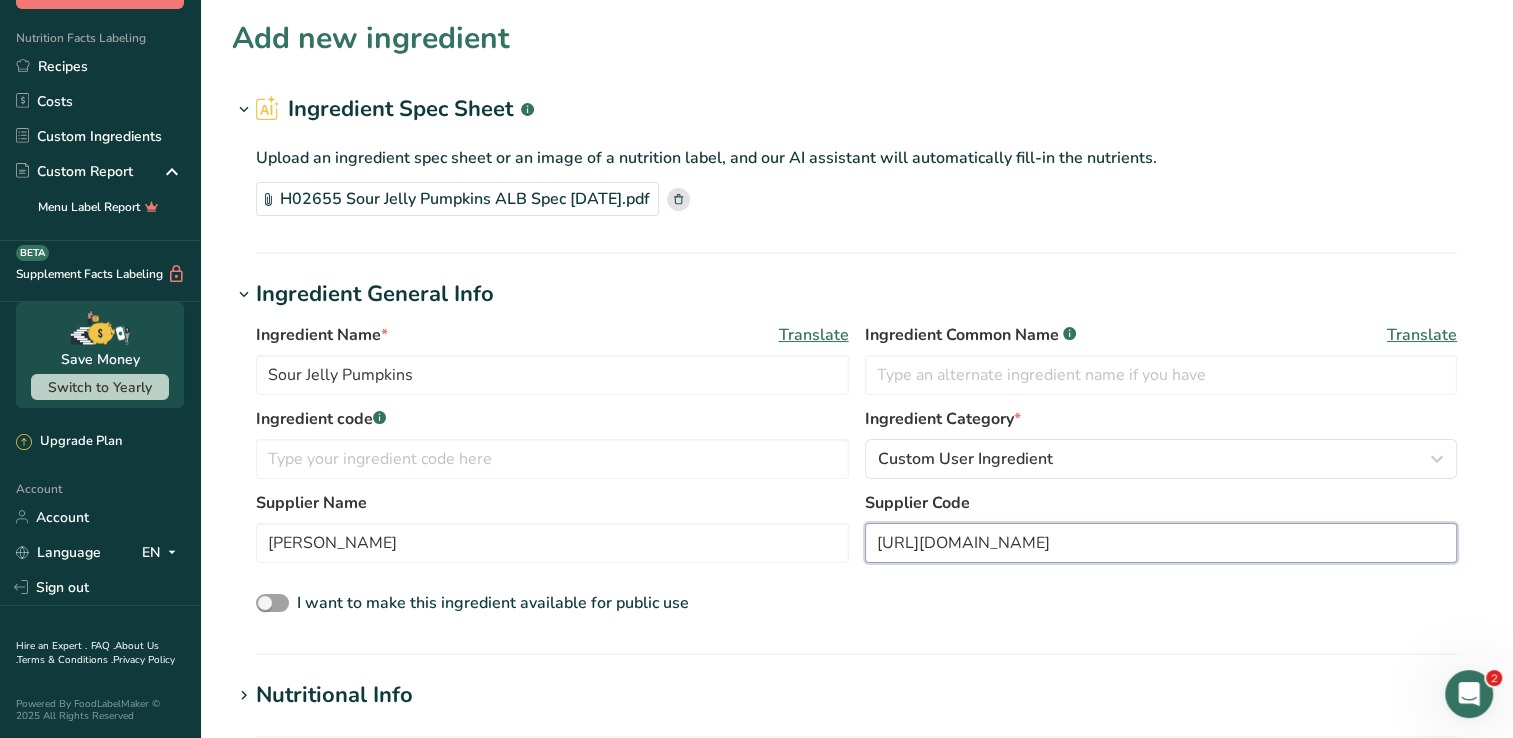 click on "[URL][DOMAIN_NAME]" at bounding box center (1161, 543) 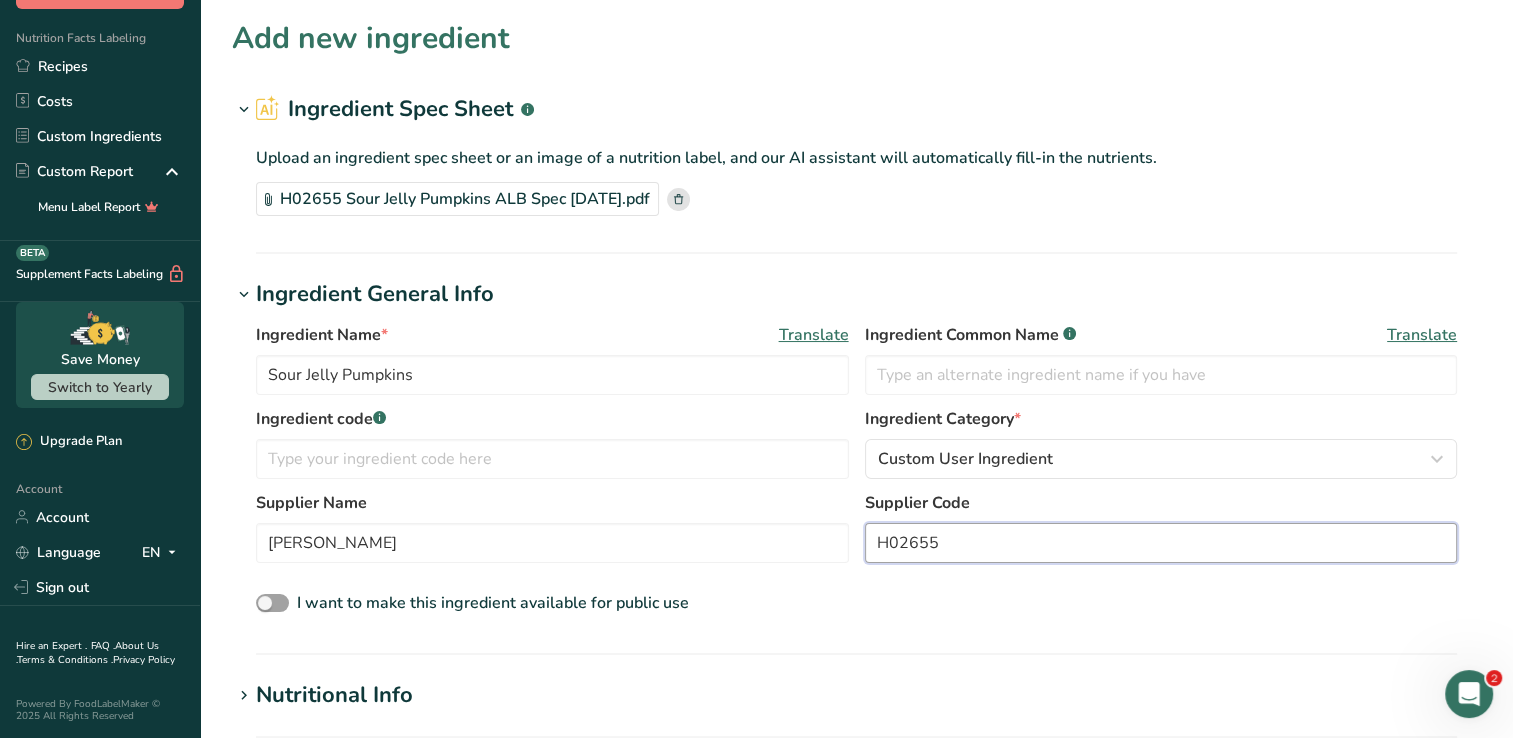 type on "H02655" 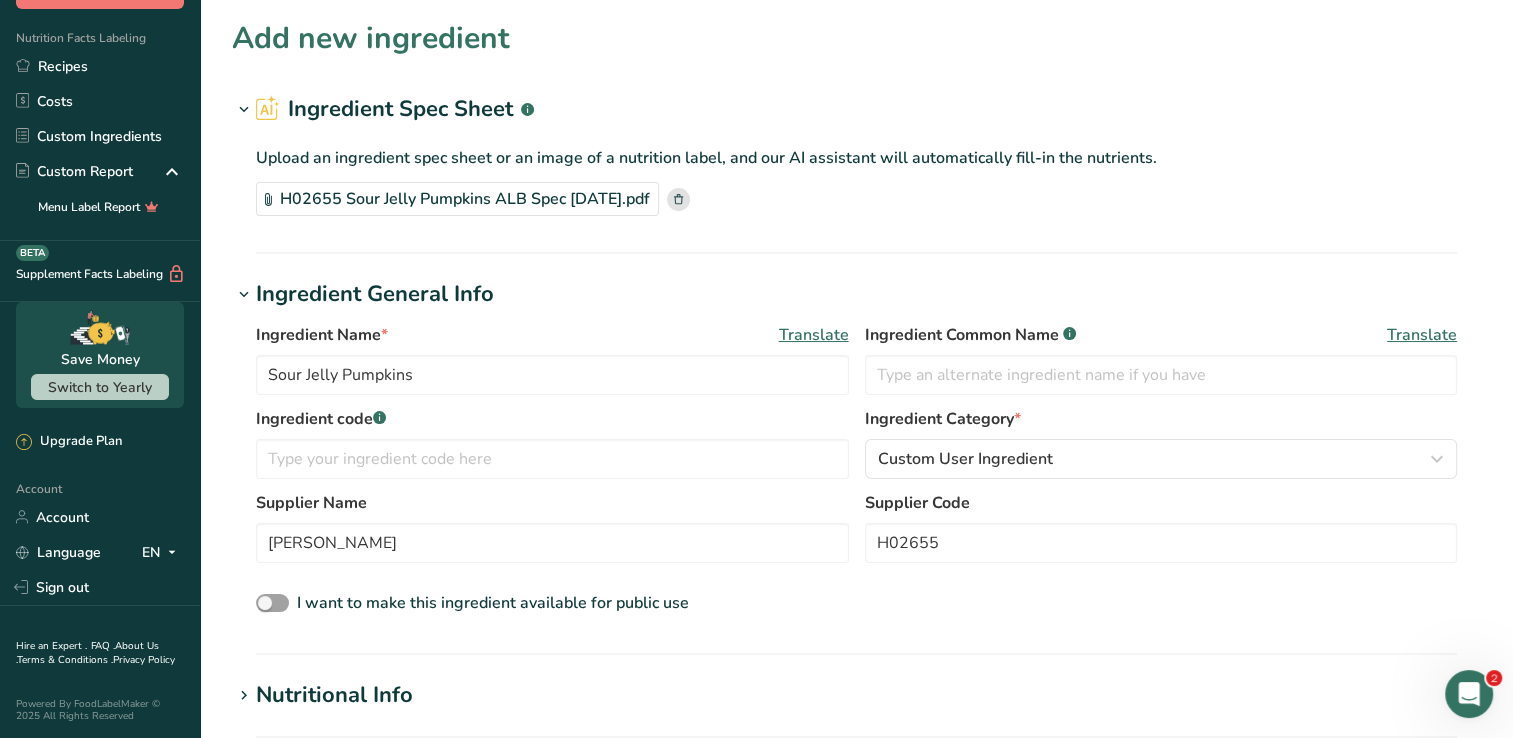 click on "Ingredient Name *
Translate
Sour Jelly Pumpkins
Ingredient Common Name
.a-a{fill:#347362;}.b-a{fill:#fff;}
Translate
Ingredient code
.a-a{fill:#347362;}.b-a{fill:#fff;}
Ingredient Category *
Custom User Ingredient
Standard Categories
Custom Categories
.a-a{fill:#347362;}.b-a{fill:#fff;}
[DEMOGRAPHIC_DATA]/[US_STATE][DEMOGRAPHIC_DATA] Foods
Baby Foods
Baked Products
Beef Products
[GEOGRAPHIC_DATA]
Branded Food Products Database
Breakfast Cereals
Cereal Grains and Pasta
Custom User Ingredient" at bounding box center [856, 470] 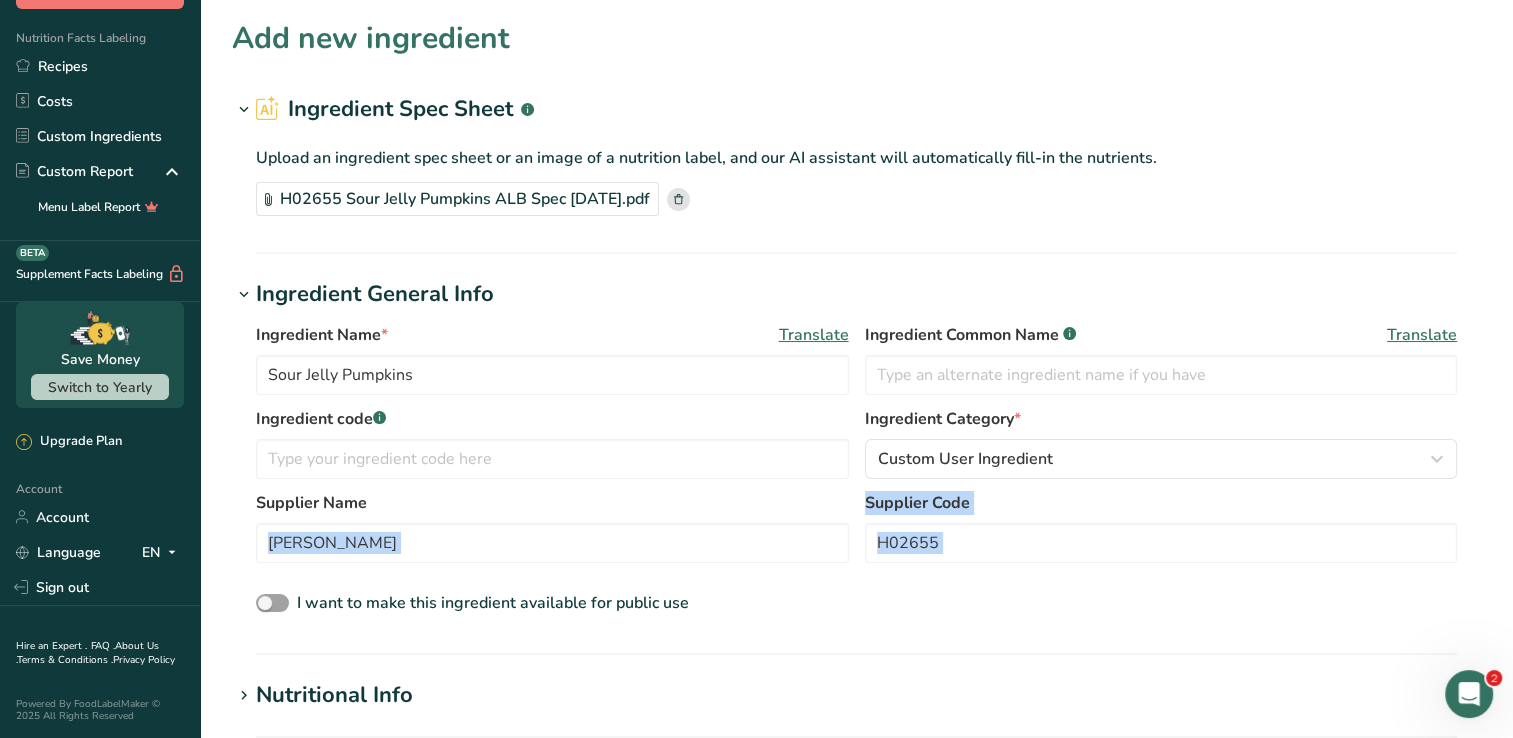 drag, startPoint x: 850, startPoint y: 575, endPoint x: 842, endPoint y: 595, distance: 21.540659 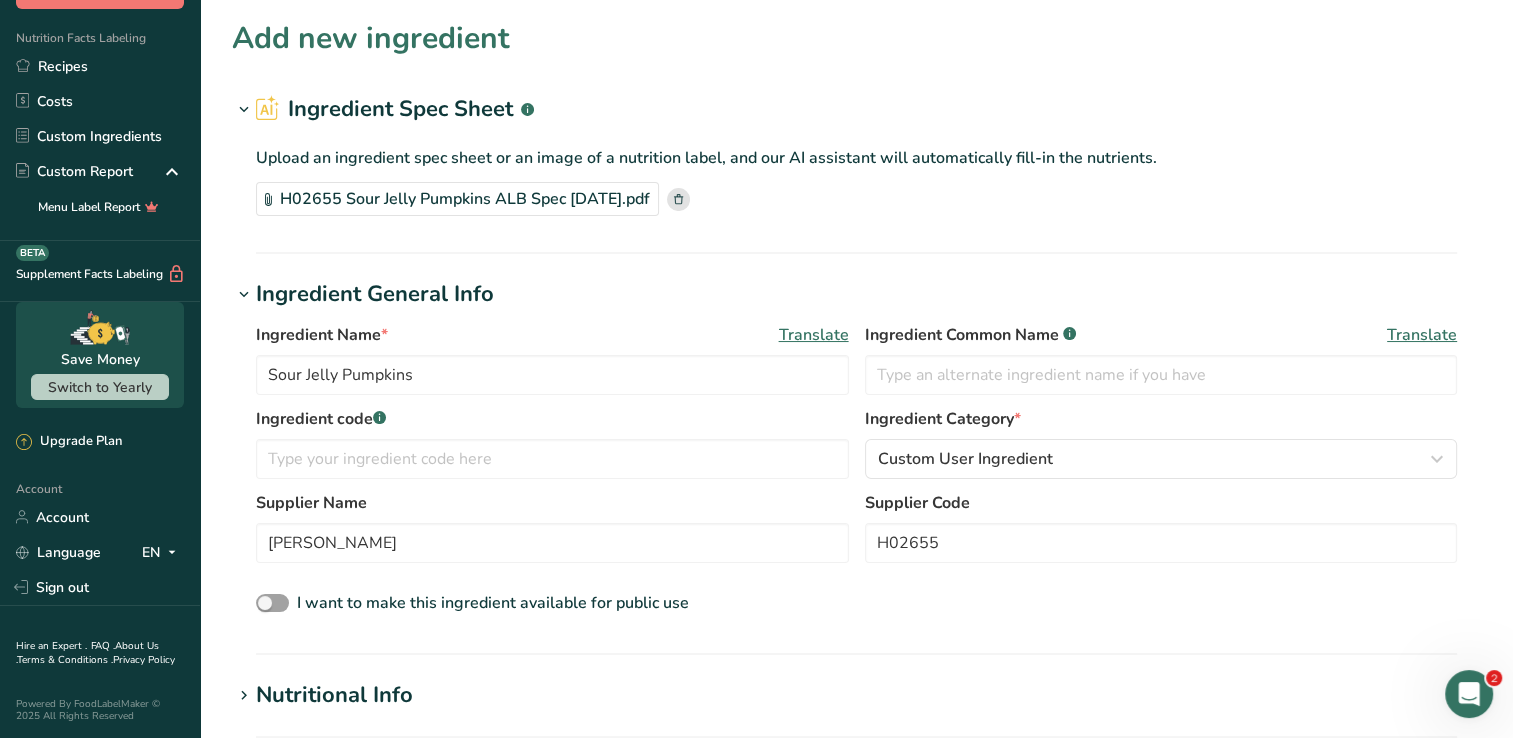 click on "Ingredient General Info
Ingredient Name *
Translate
Sour Jelly Pumpkins
Ingredient Common Name
.a-a{fill:#347362;}.b-a{fill:#fff;}
Translate
Ingredient code
.a-a{fill:#347362;}.b-a{fill:#fff;}
Ingredient Category *
Custom User Ingredient
Standard Categories
Custom Categories
.a-a{fill:#347362;}.b-a{fill:#fff;}
[DEMOGRAPHIC_DATA]/[US_STATE][DEMOGRAPHIC_DATA] Foods
Baby Foods
Baked Products
Beef Products
[GEOGRAPHIC_DATA]
Branded Food Products Database
Breakfast Cereals
Cereal Grains and Pasta" at bounding box center (856, 466) 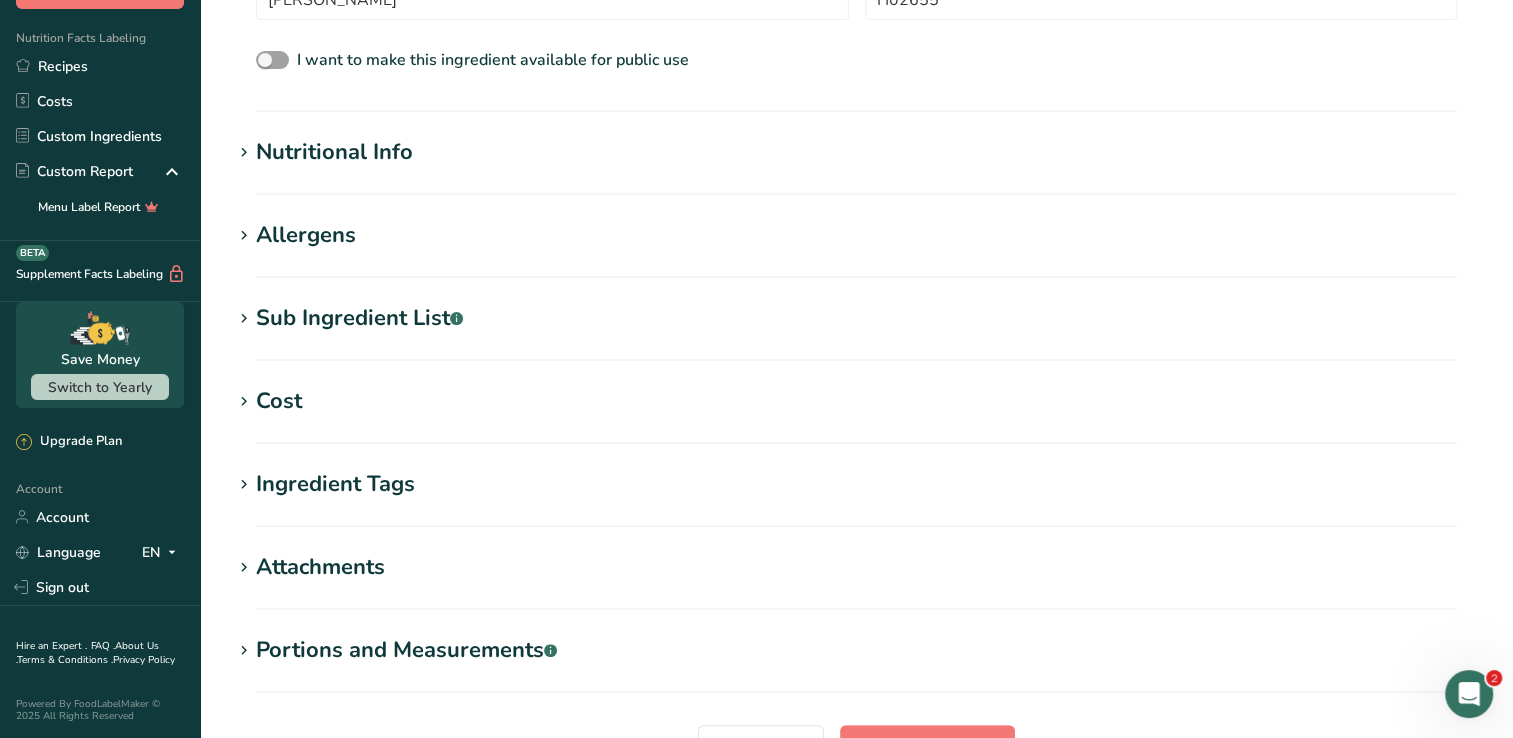scroll, scrollTop: 600, scrollLeft: 0, axis: vertical 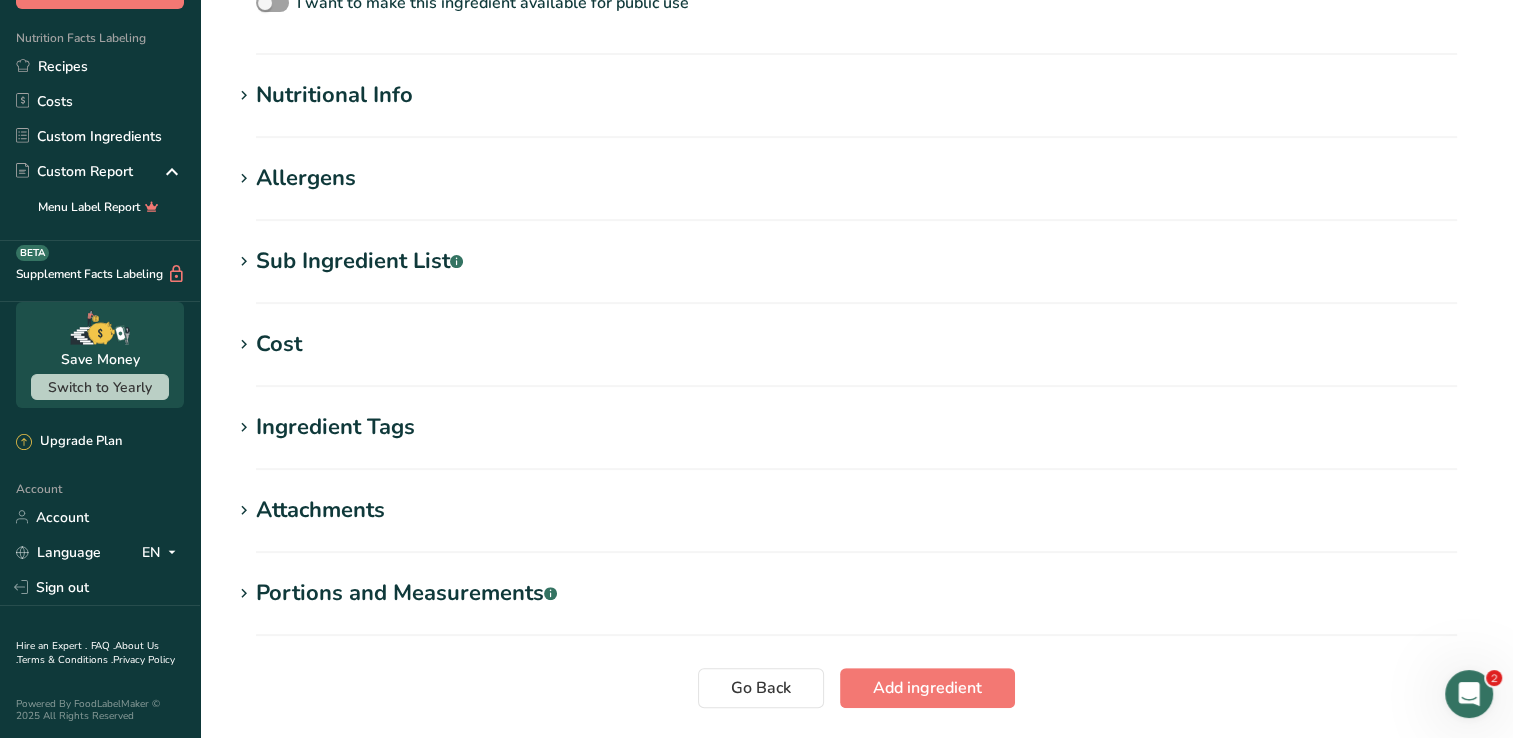 click on "Nutritional Info
Serving Size
.a-a{fill:#347362;}.b-a{fill:#fff;}
Add ingredient serving size *   100
g
kg
mg
mcg
lb
oz
l
mL
fl oz
tbsp
tsp
cup
qt
gallon
Required Components Vitamins Minerals Other Nutrients Amino Acid Profile
Calories
(kcal) *     327
Energy KJ
(kj) *     1368.17
Total Fat
(g) *     0.04 *     0.02 *" at bounding box center (856, 108) 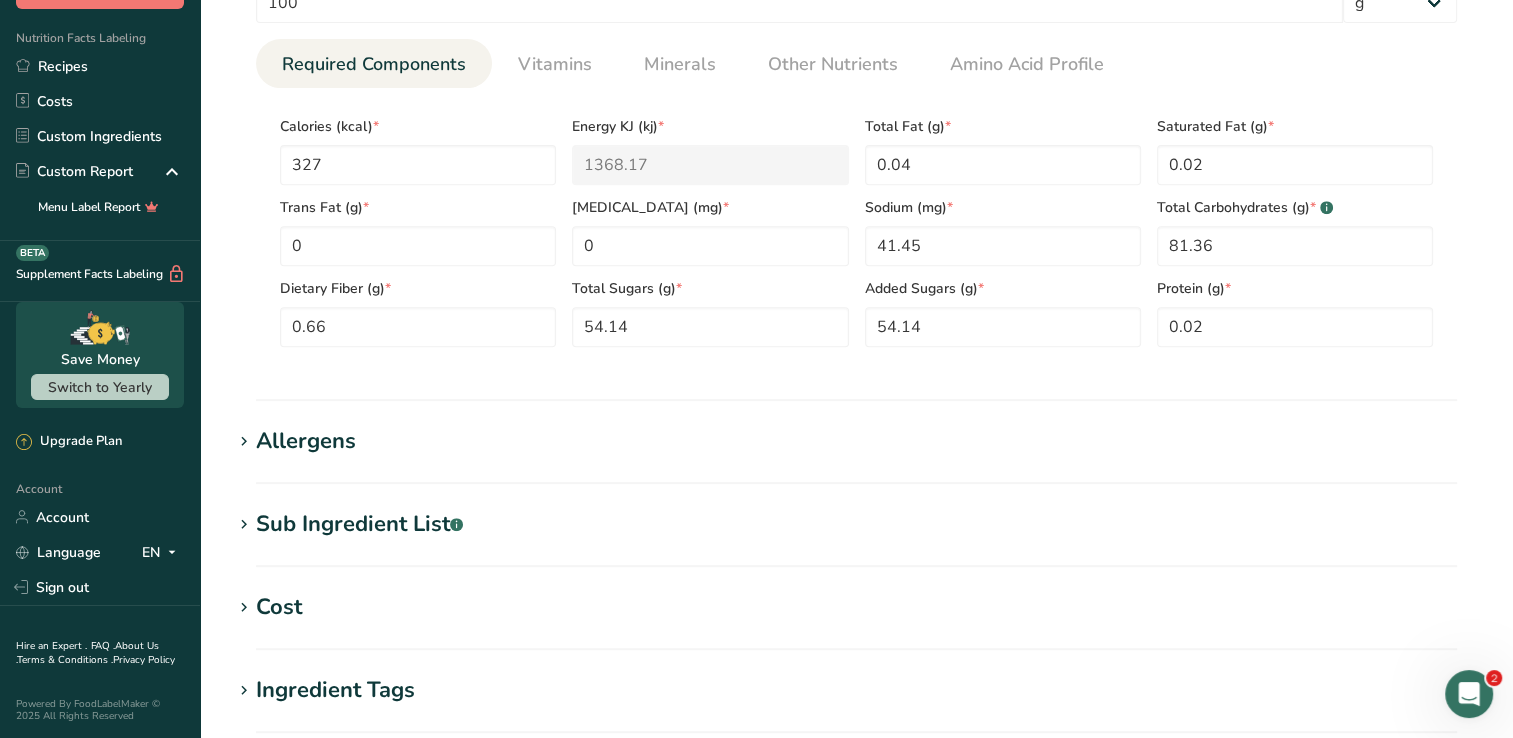 click on "Allergens" at bounding box center [856, 441] 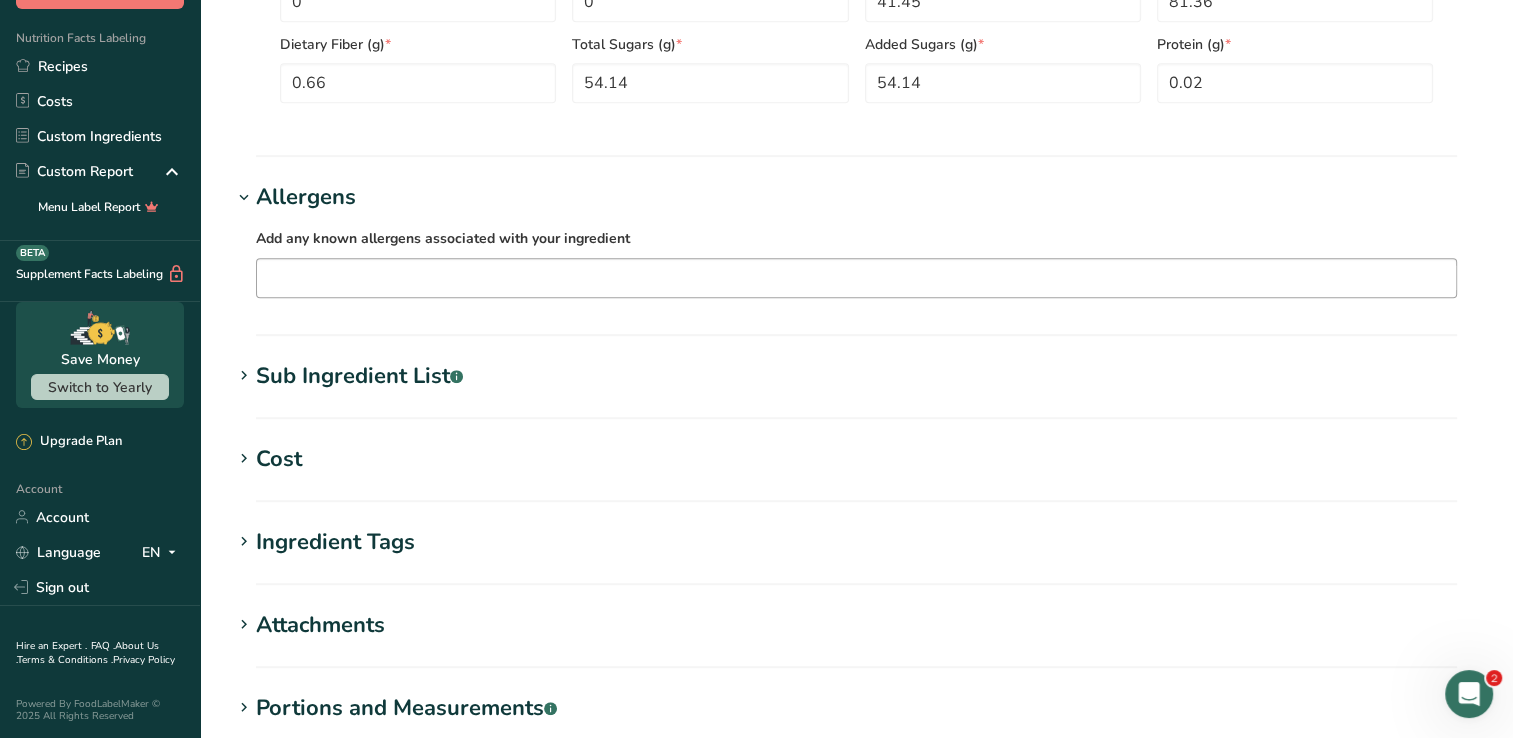 scroll, scrollTop: 1100, scrollLeft: 0, axis: vertical 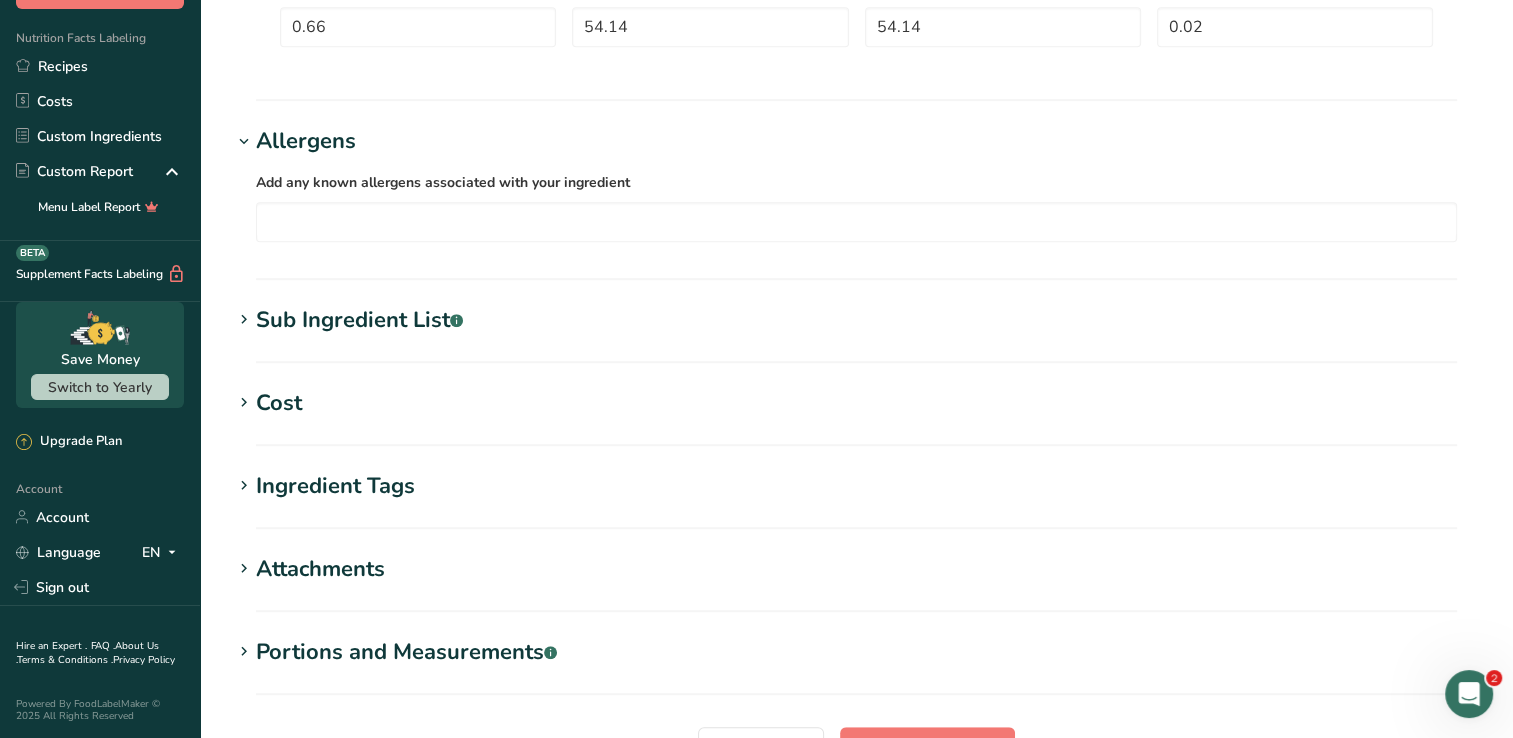 click on "Sub Ingredient List
.a-a{fill:#347362;}.b-a{fill:#fff;}" at bounding box center [359, 320] 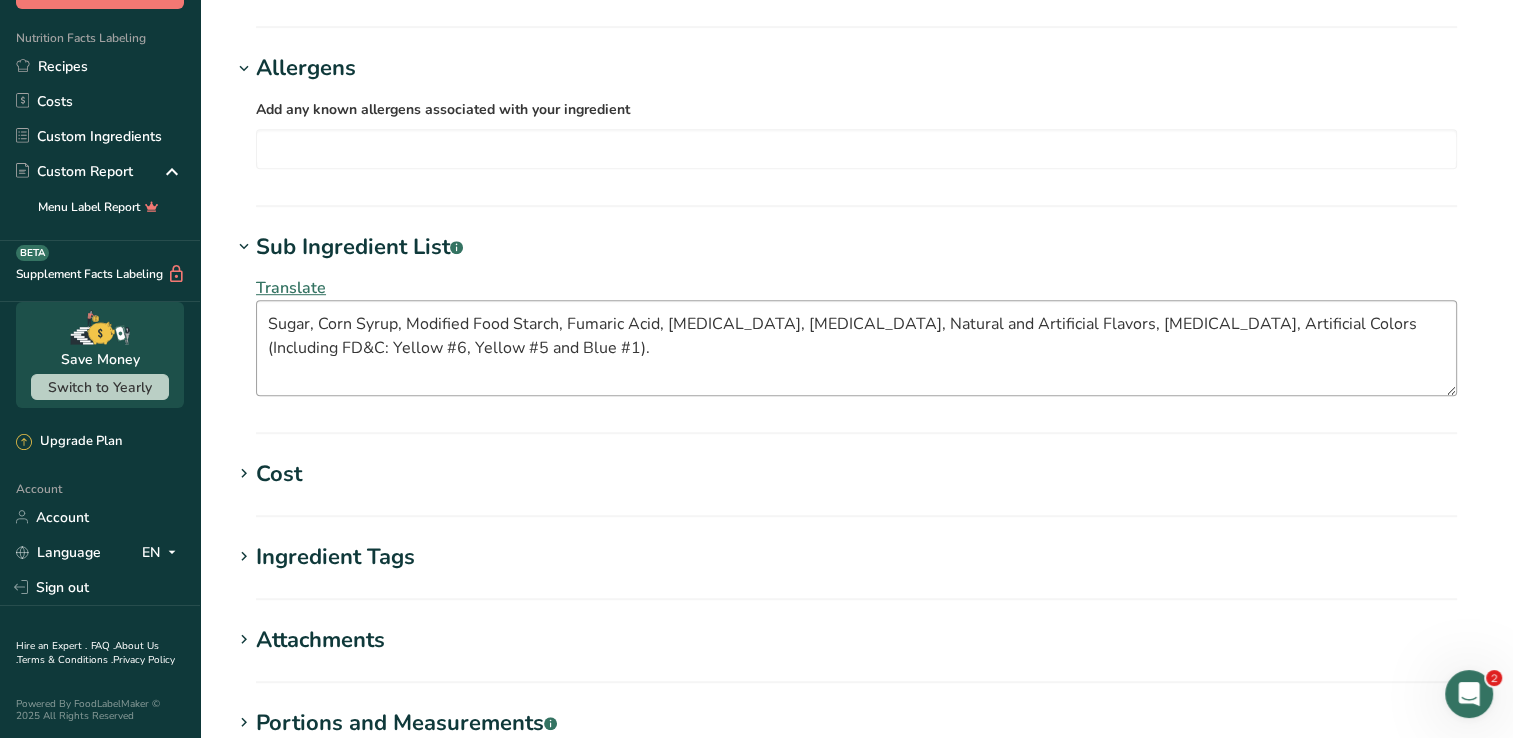 scroll, scrollTop: 1300, scrollLeft: 0, axis: vertical 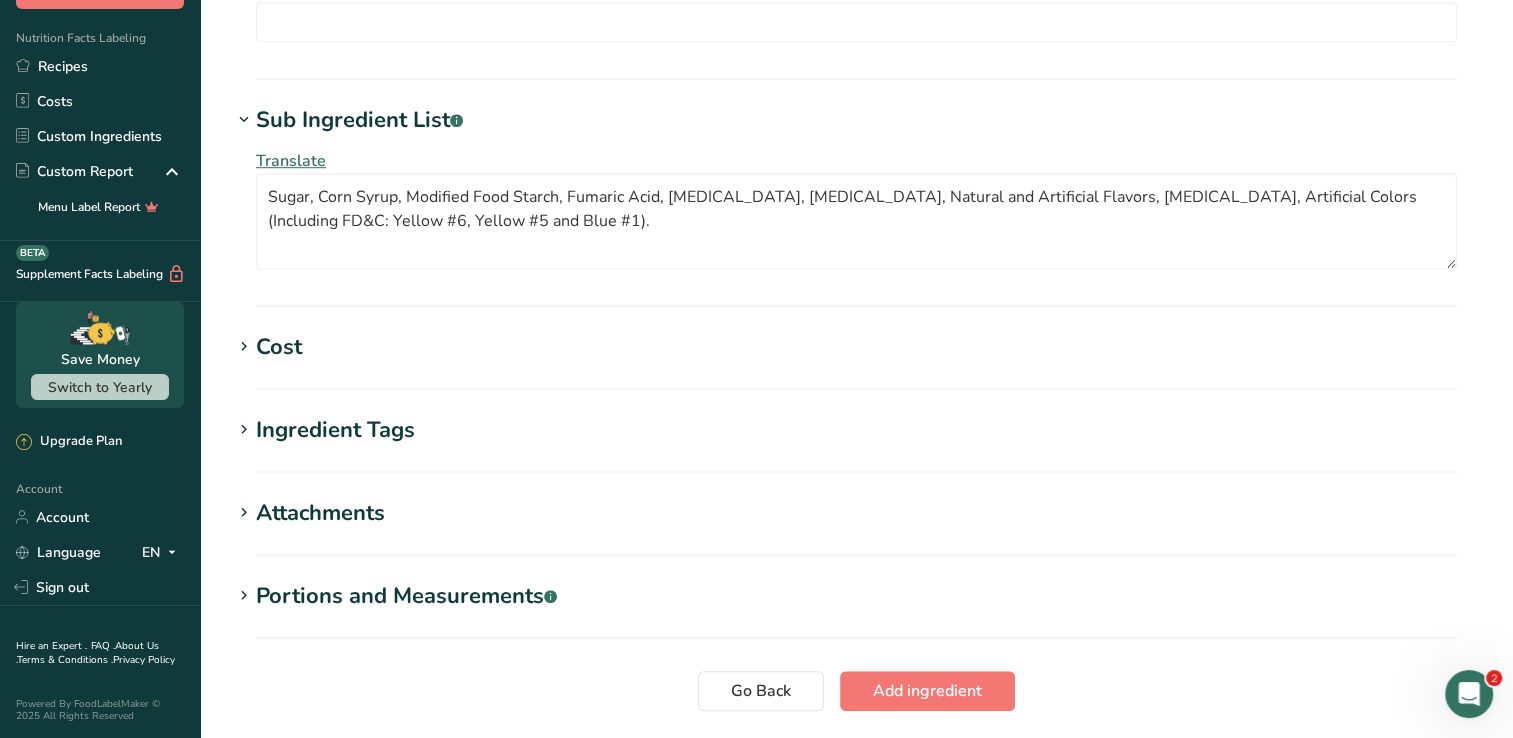 click on "Cost
Price($)
.a-a{fill:#347362;}.b-a{fill:#fff;}             Amount   Unit
Grams
kg
mg
mcg
lb
oz" at bounding box center (856, 360) 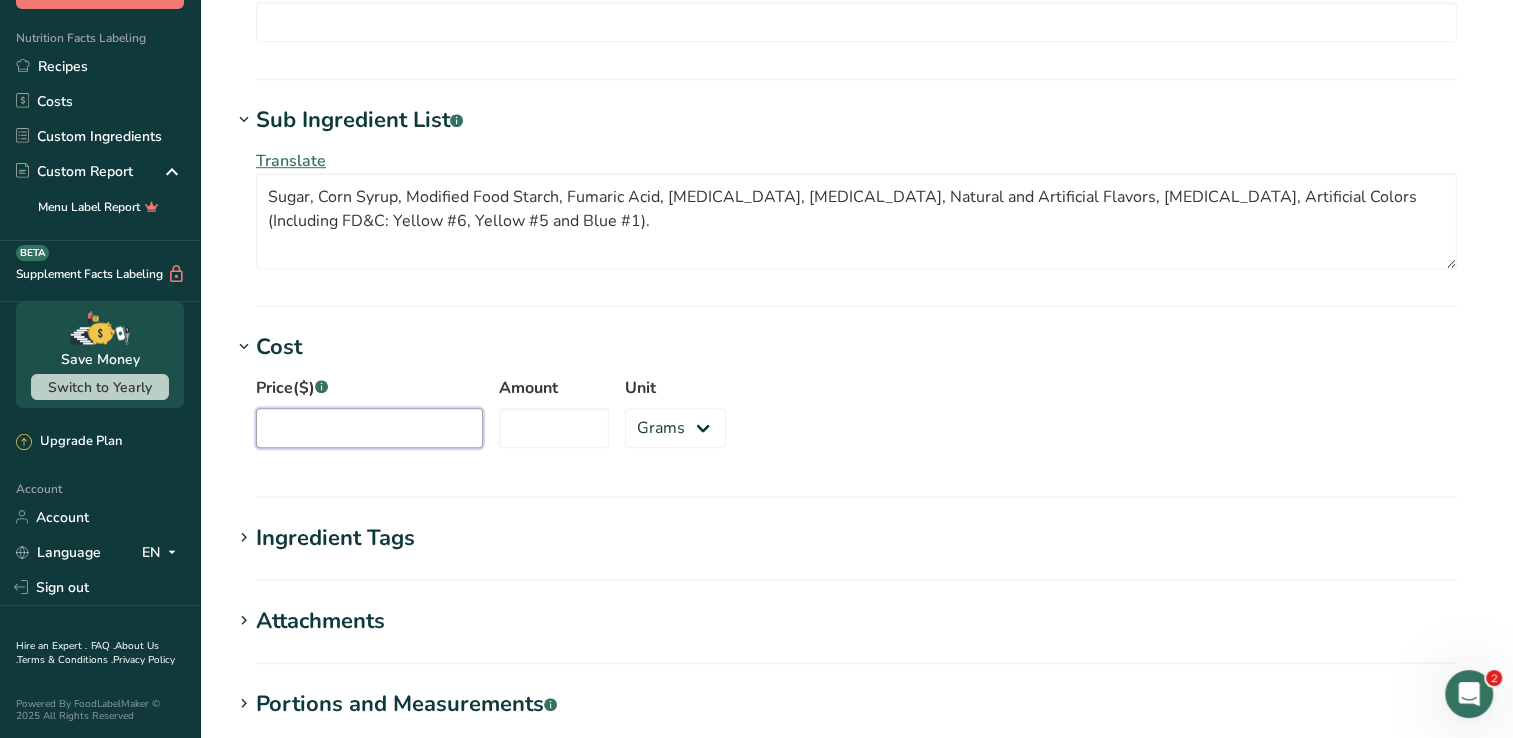 click on "Price($)
.a-a{fill:#347362;}.b-a{fill:#fff;}" at bounding box center (369, 428) 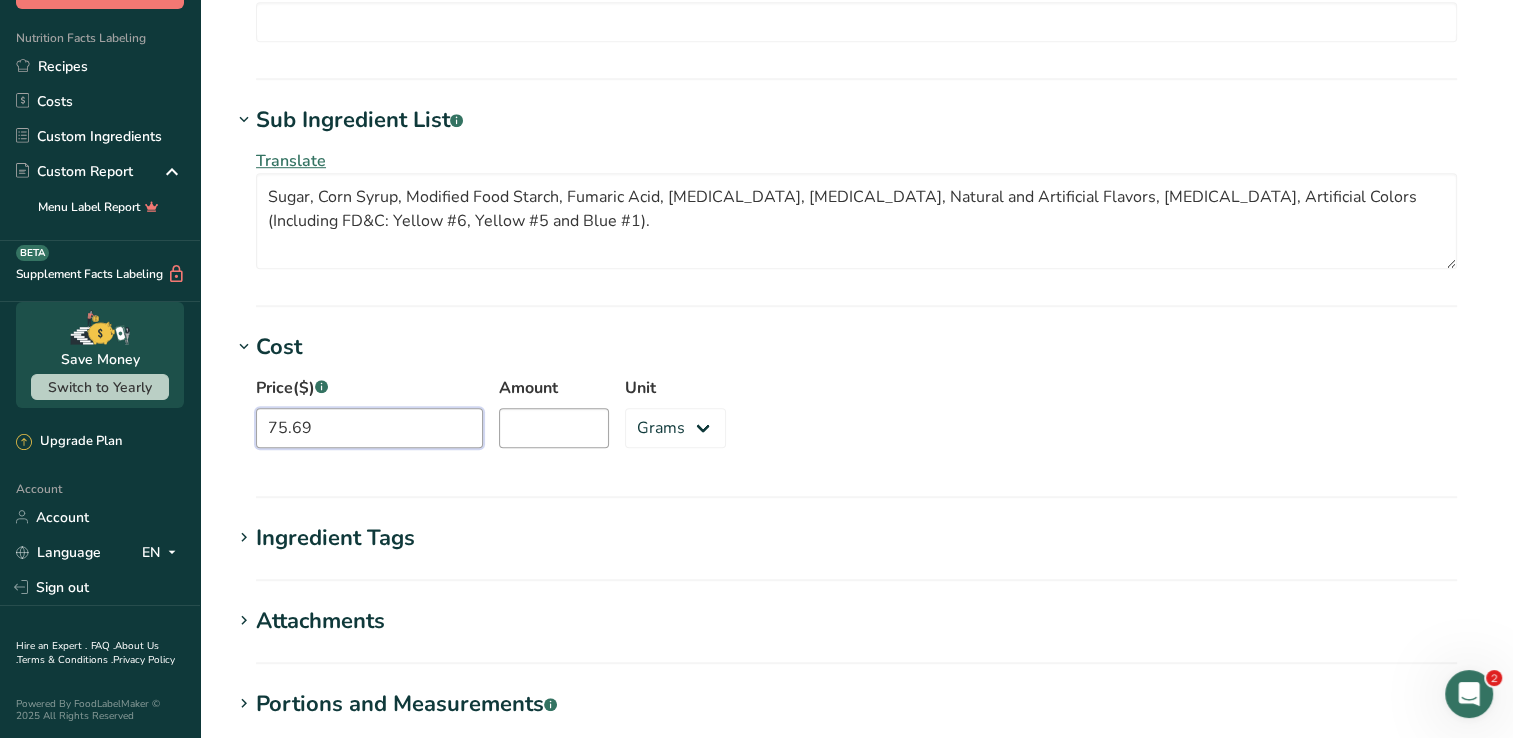 type on "75.69" 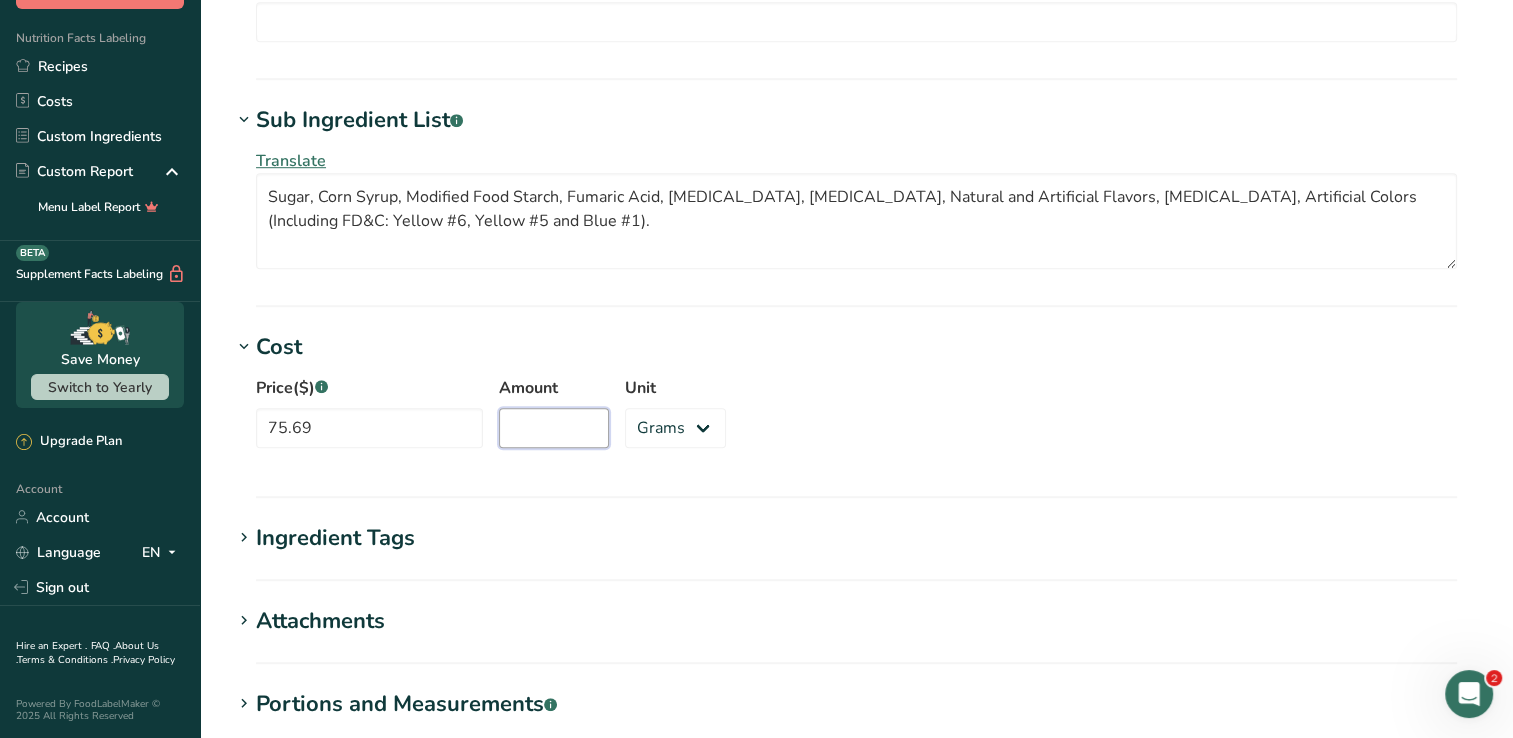 click on "Amount" at bounding box center (554, 428) 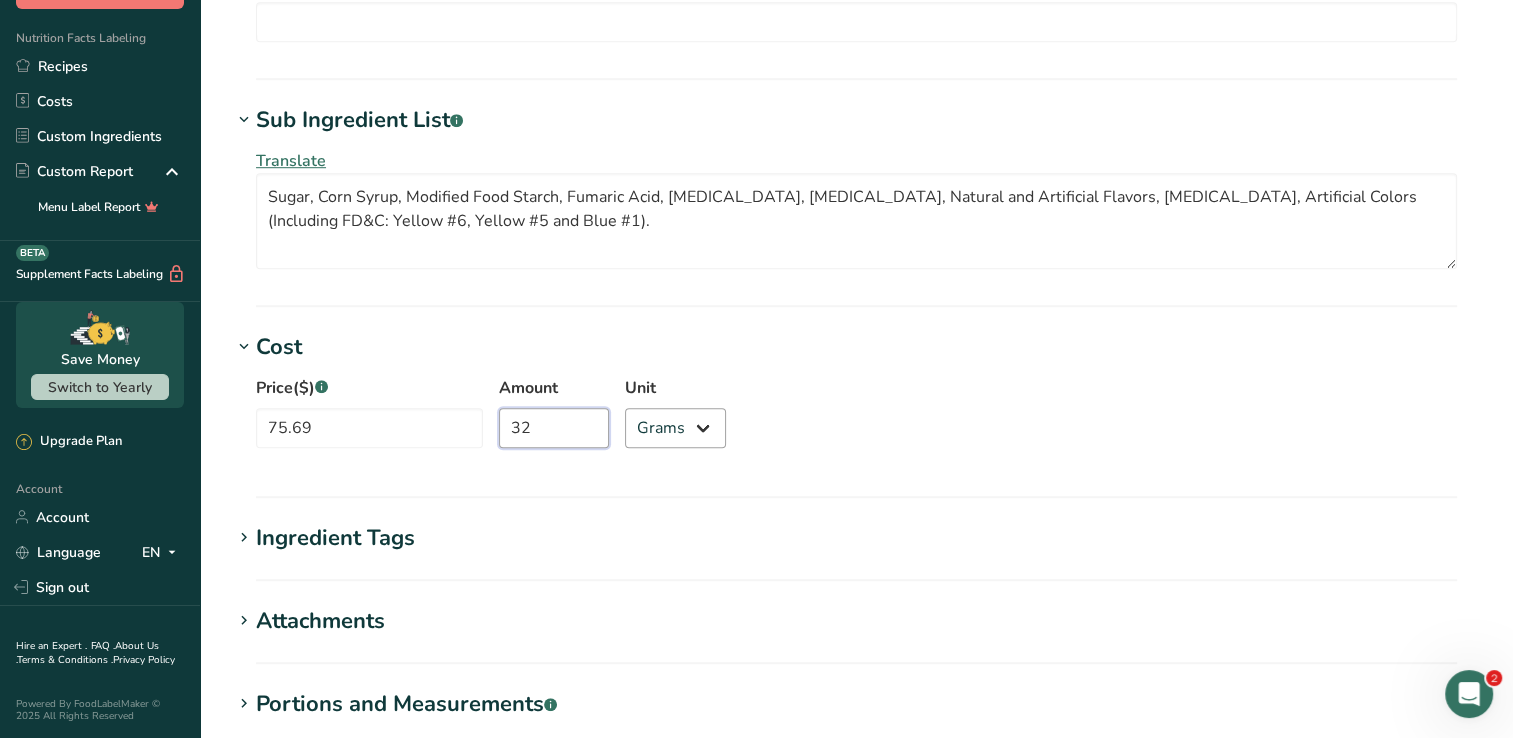 type on "32" 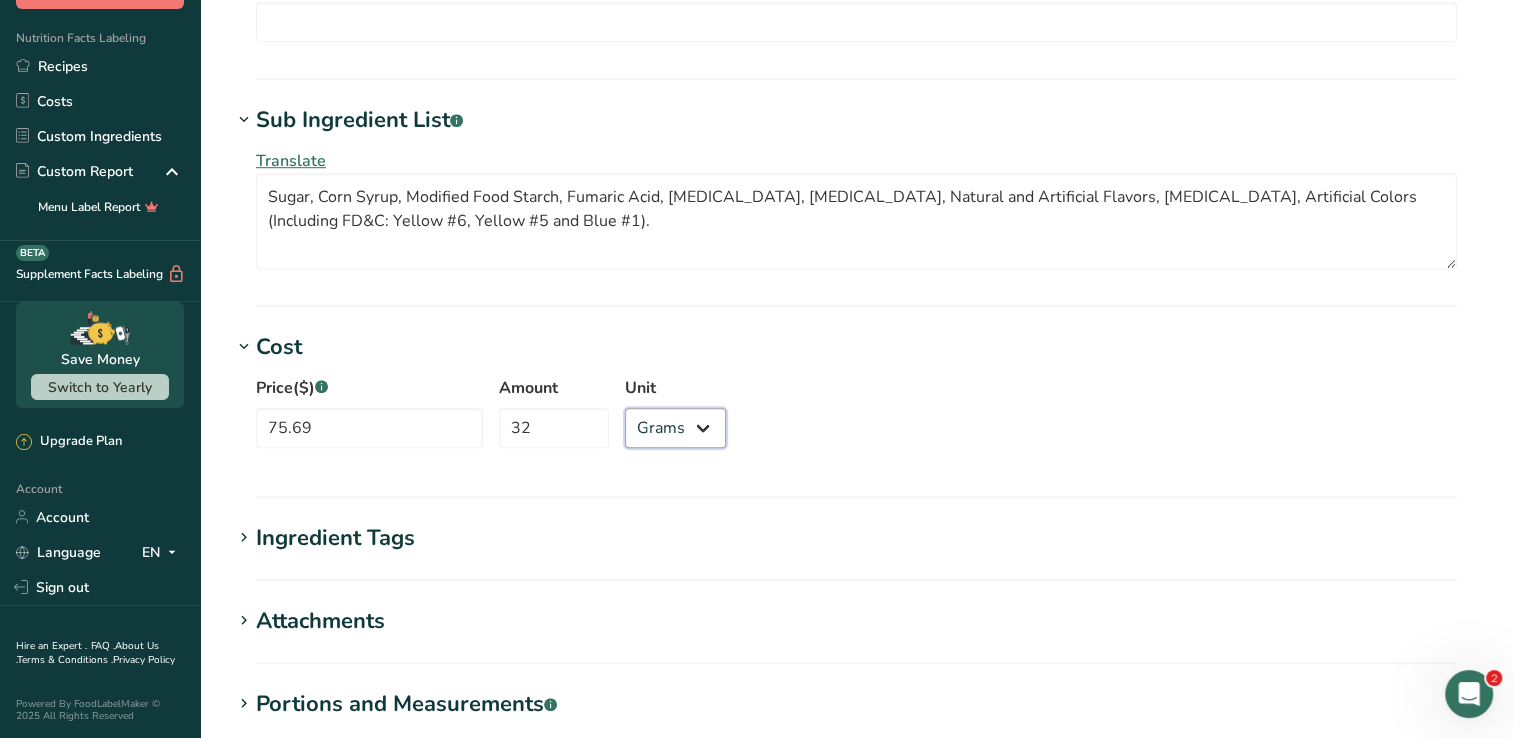 click on "Grams
kg
mg
mcg
lb
oz" at bounding box center (675, 428) 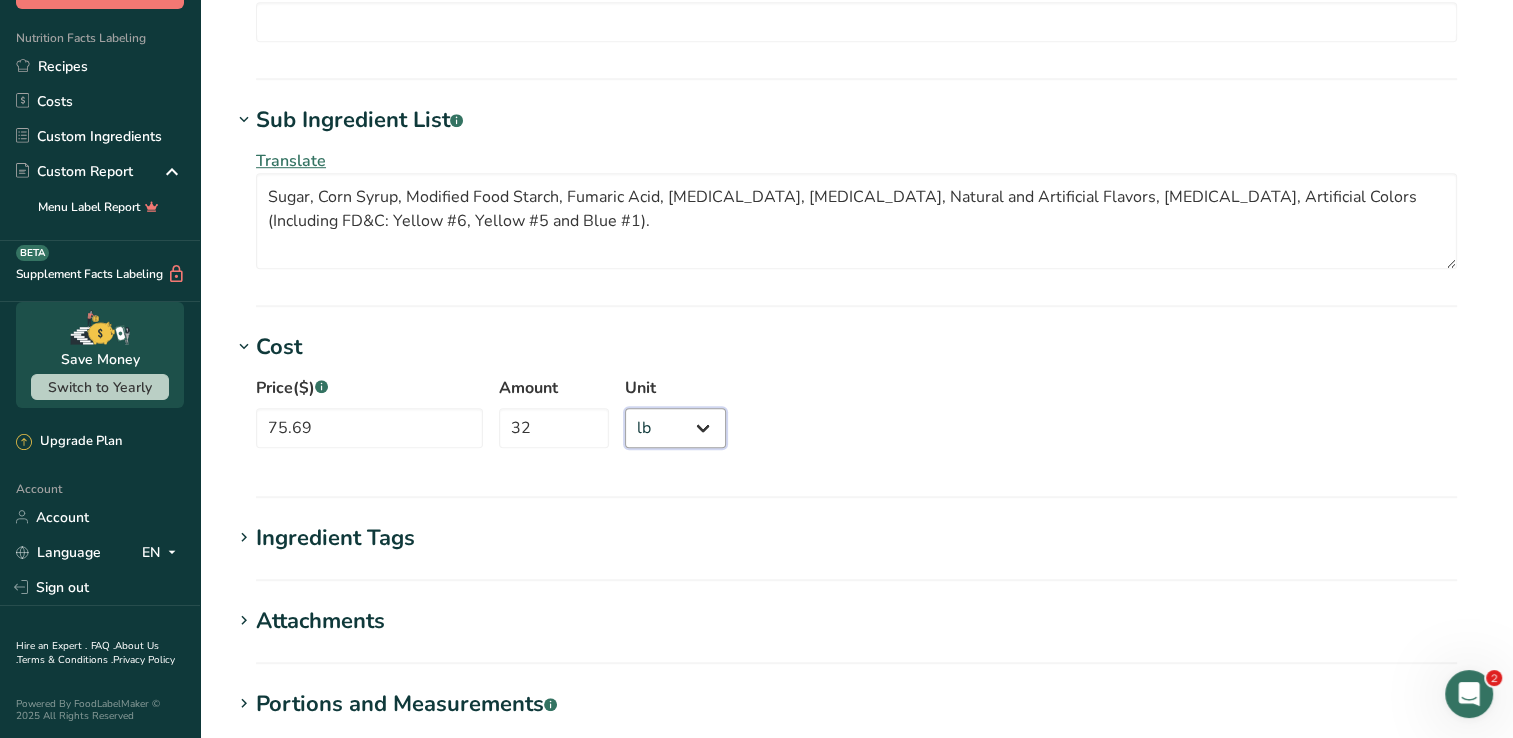 click on "Grams
kg
mg
mcg
lb
oz" at bounding box center (675, 428) 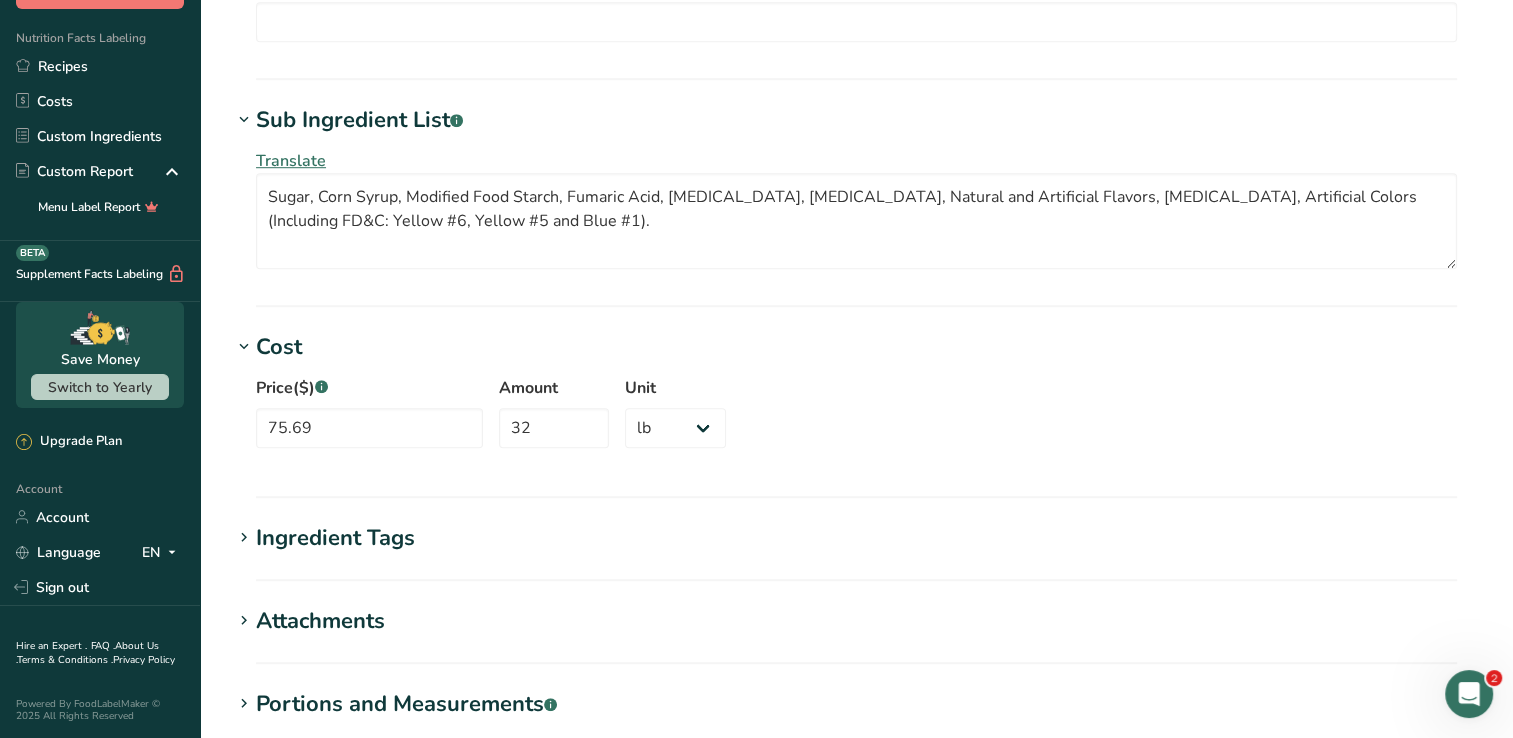 click on "Cost
Price($)
.a-a{fill:#347362;}.b-a{fill:#fff;}           75.69   Amount 32   Unit
Grams
kg
mg
mcg
lb
oz" at bounding box center (856, 414) 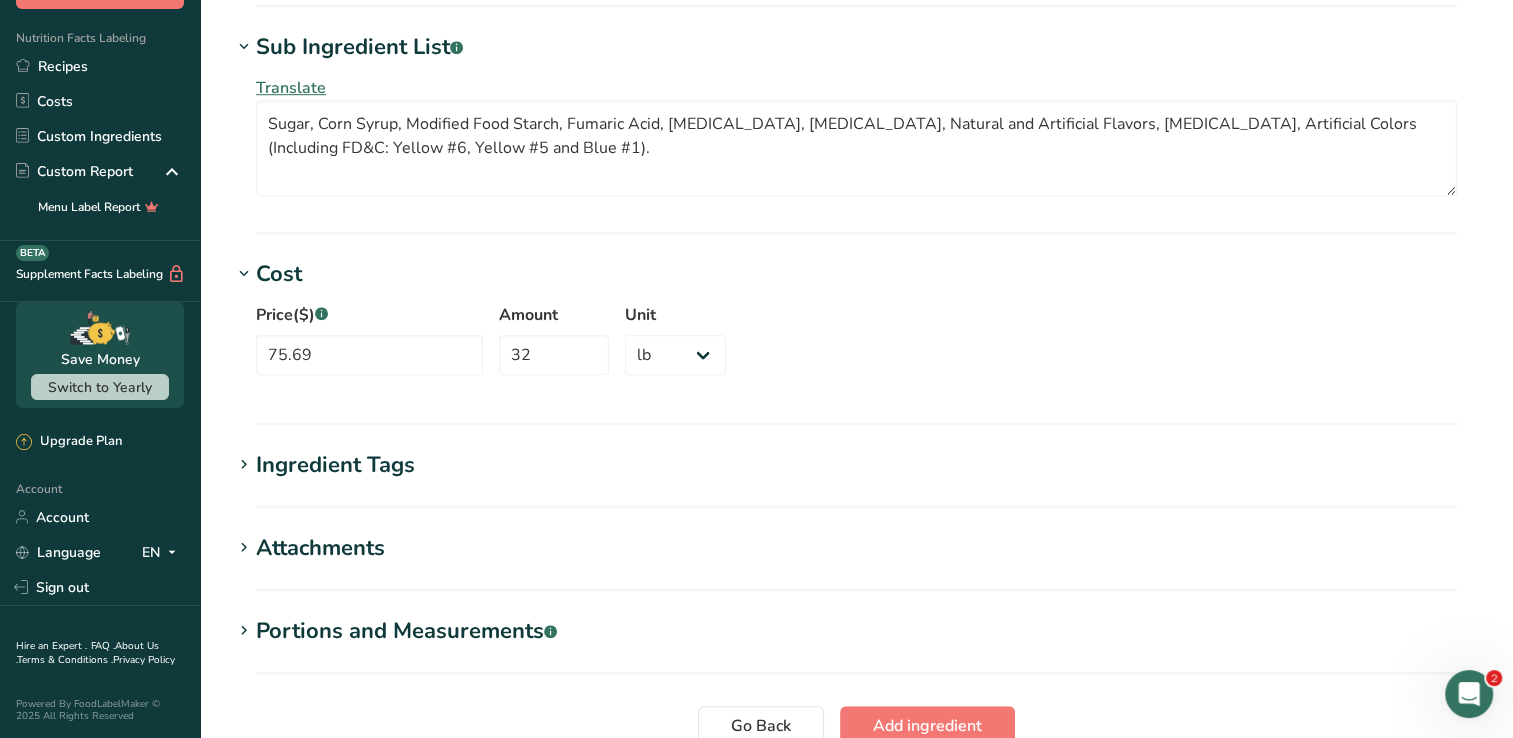 scroll, scrollTop: 1549, scrollLeft: 0, axis: vertical 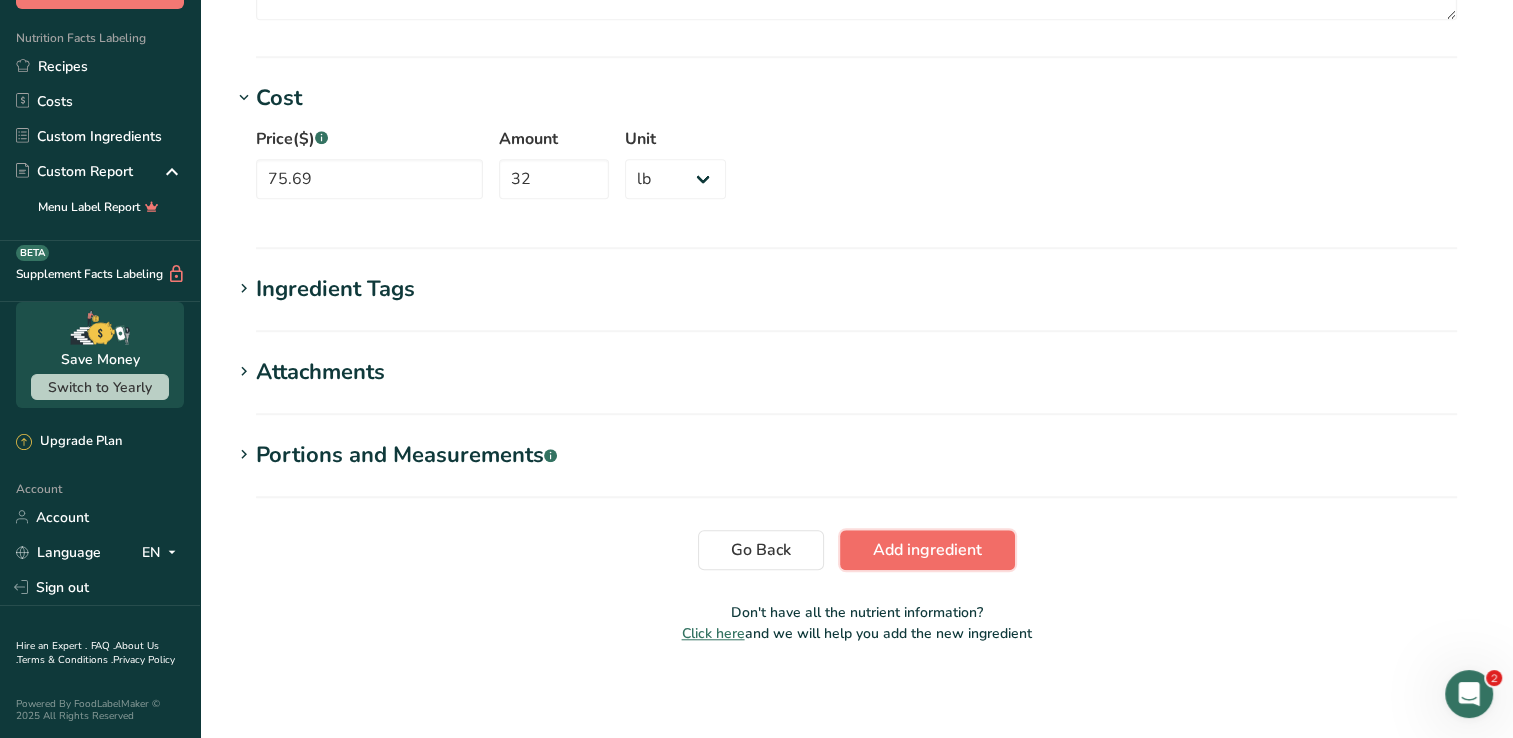 click on "Add ingredient" at bounding box center (927, 550) 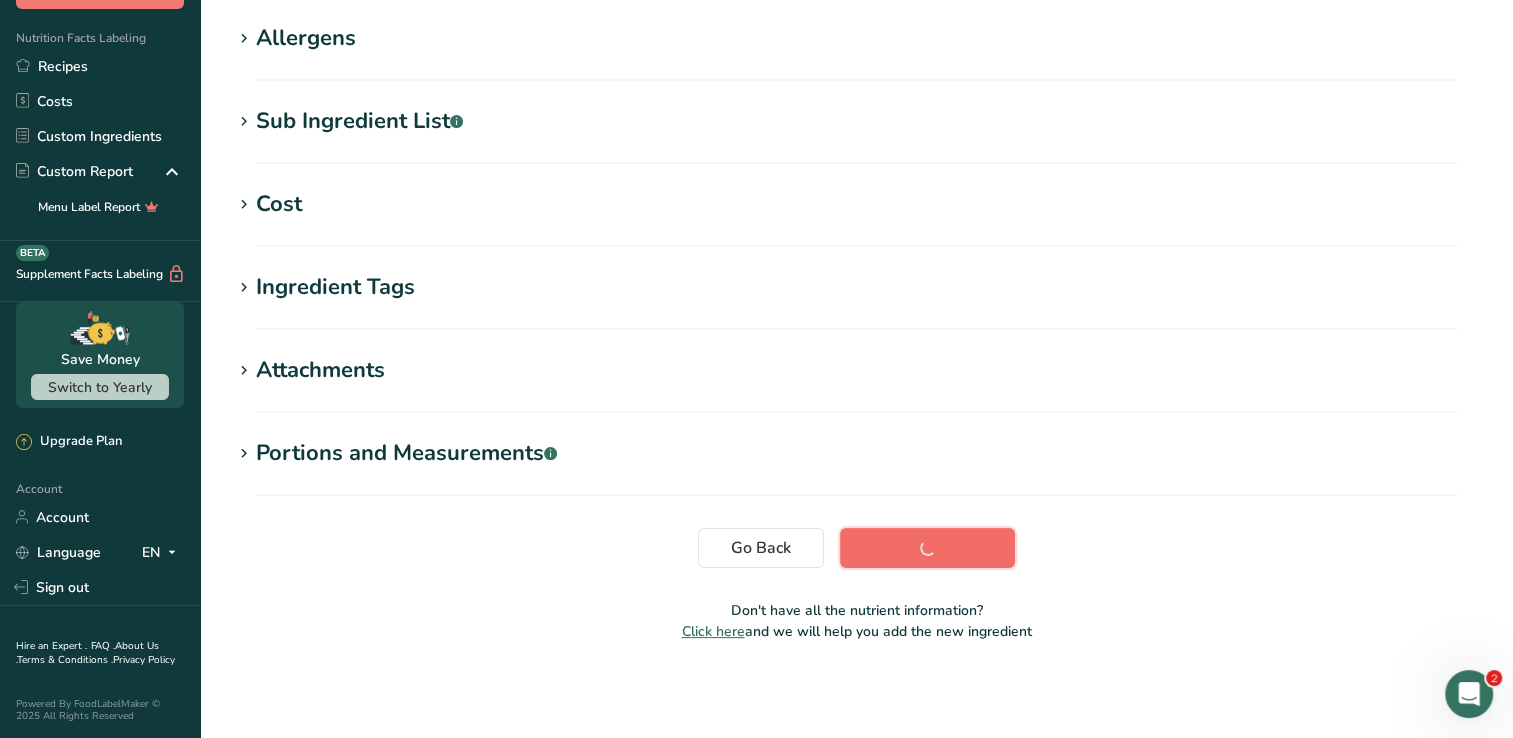 scroll, scrollTop: 320, scrollLeft: 0, axis: vertical 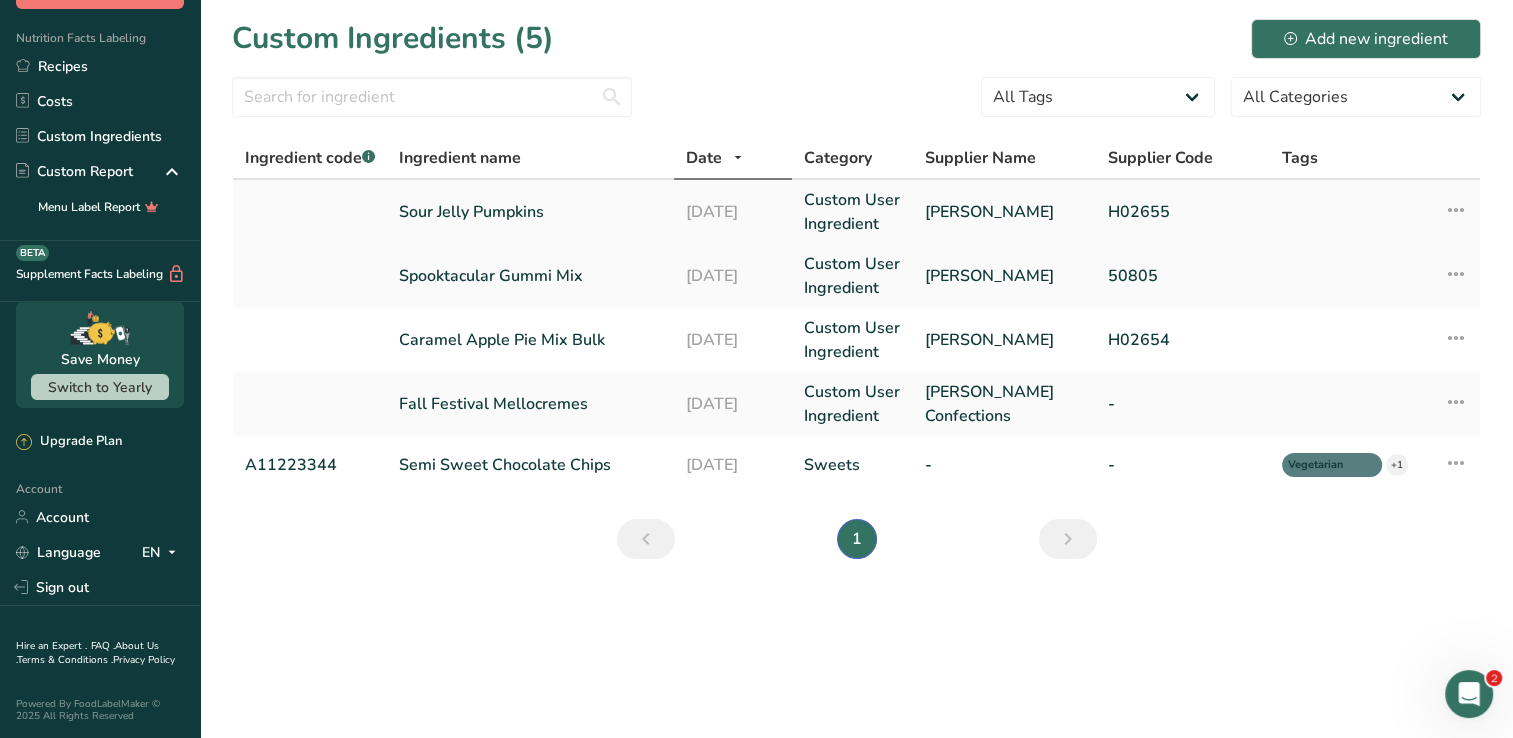 click on "Custom User Ingredient" at bounding box center (852, 212) 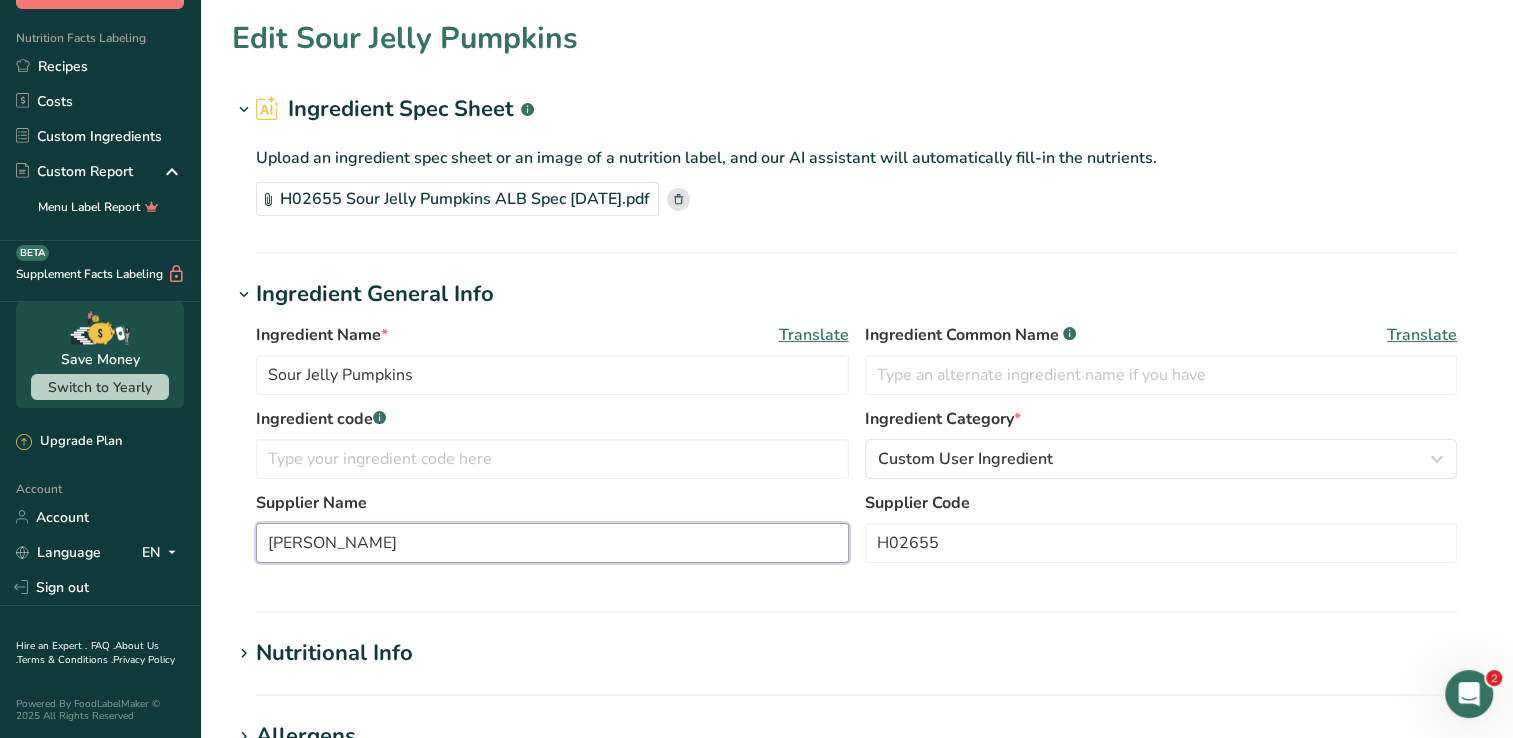 click on "[PERSON_NAME]" at bounding box center (552, 543) 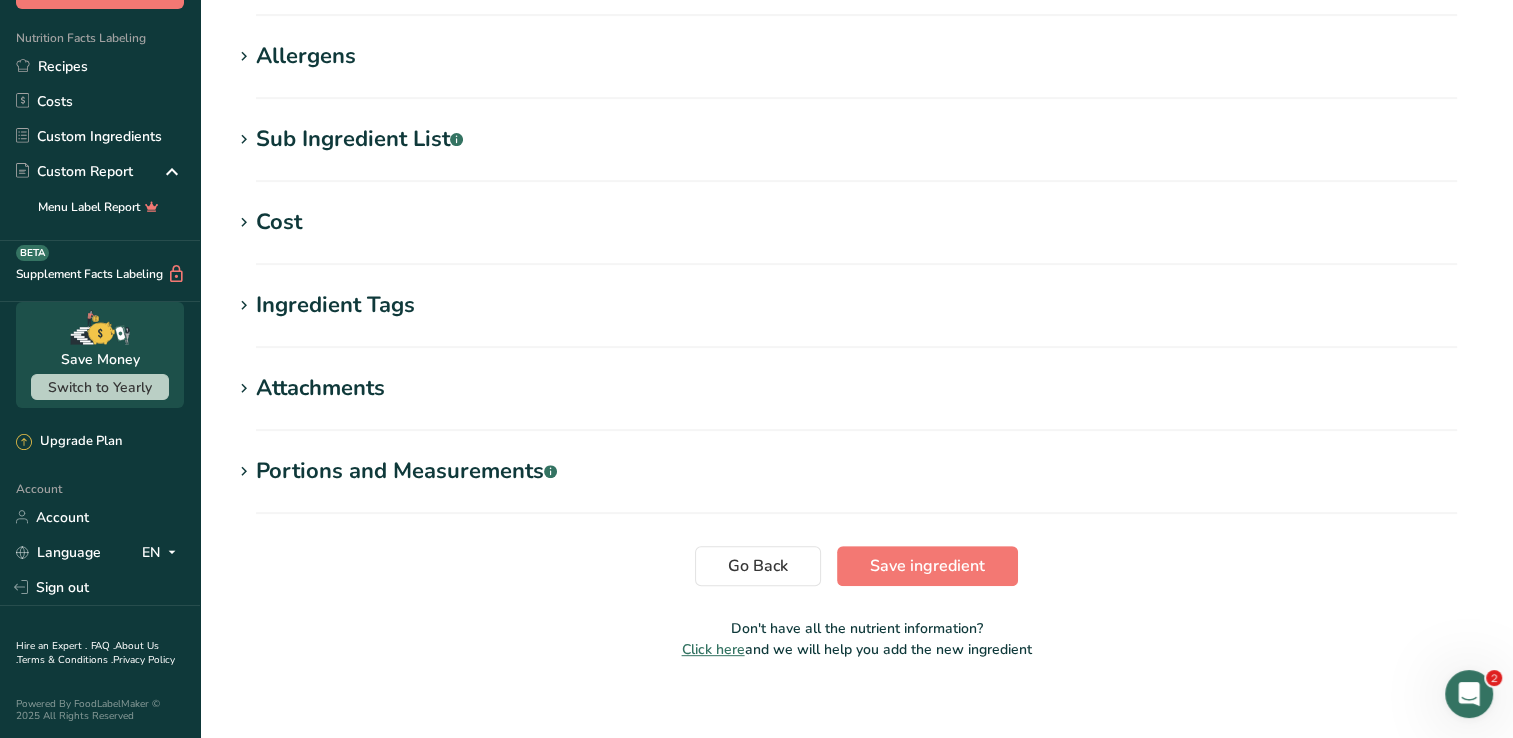 scroll, scrollTop: 697, scrollLeft: 0, axis: vertical 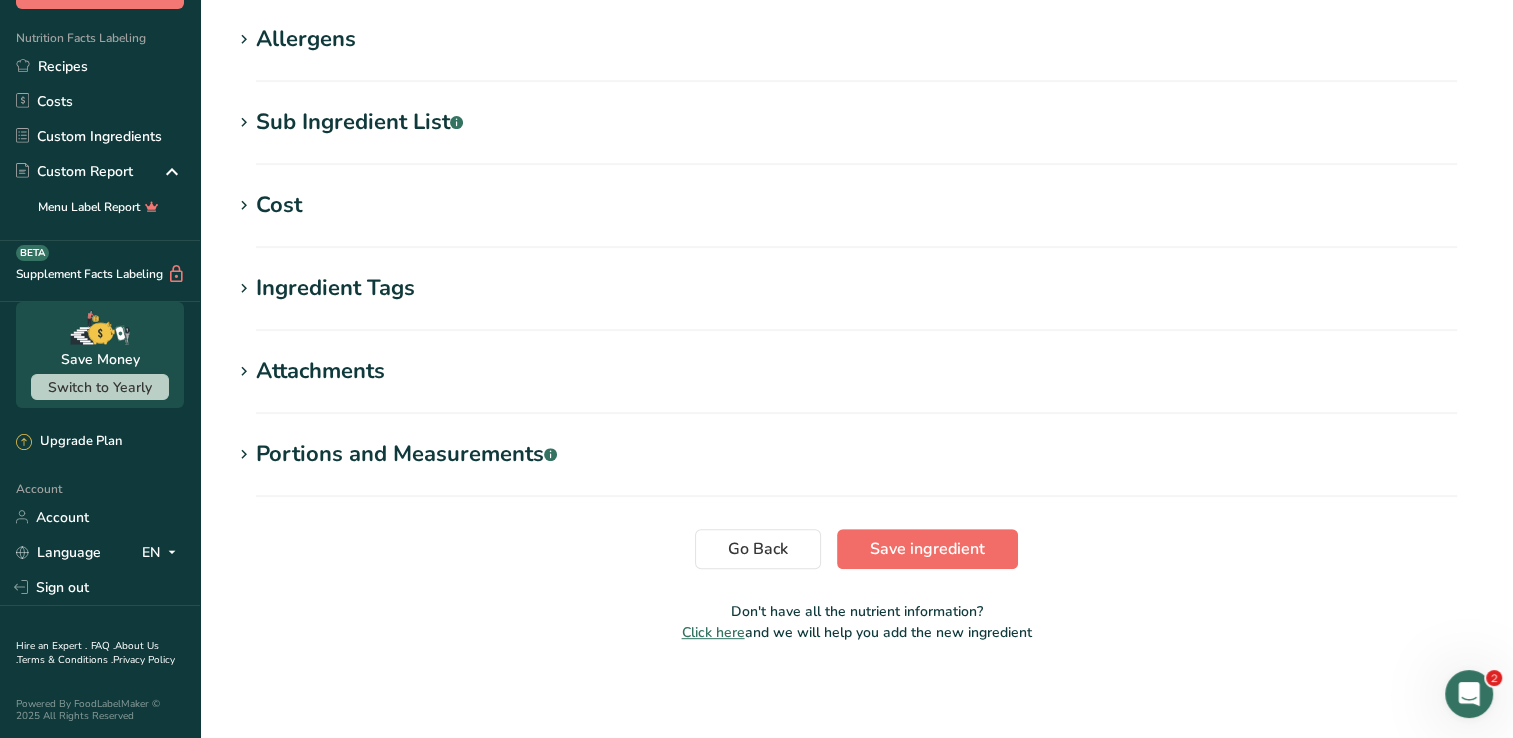 type on "[PERSON_NAME] Confections" 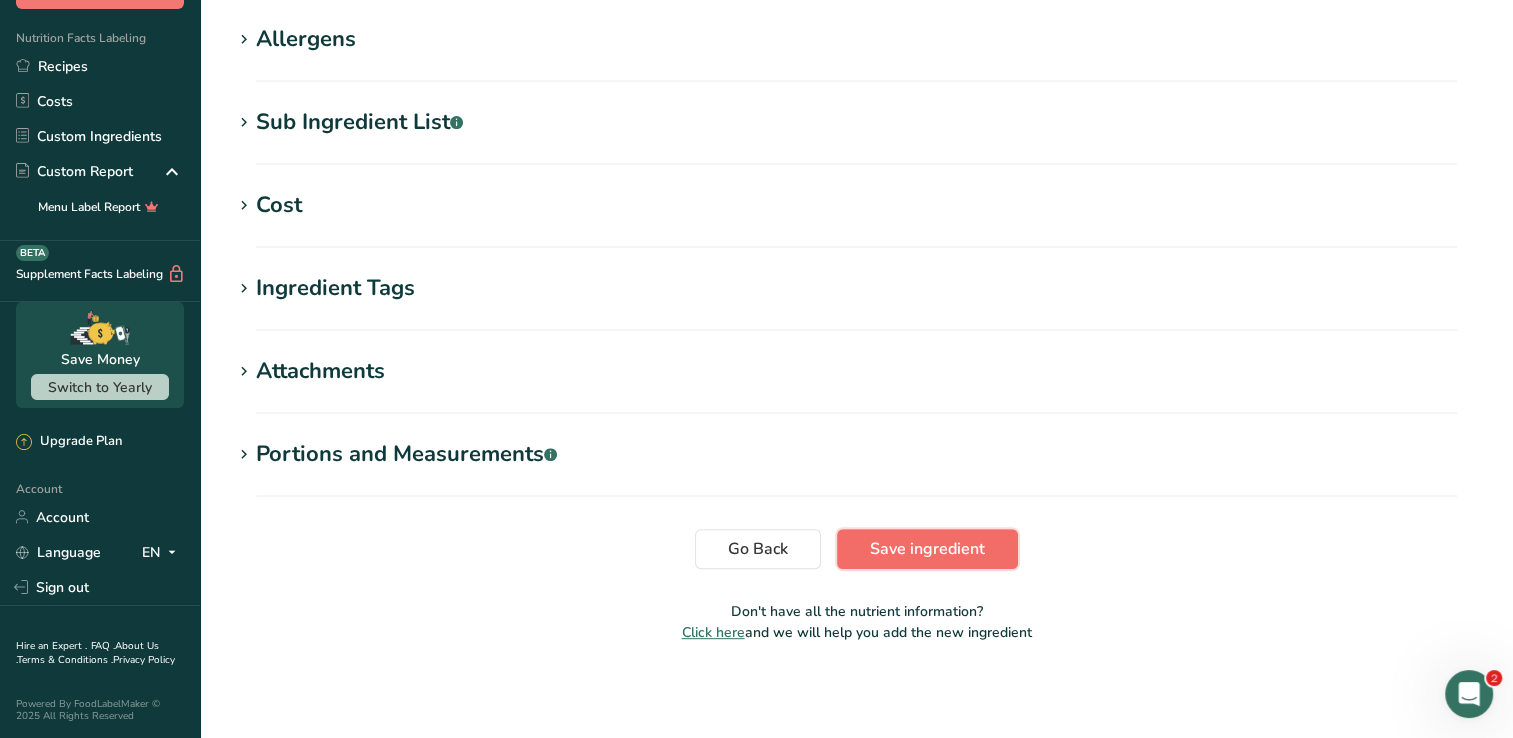 click on "Save ingredient" at bounding box center [927, 549] 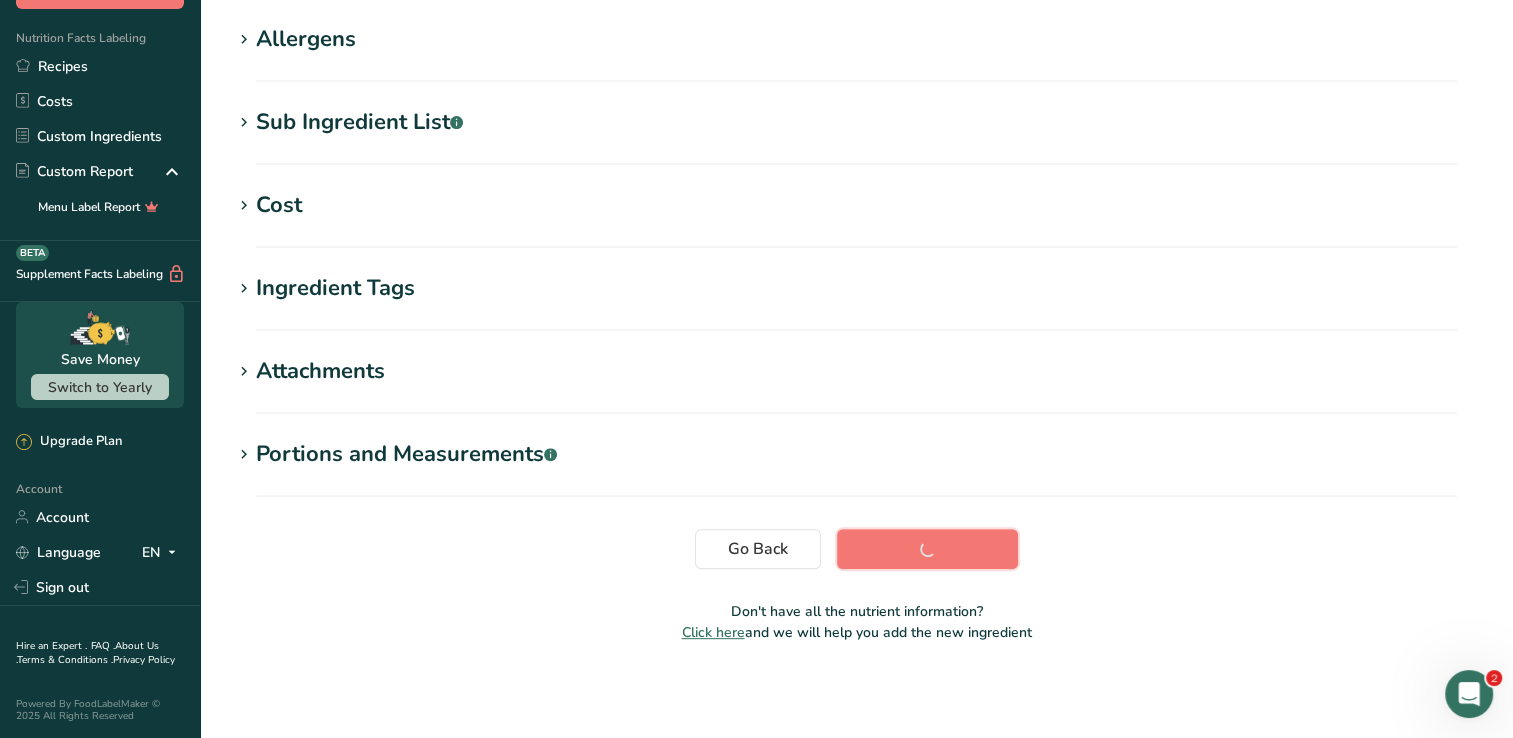 scroll, scrollTop: 320, scrollLeft: 0, axis: vertical 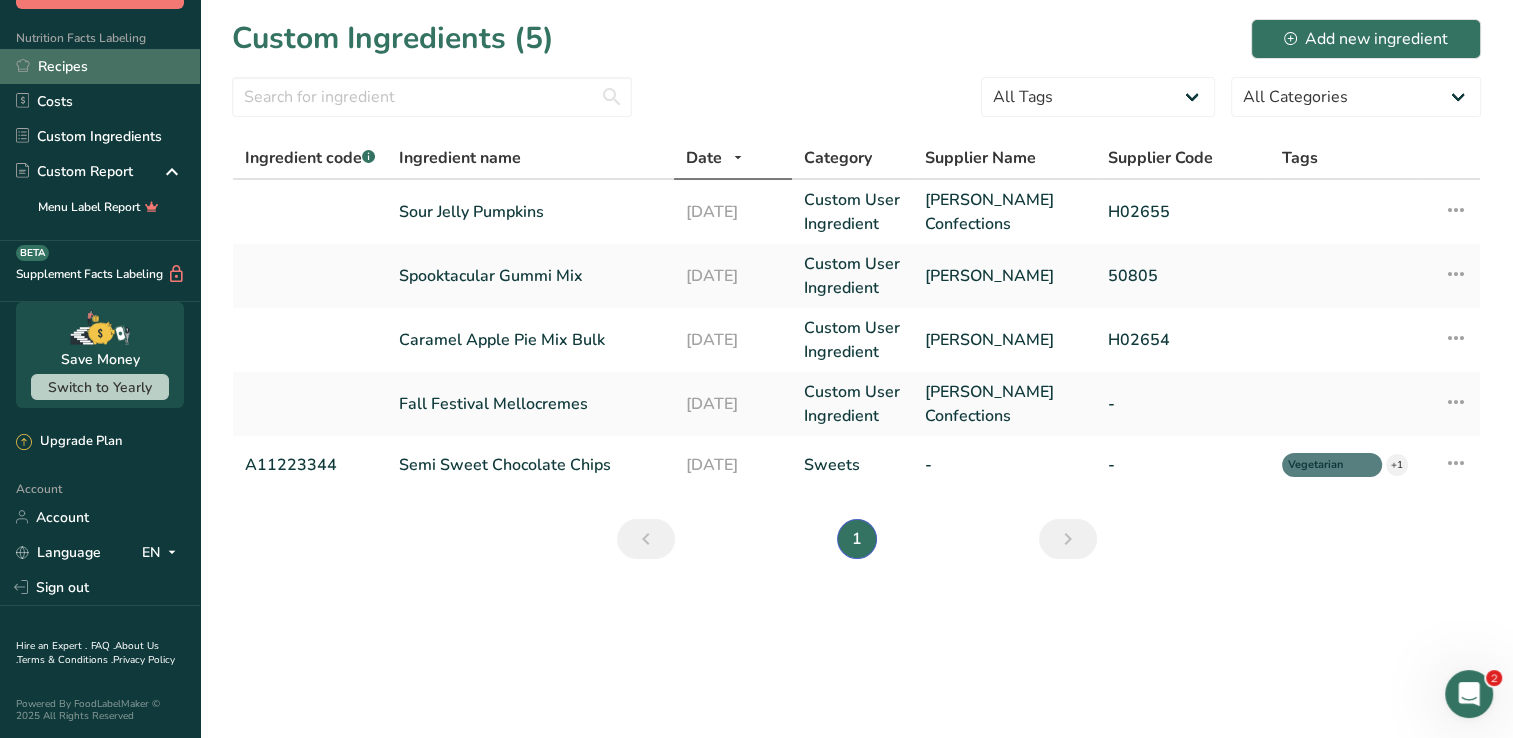 click on "Recipes" at bounding box center [100, 66] 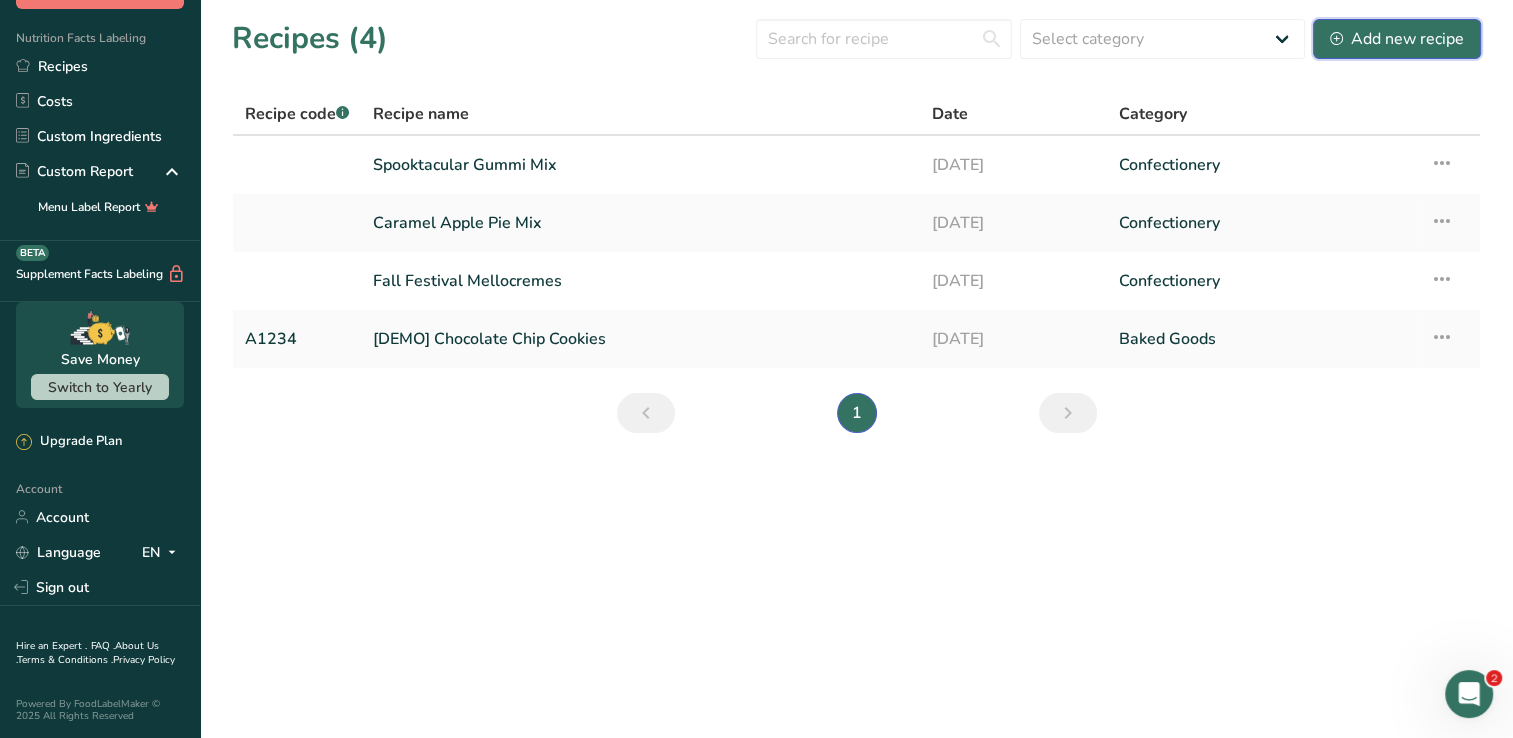 click on "Add new recipe" at bounding box center [1397, 39] 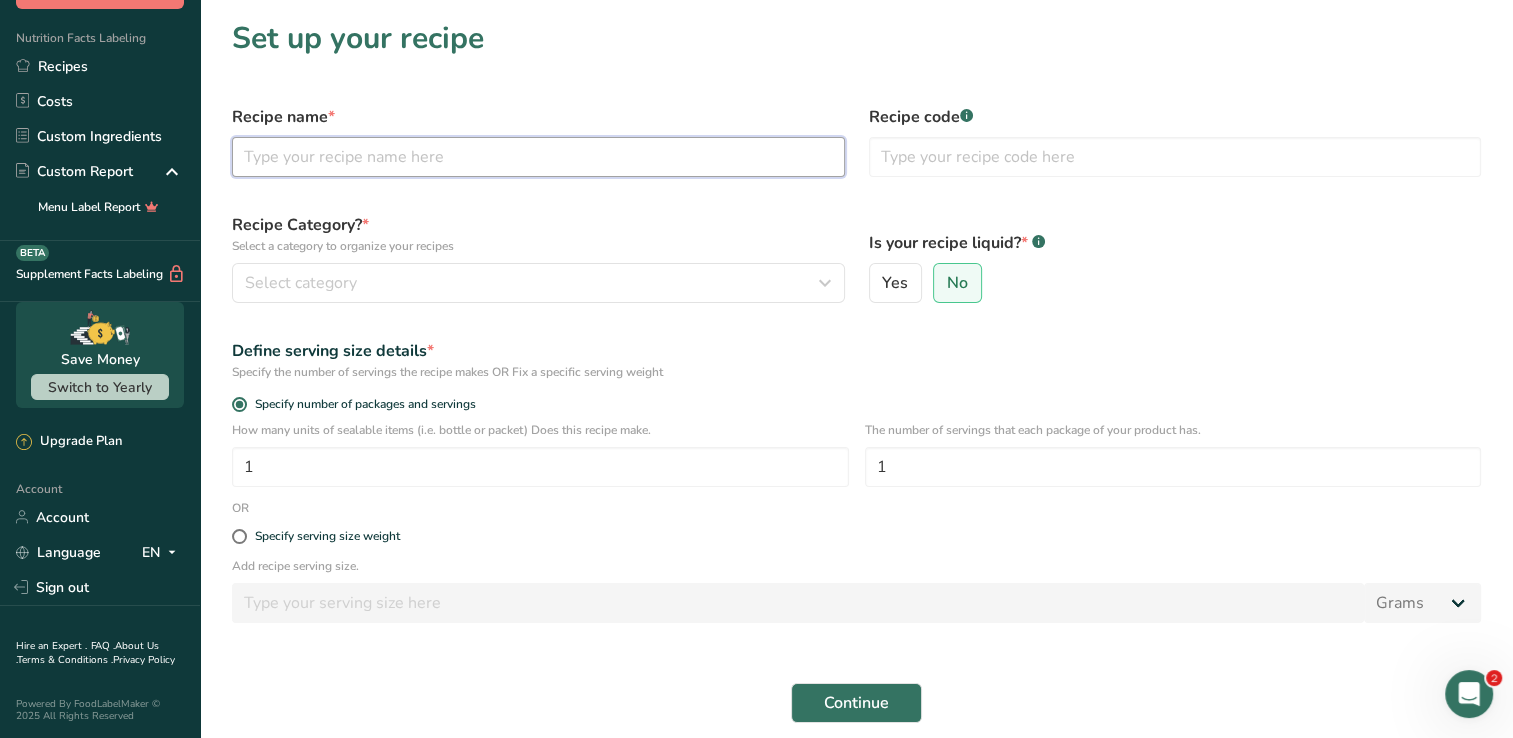 click at bounding box center [538, 157] 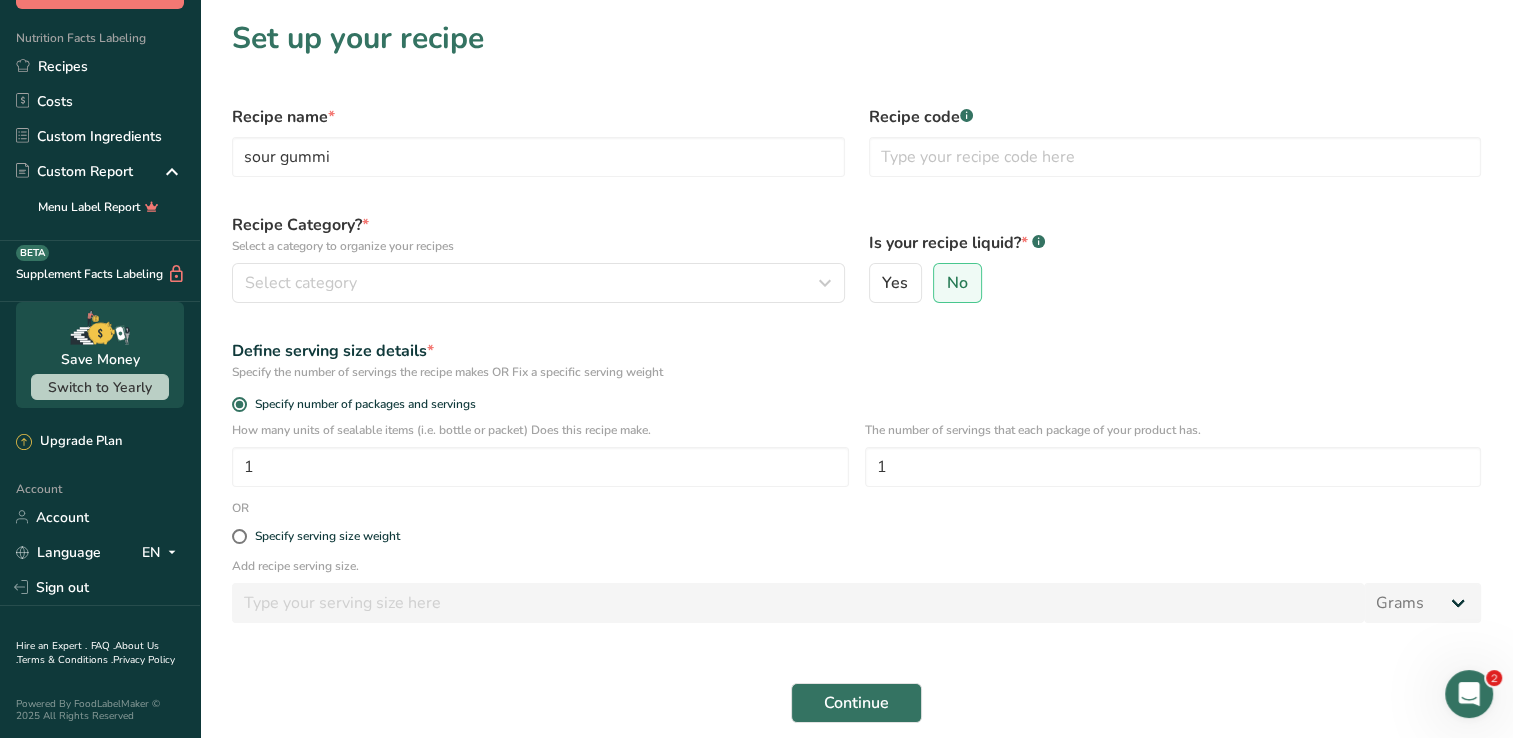 click on "Recipe name *   sour gummi
Recipe code
.a-a{fill:#347362;}.b-a{fill:#fff;}
Recipe Category? *
Select a category to organize your recipes
Select category
Standard Categories
Custom Categories
.a-a{fill:#347362;}.b-a{fill:#fff;}
Baked Goods
[GEOGRAPHIC_DATA]
Confectionery
Cooked Meals, Salads, & Sauces
[GEOGRAPHIC_DATA]
Snacks
Add New Category
Is your recipe liquid? *   .a-a{fill:#347362;}.b-a{fill:#fff;}           Yes   No
Define serving size details *
Specify the number of servings the recipe makes OR Fix a specific serving weight
Specify number of packages and servings
1     1
OR
Specify serving size weight" at bounding box center [856, 434] 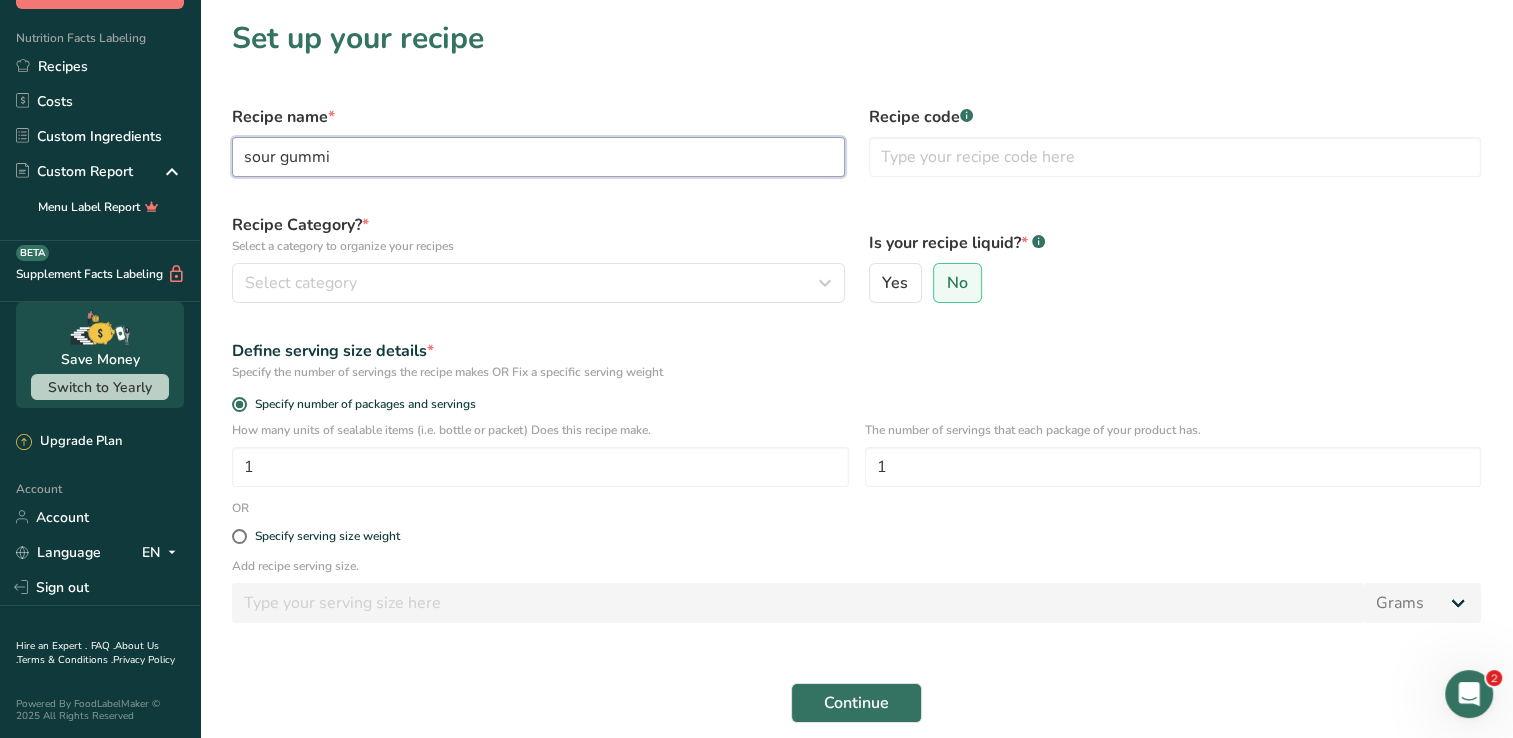 click on "sour gummi" at bounding box center [538, 157] 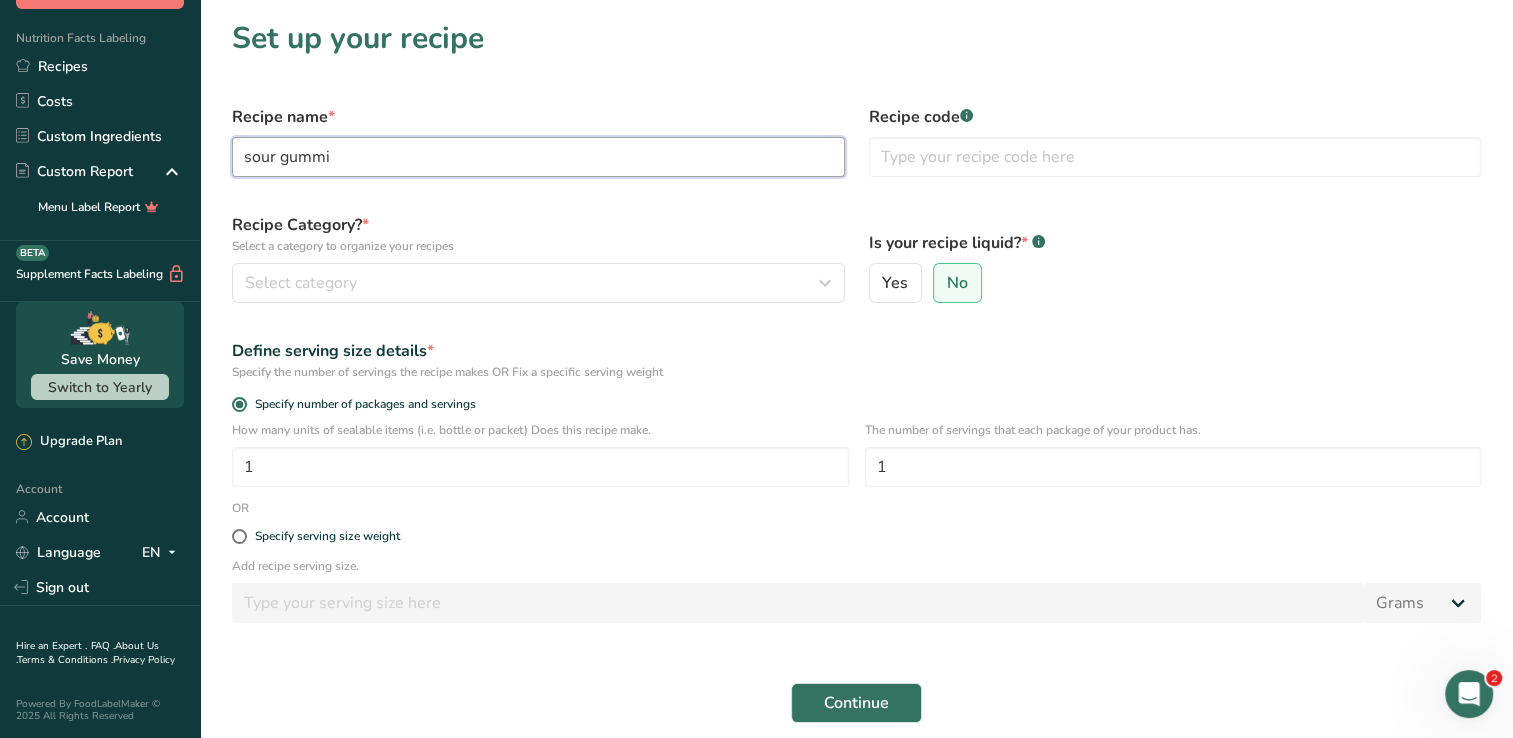 drag, startPoint x: 435, startPoint y: 165, endPoint x: 206, endPoint y: 194, distance: 230.82893 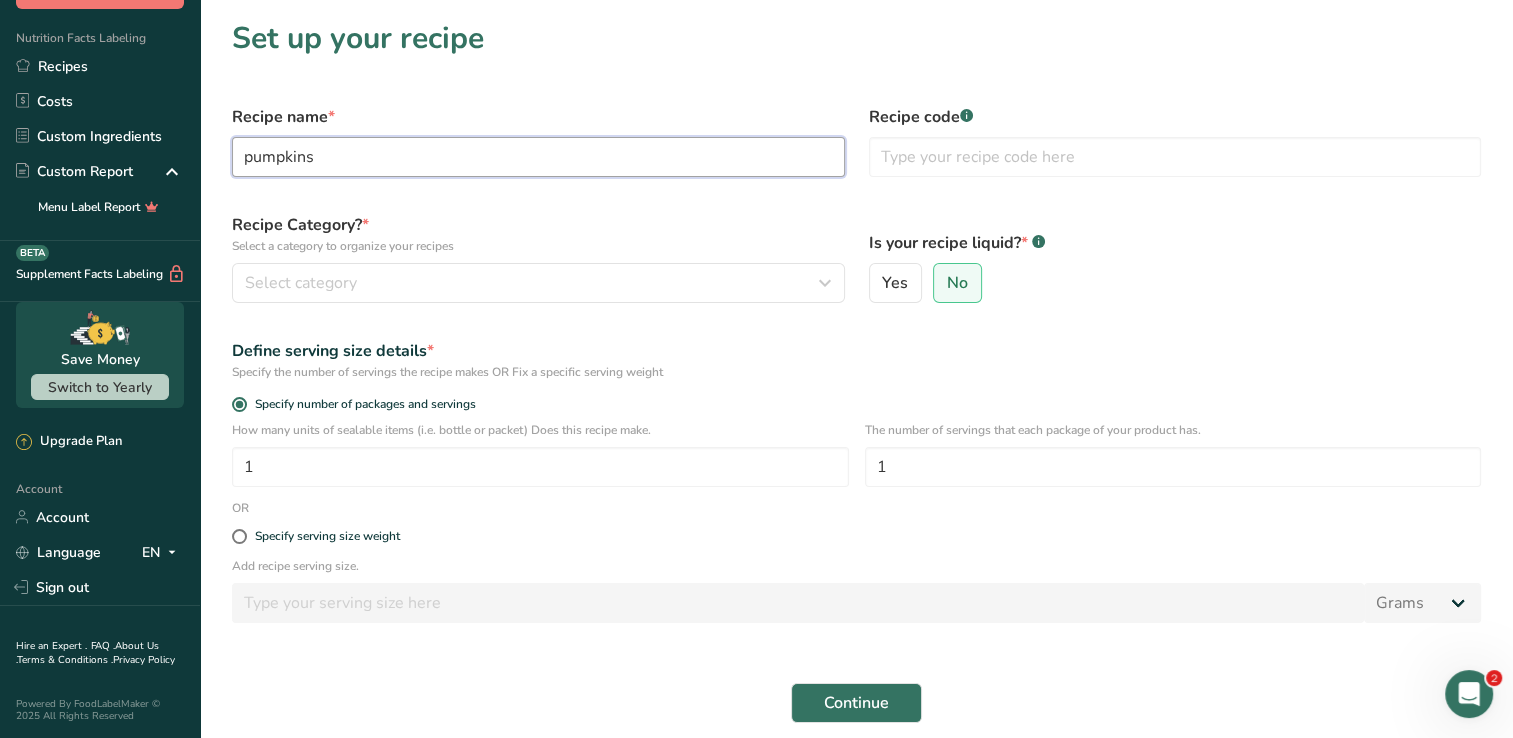 type on "pumpkins" 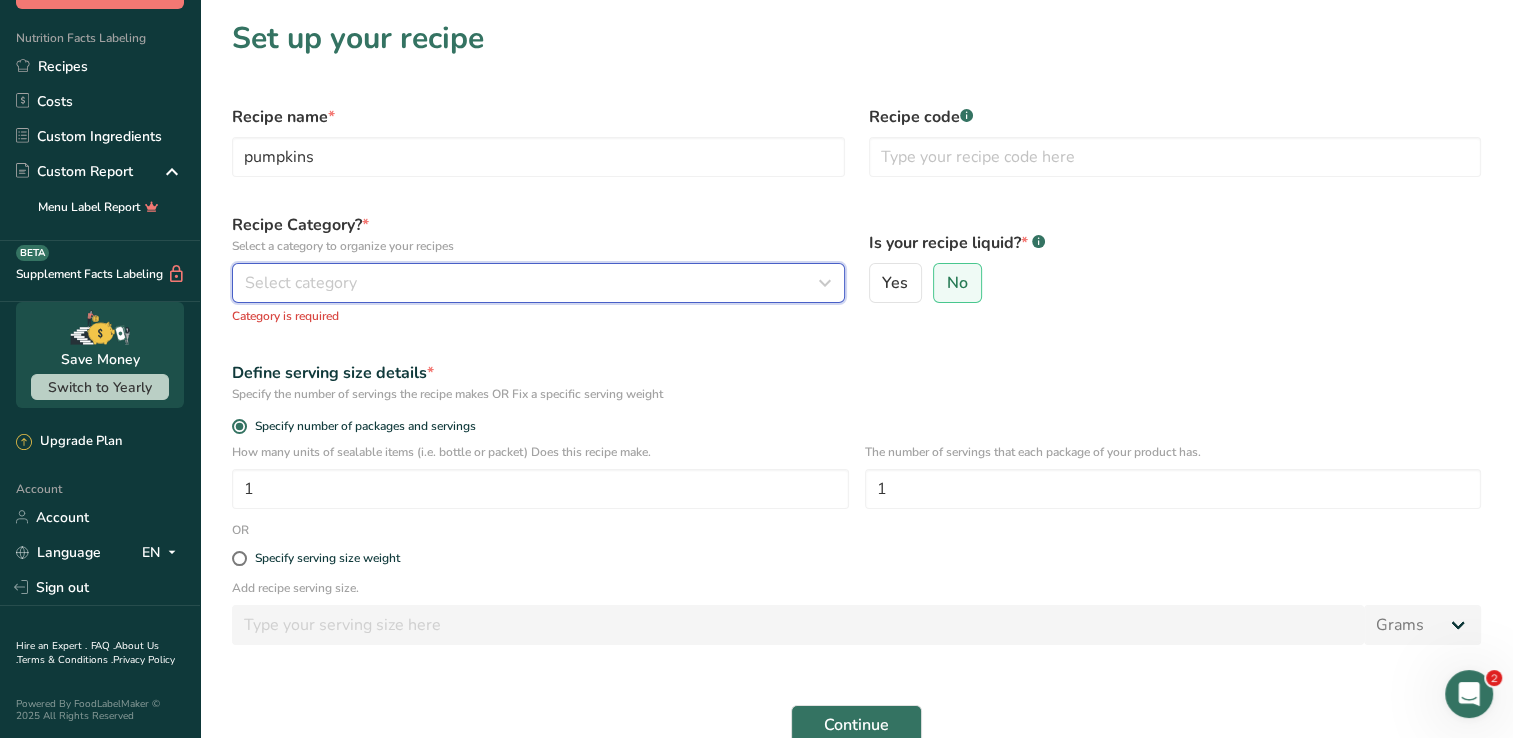 click on "Select category" at bounding box center [301, 283] 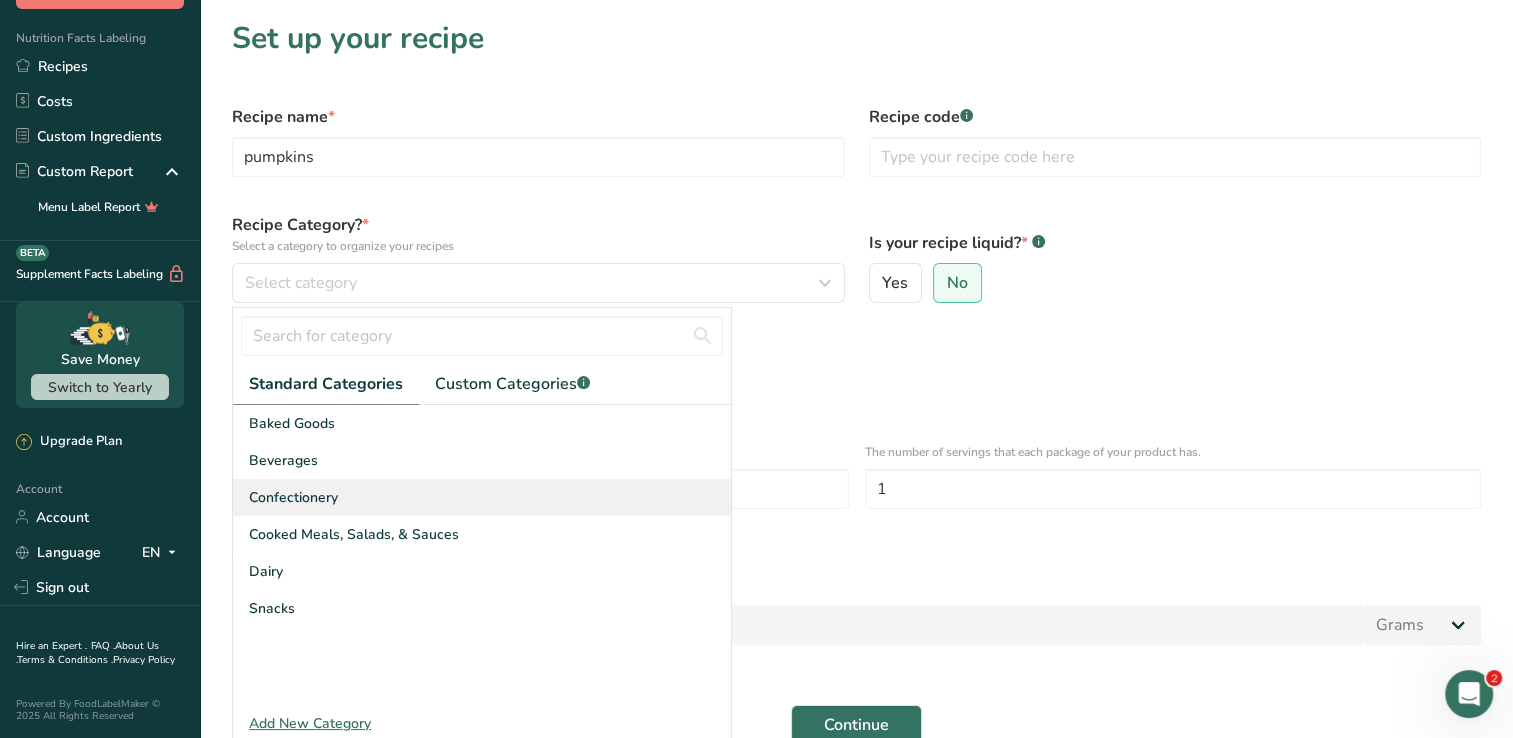 click on "Confectionery" at bounding box center (293, 497) 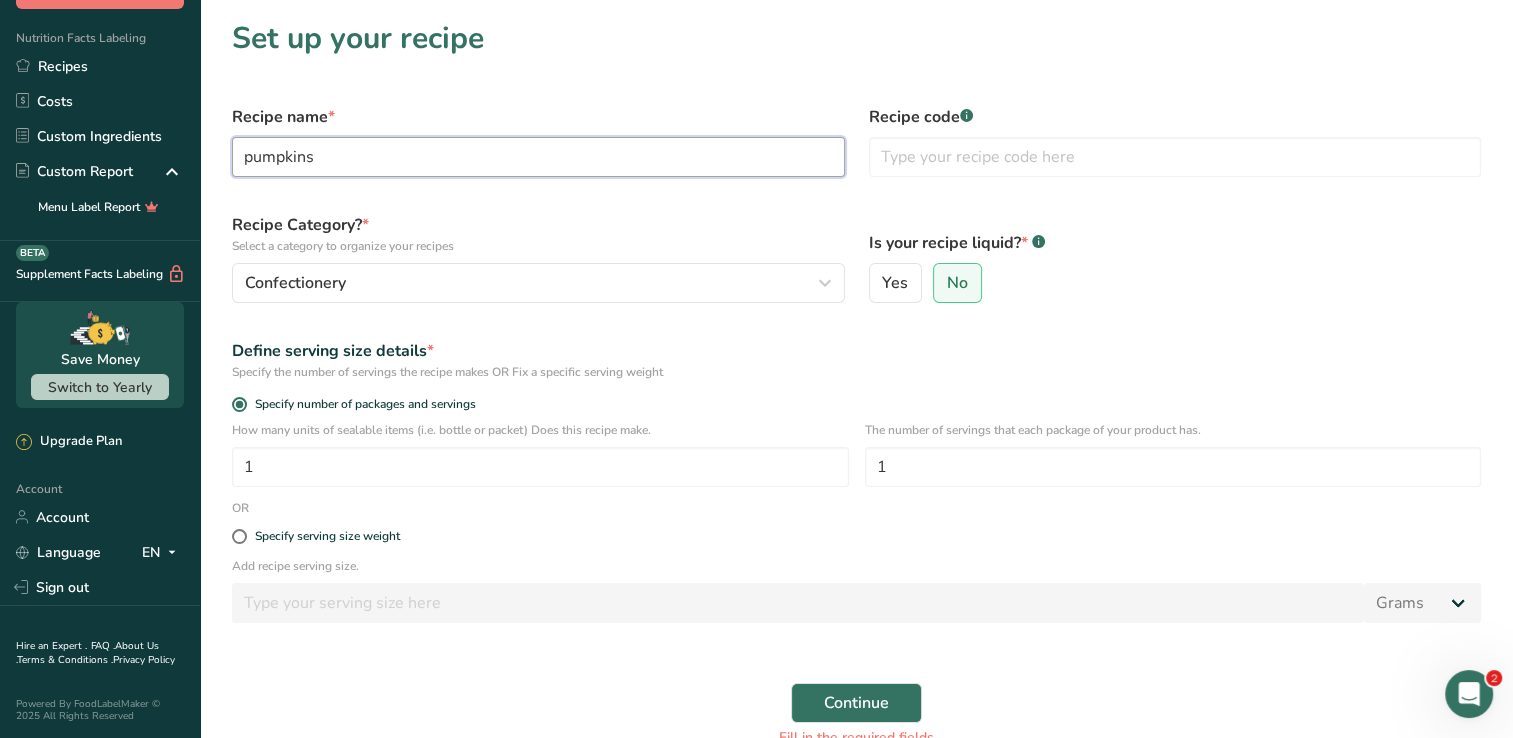 click on "pumpkins" at bounding box center (538, 157) 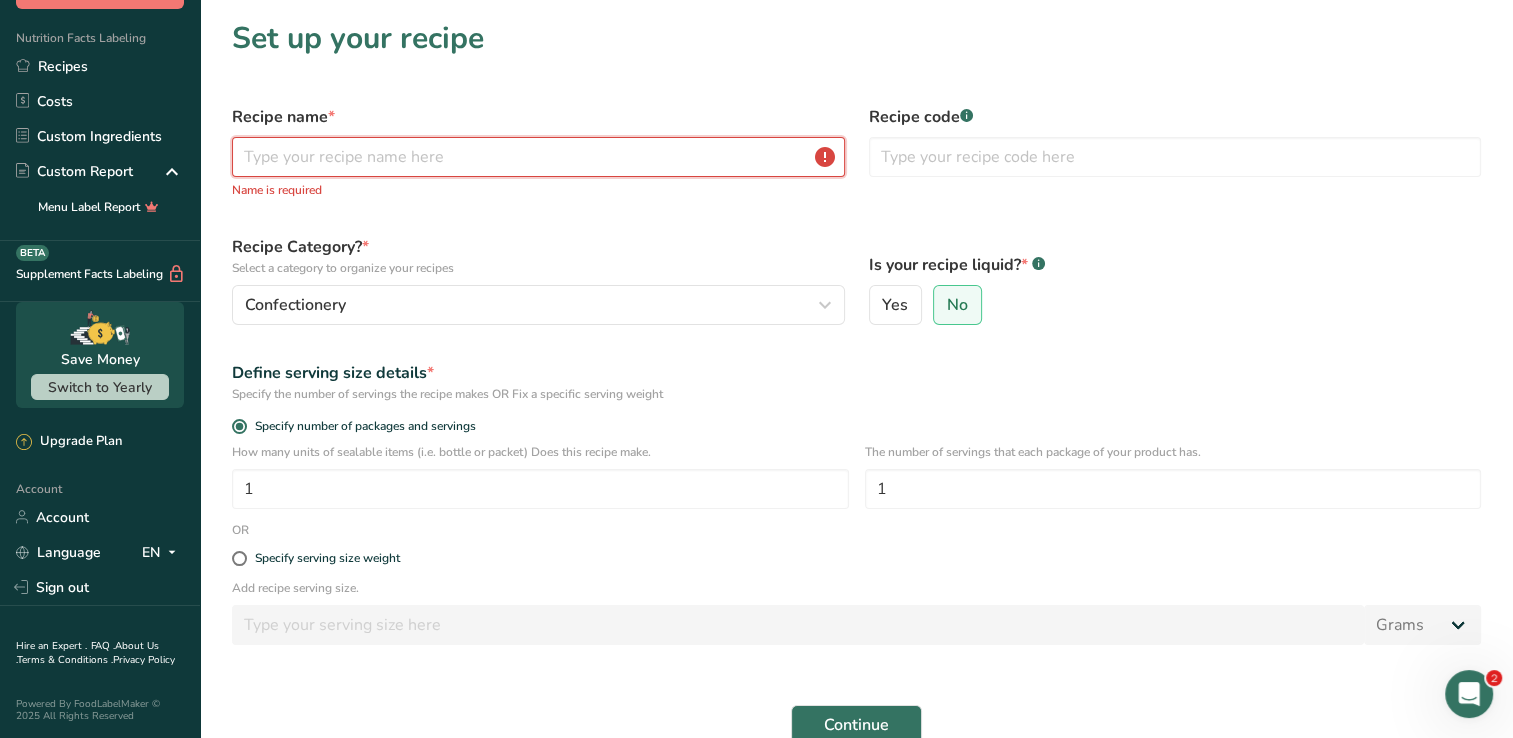 click at bounding box center (538, 157) 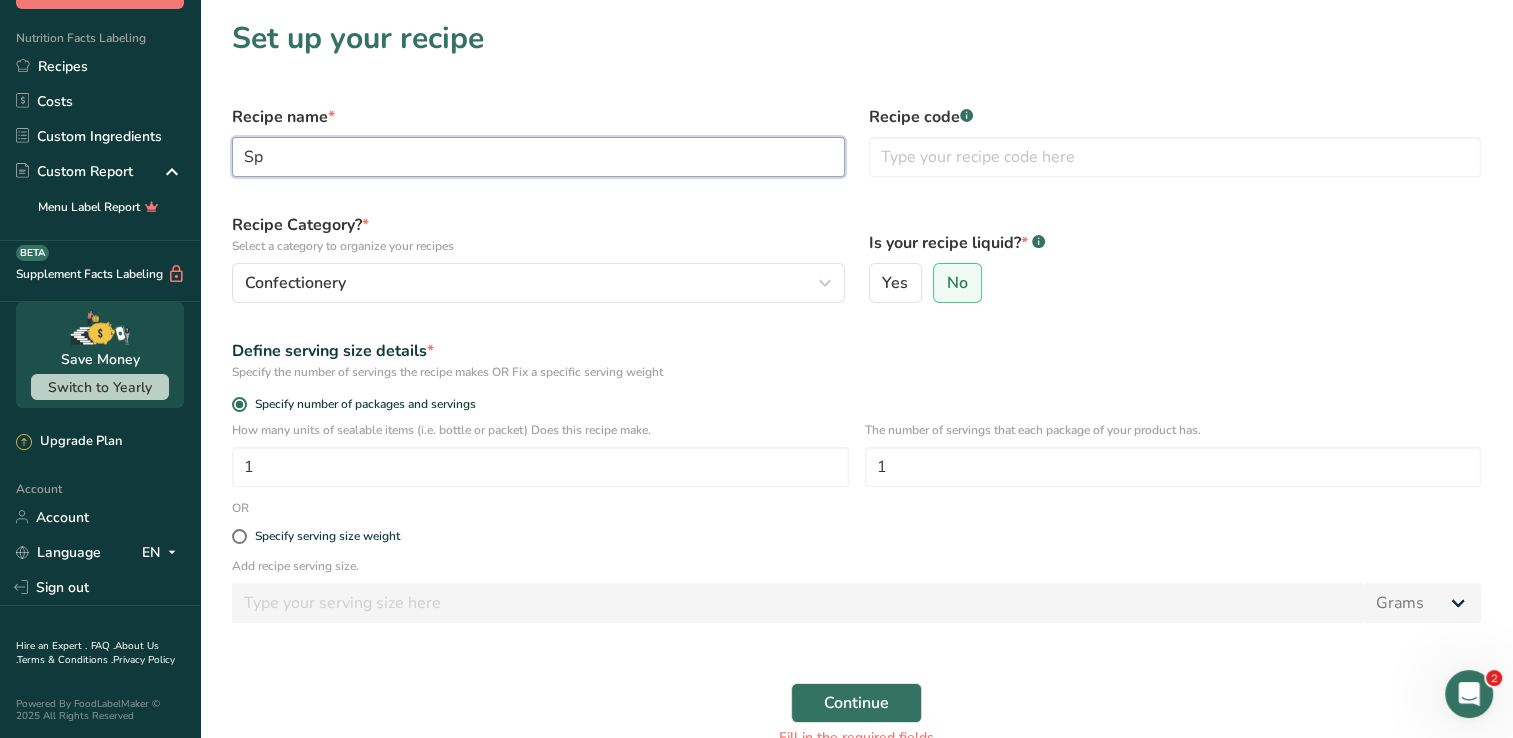 type on "S" 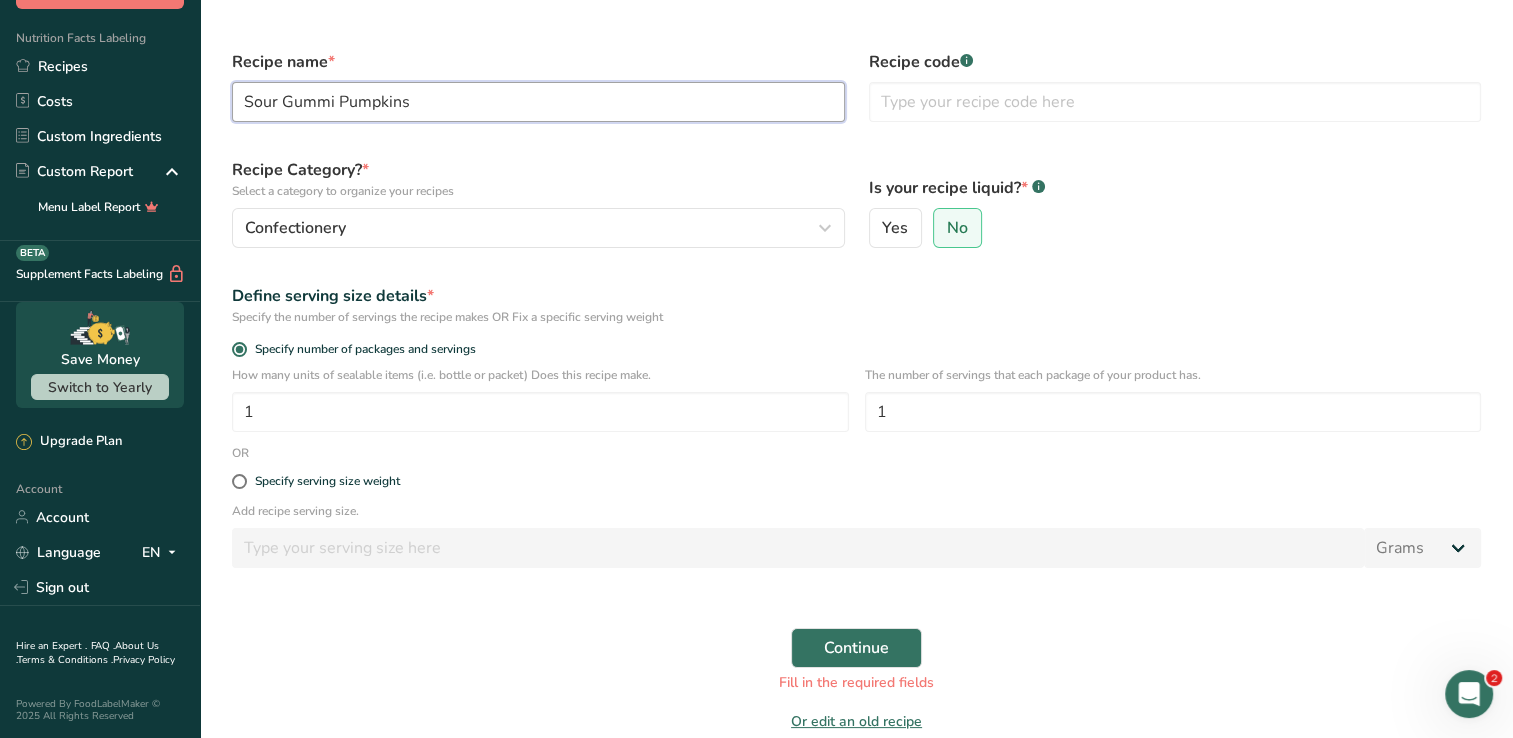 scroll, scrollTop: 100, scrollLeft: 0, axis: vertical 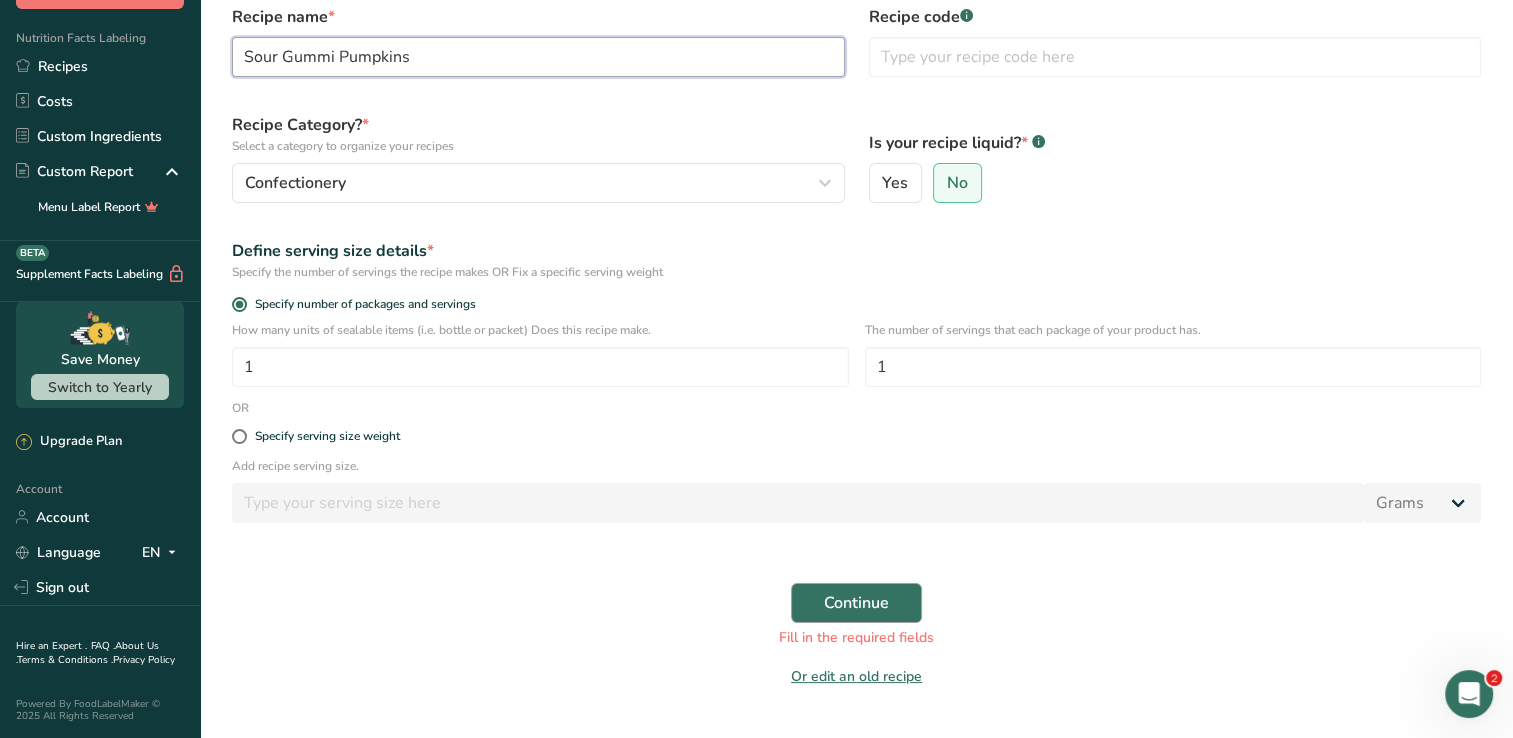 type on "Sour Gummi Pumpkins" 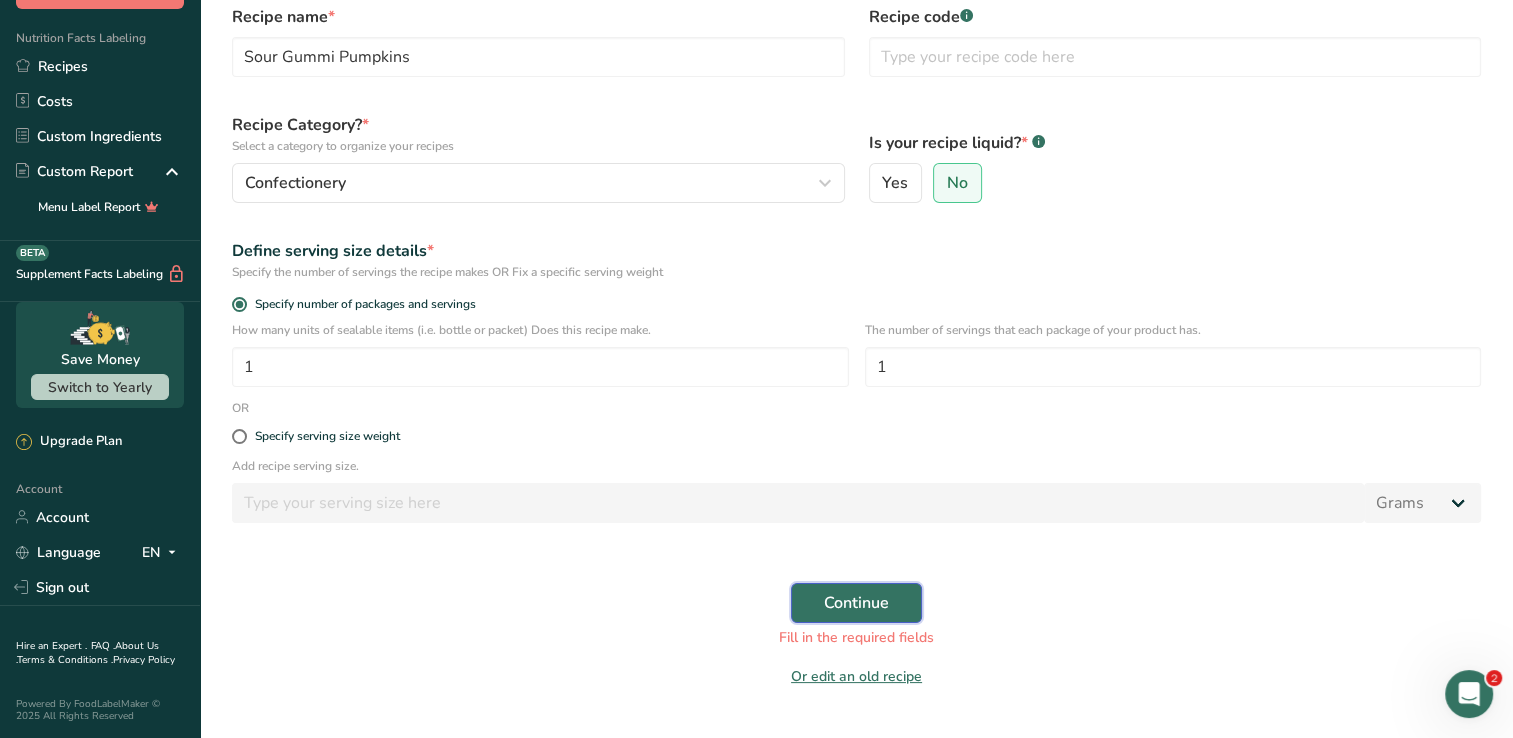 click on "Continue" at bounding box center [856, 603] 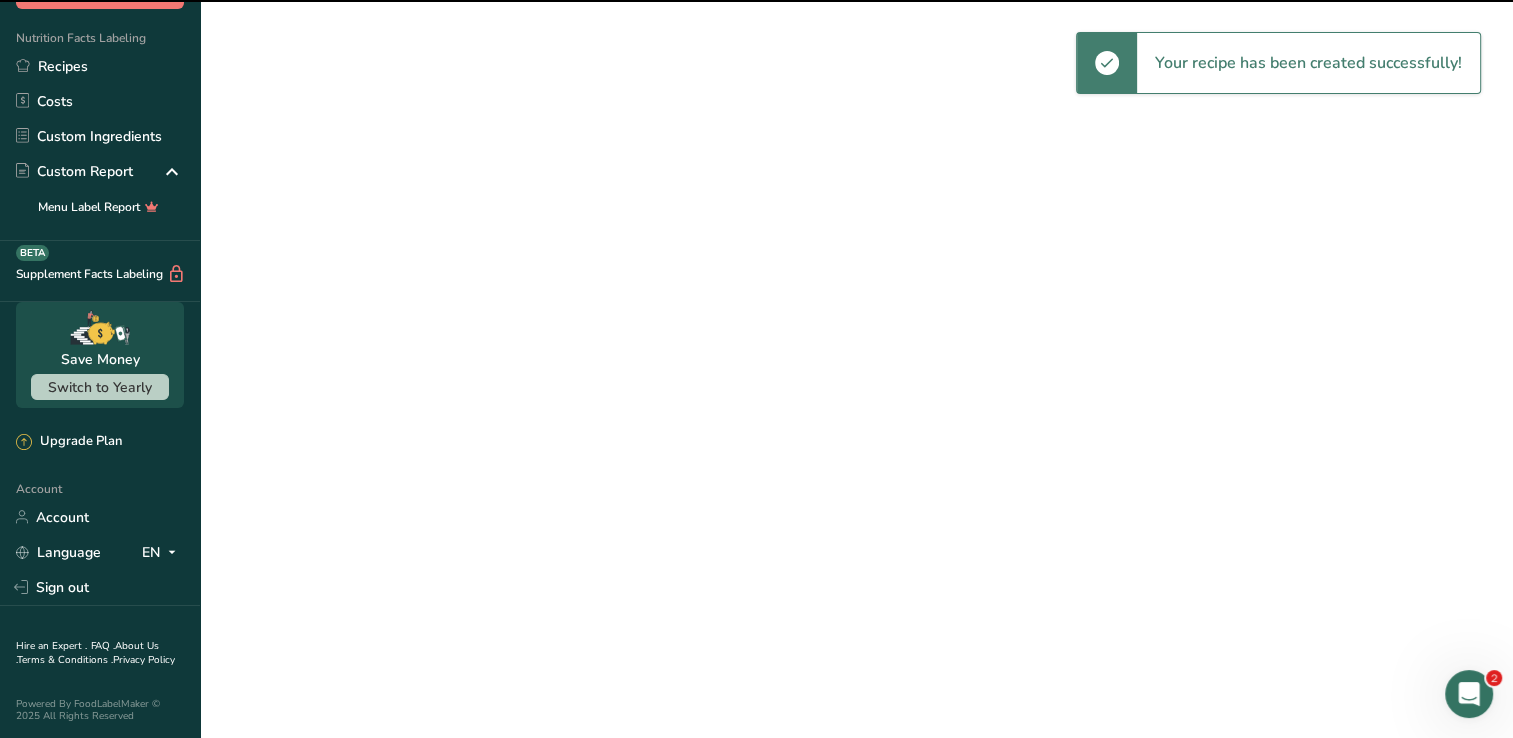scroll, scrollTop: 0, scrollLeft: 0, axis: both 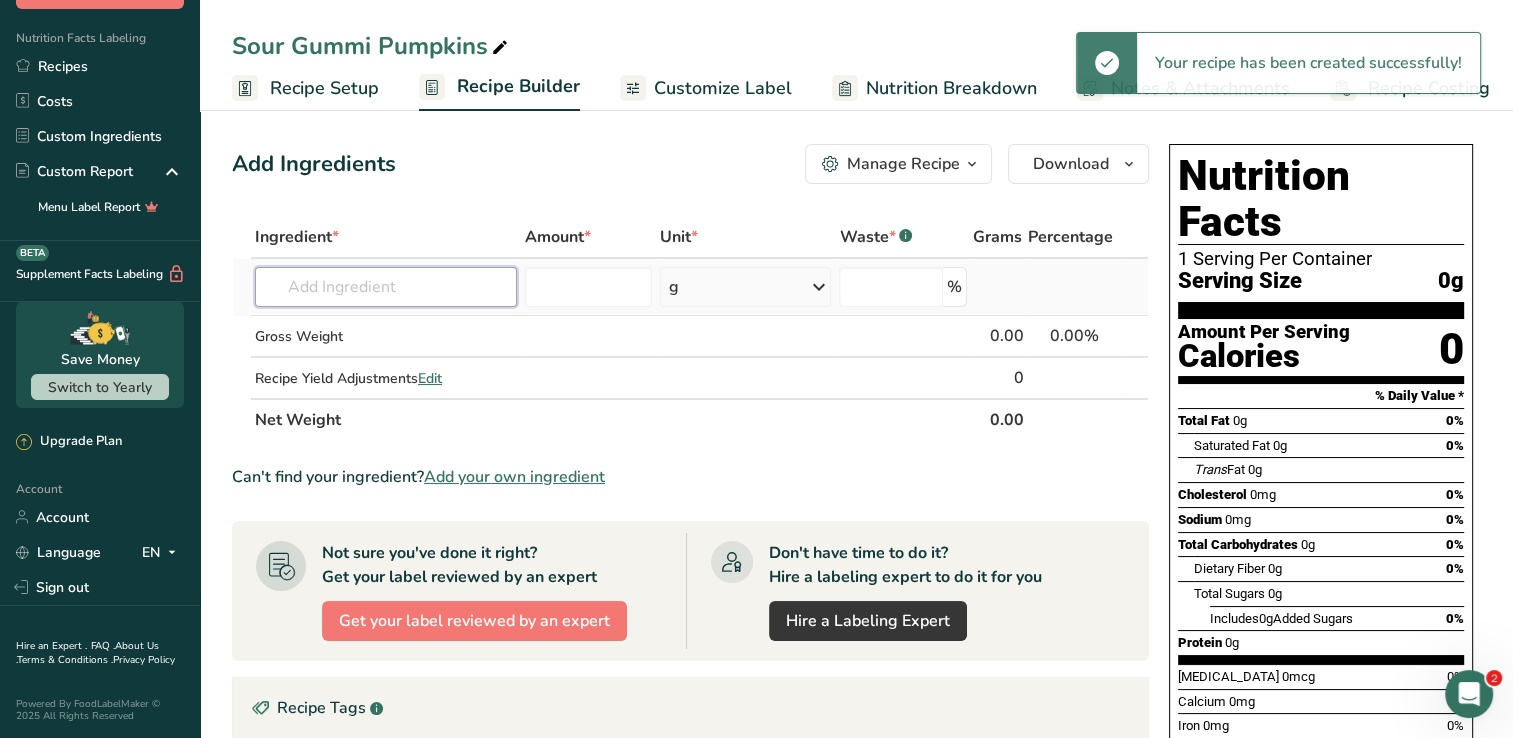 drag, startPoint x: 390, startPoint y: 299, endPoint x: 390, endPoint y: 287, distance: 12 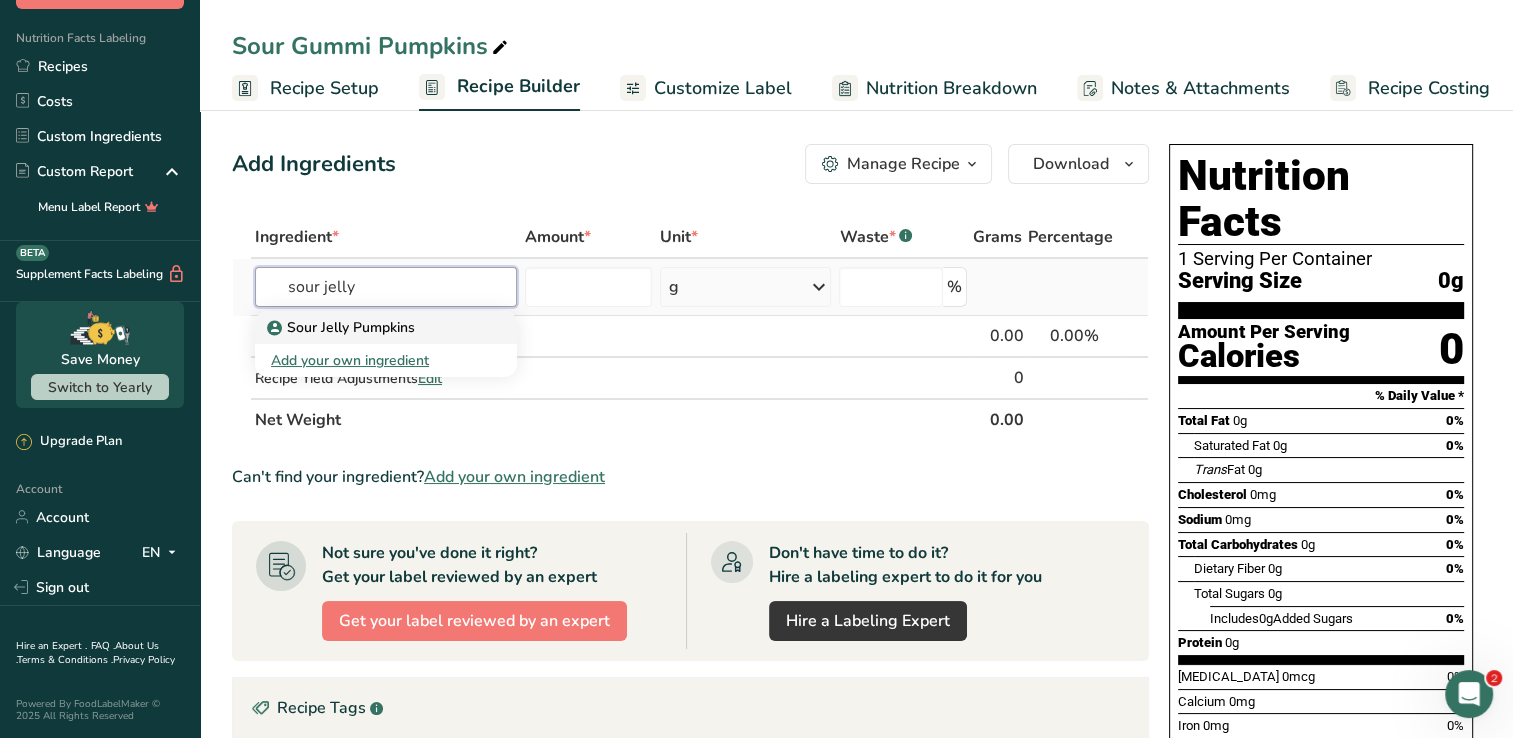type on "sour jelly" 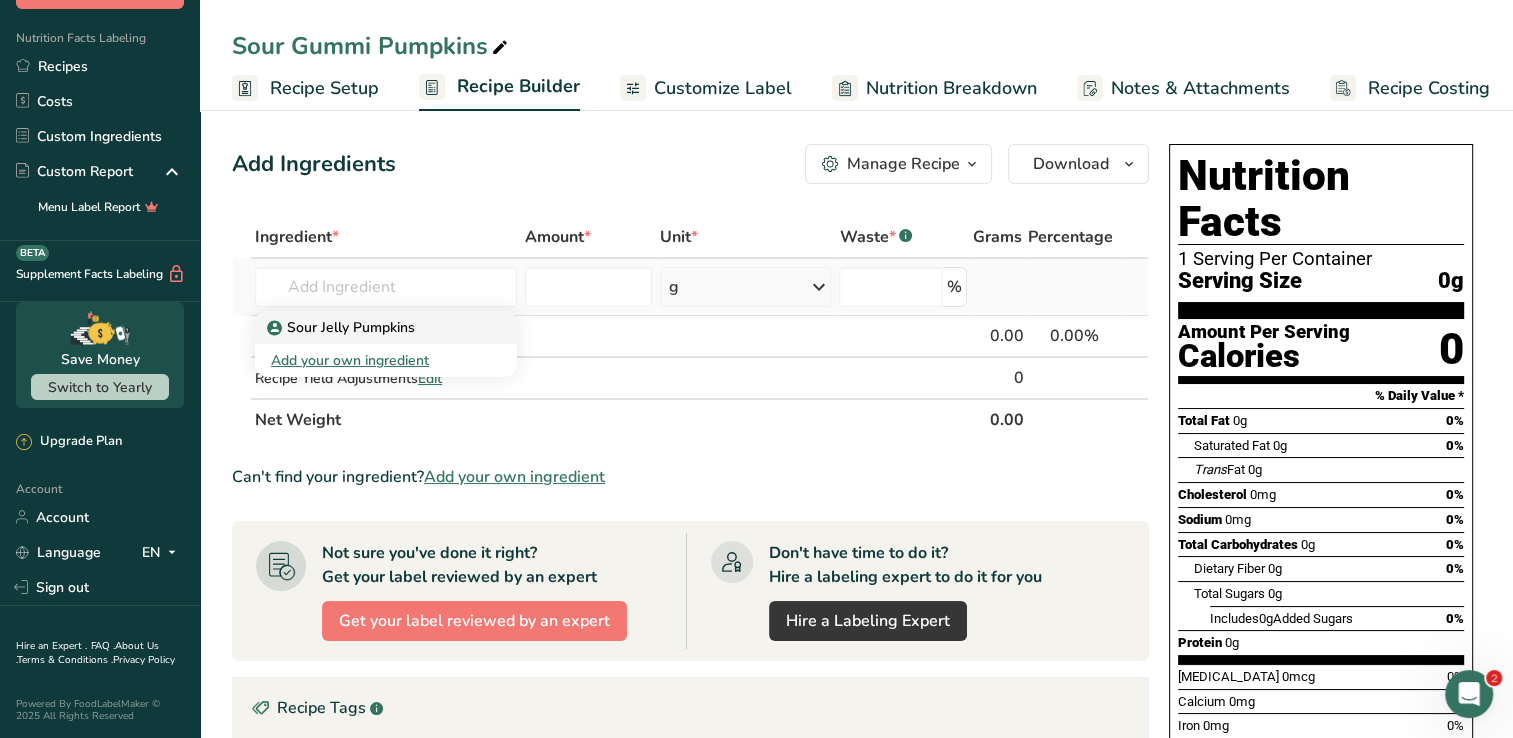 click on "Sour Jelly Pumpkins" at bounding box center [343, 327] 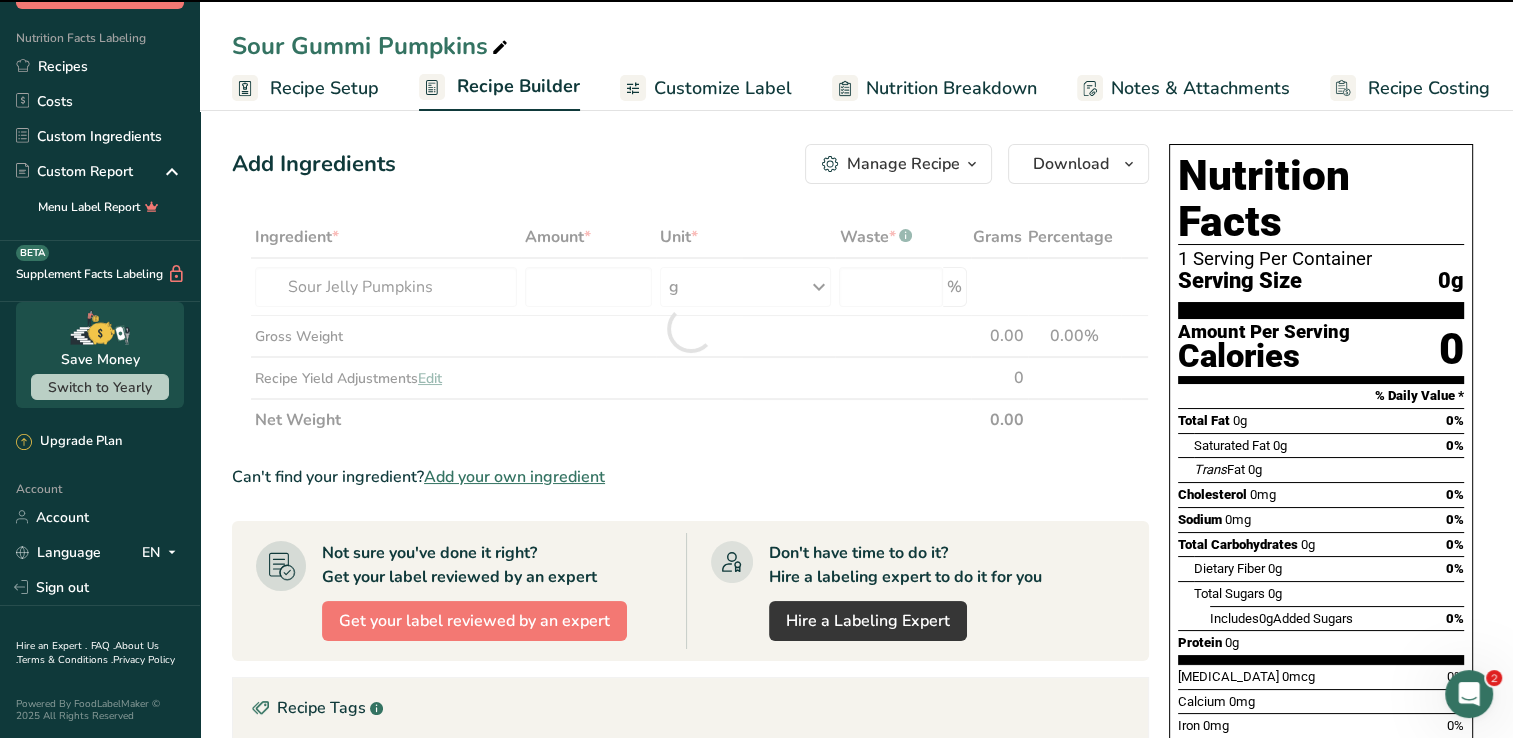 type on "0" 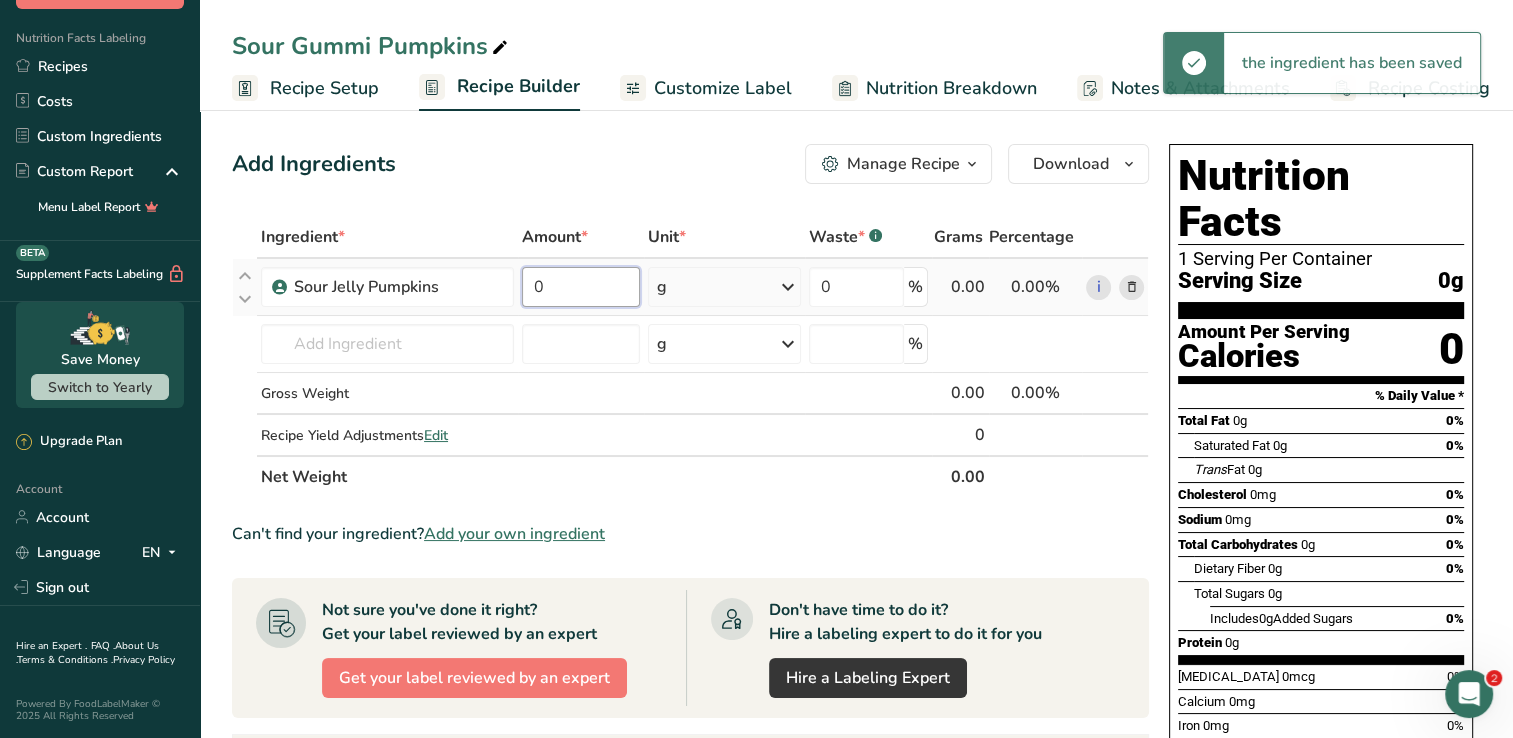 drag, startPoint x: 569, startPoint y: 287, endPoint x: 516, endPoint y: 302, distance: 55.081757 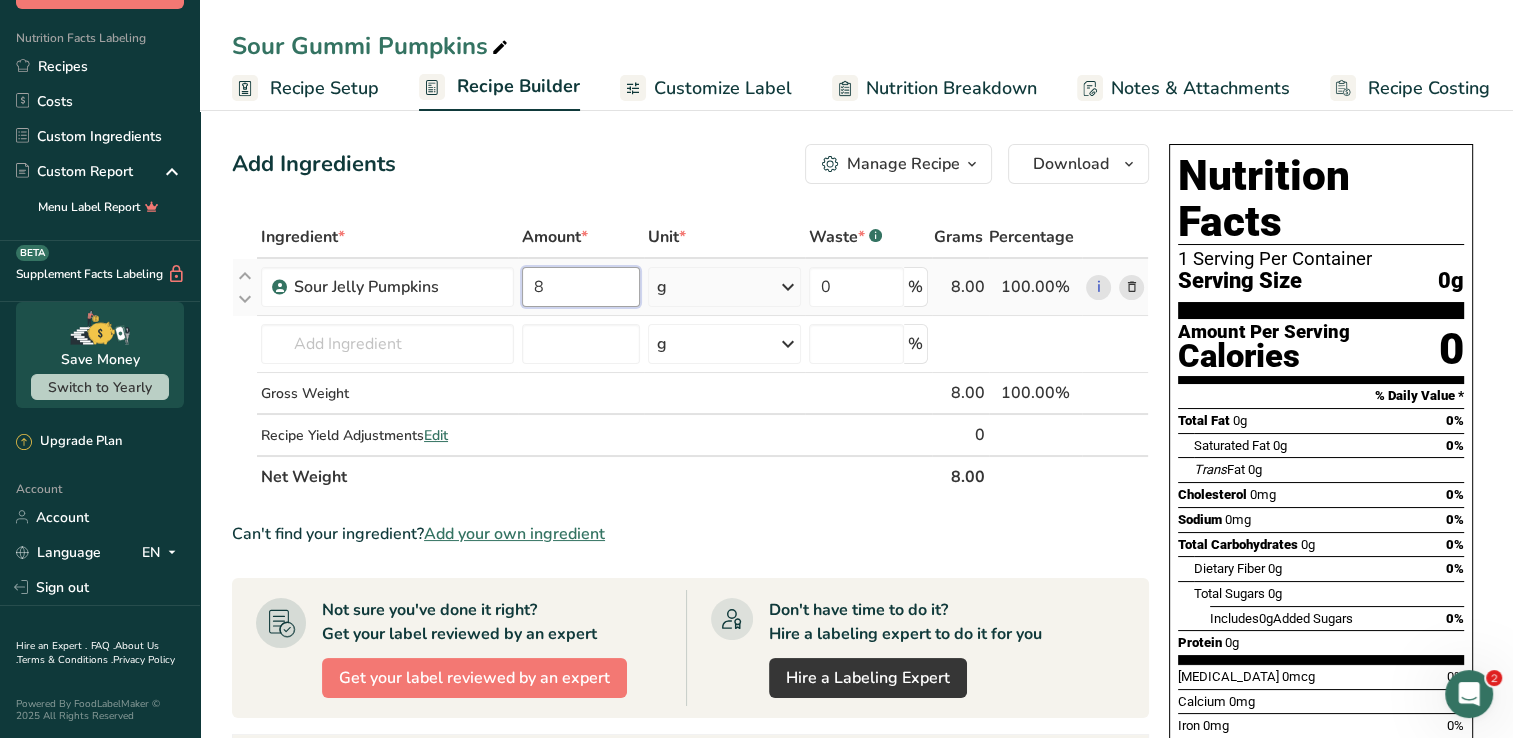 type on "8" 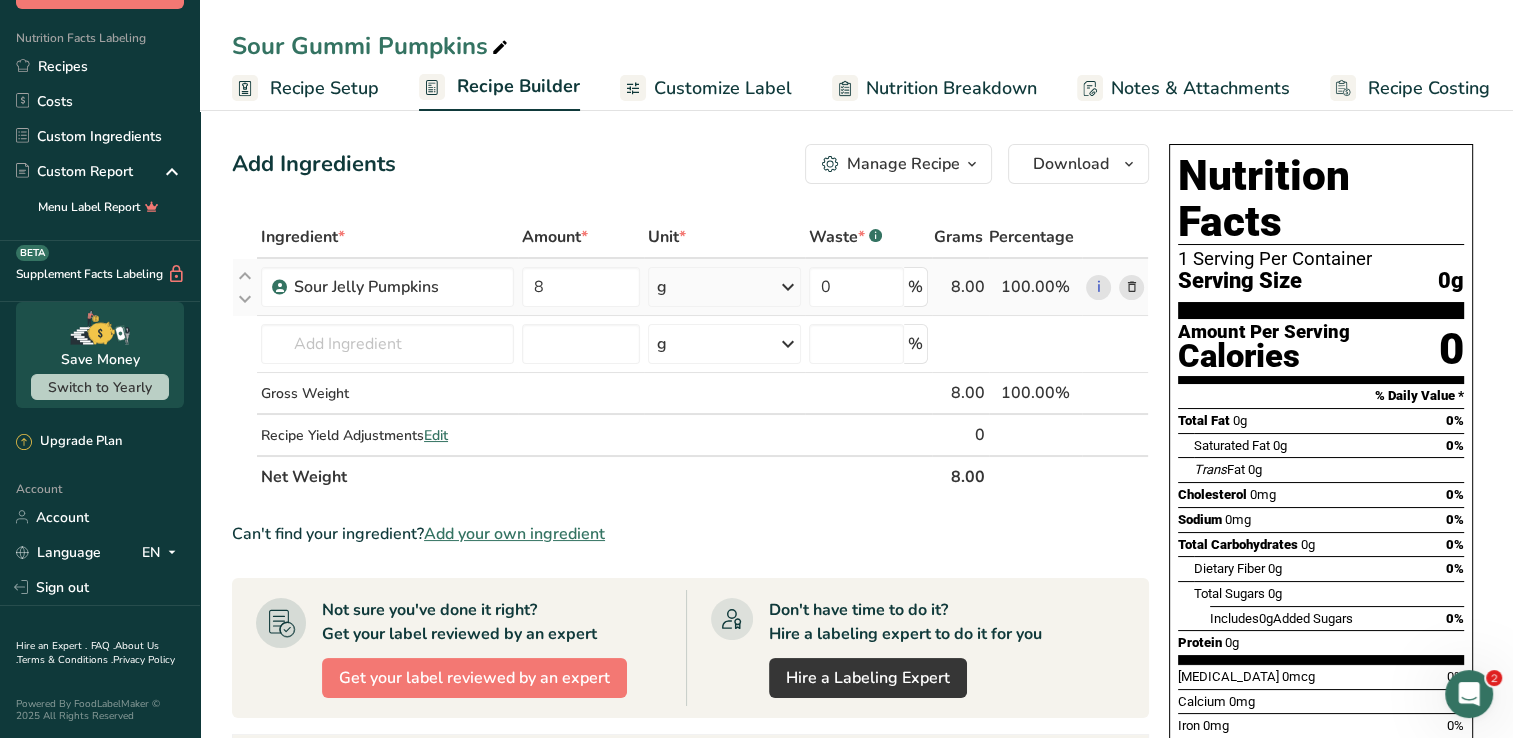 click on "Ingredient *
Amount *
Unit *
Waste *   .a-a{fill:#347362;}.b-a{fill:#fff;}          Grams
Percentage
Sour Jelly Pumpkins
8
g
Weight Units
g
kg
mg
See more
Volume Units
l
mL
fl oz
See more
0
%
8.00
100.00%
i
Sour Jelly Pumpkins
Add your own ingredient
g
Weight Units
g
kg
mg
See more
Volume Units
l
mL
fl oz
See more
%
Gross Weight
8.00" at bounding box center (690, 357) 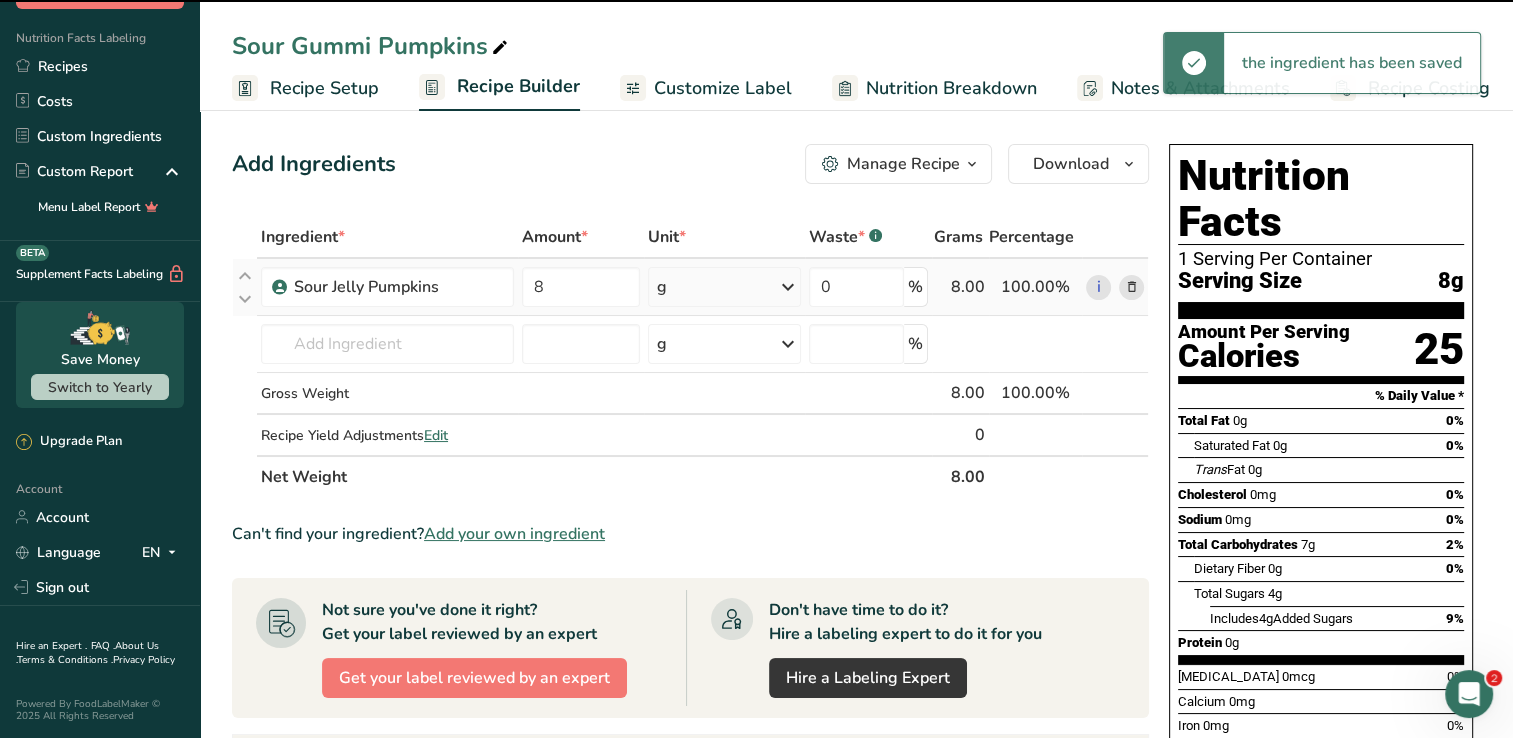 click on "g" at bounding box center [724, 287] 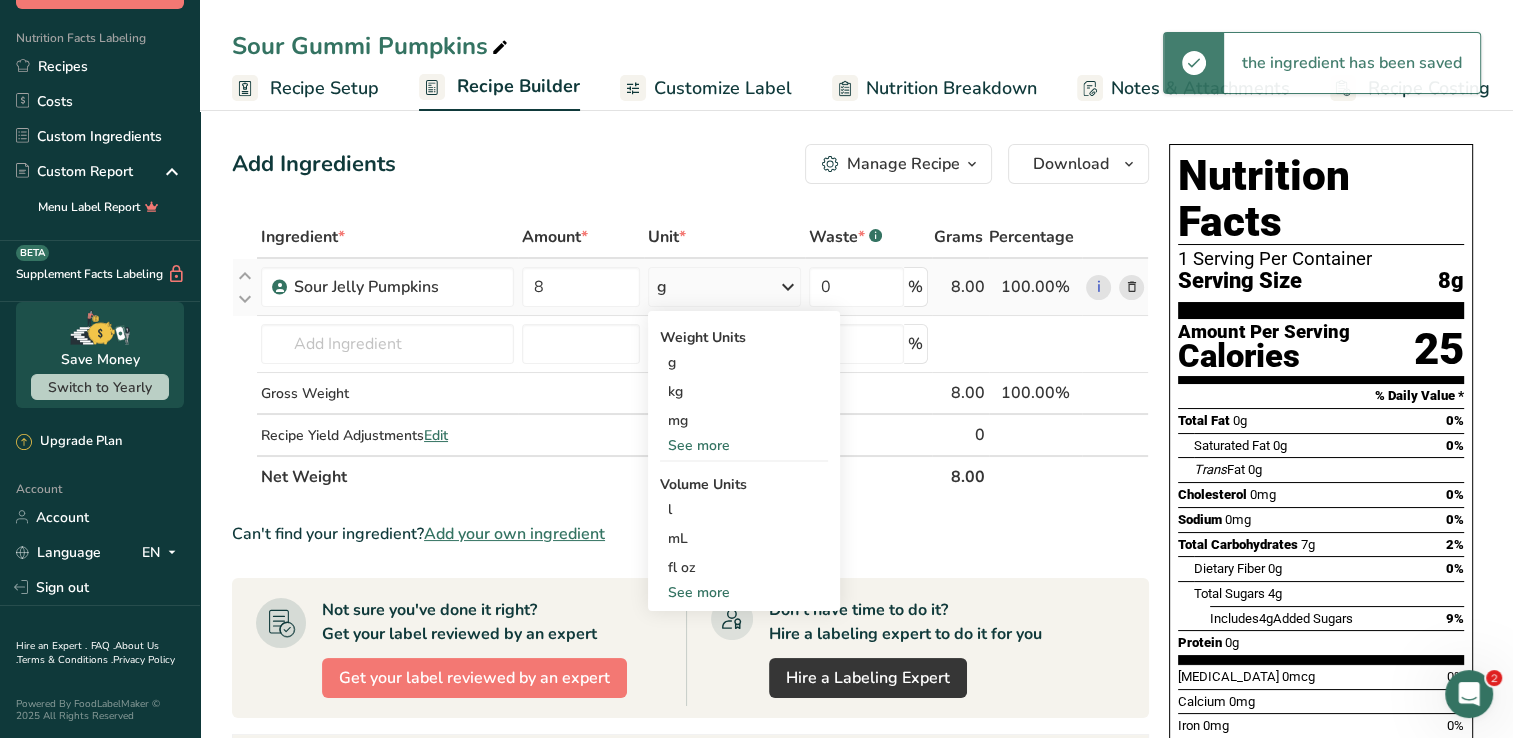 click on "See more" at bounding box center (744, 445) 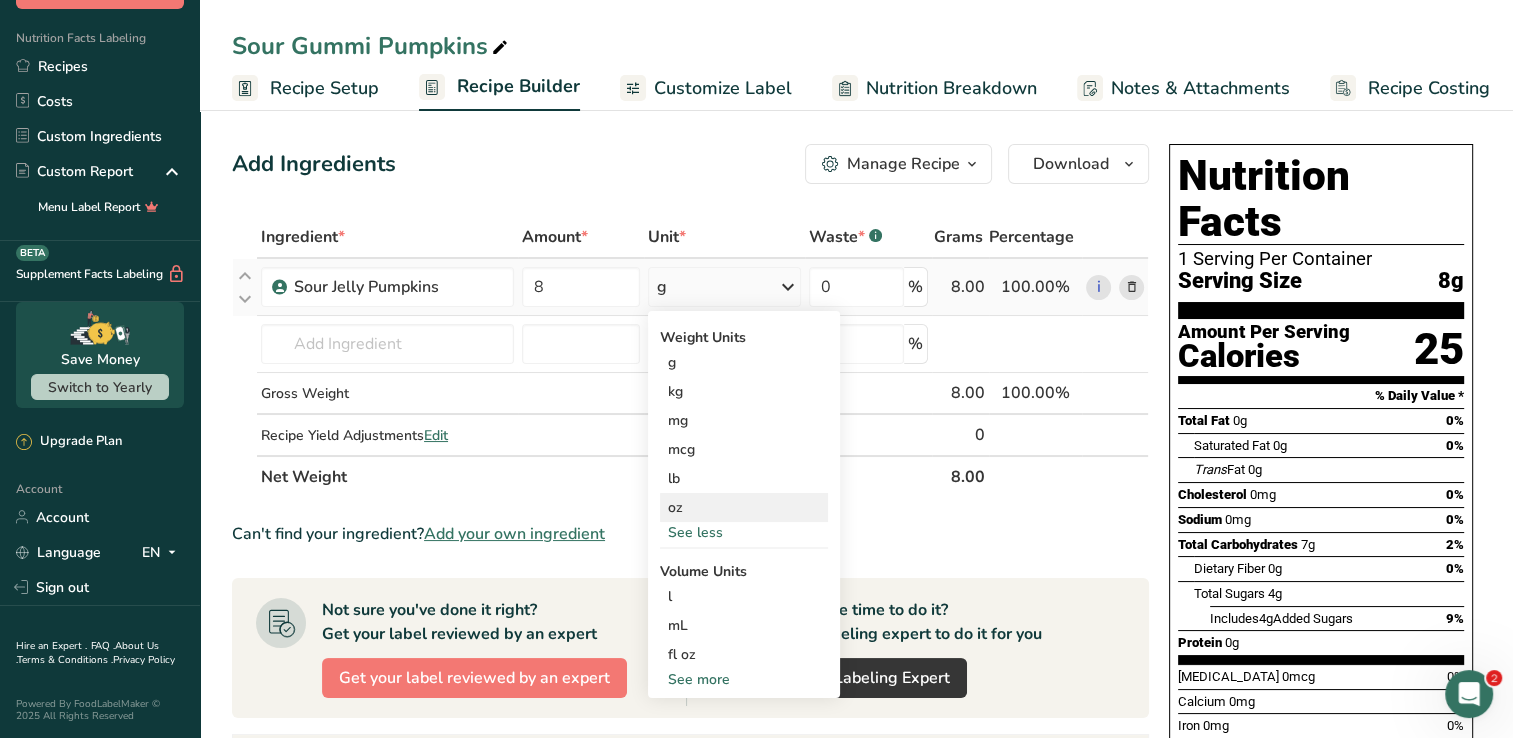 click on "oz" at bounding box center [744, 507] 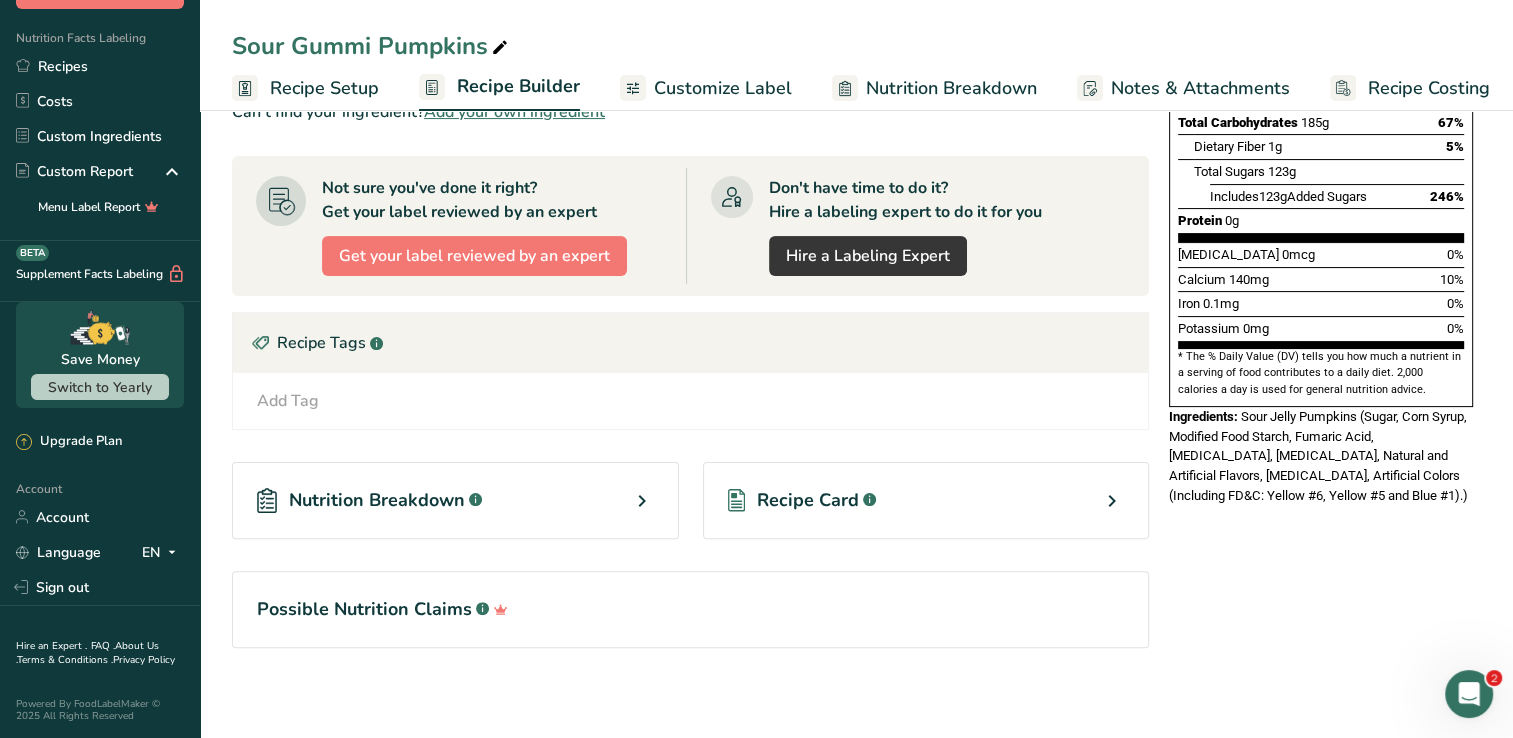 scroll, scrollTop: 424, scrollLeft: 0, axis: vertical 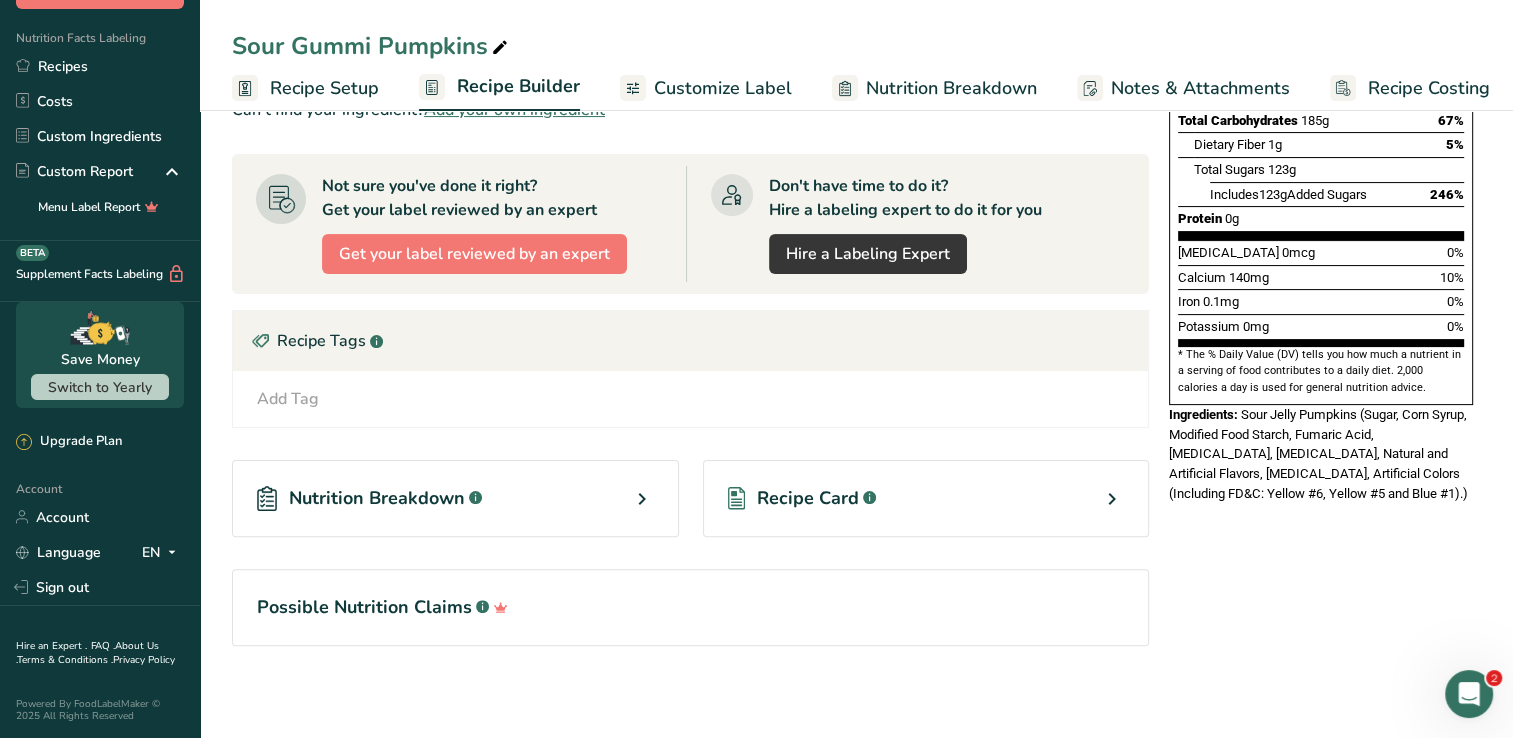 click on "Recipe Card" at bounding box center (808, 498) 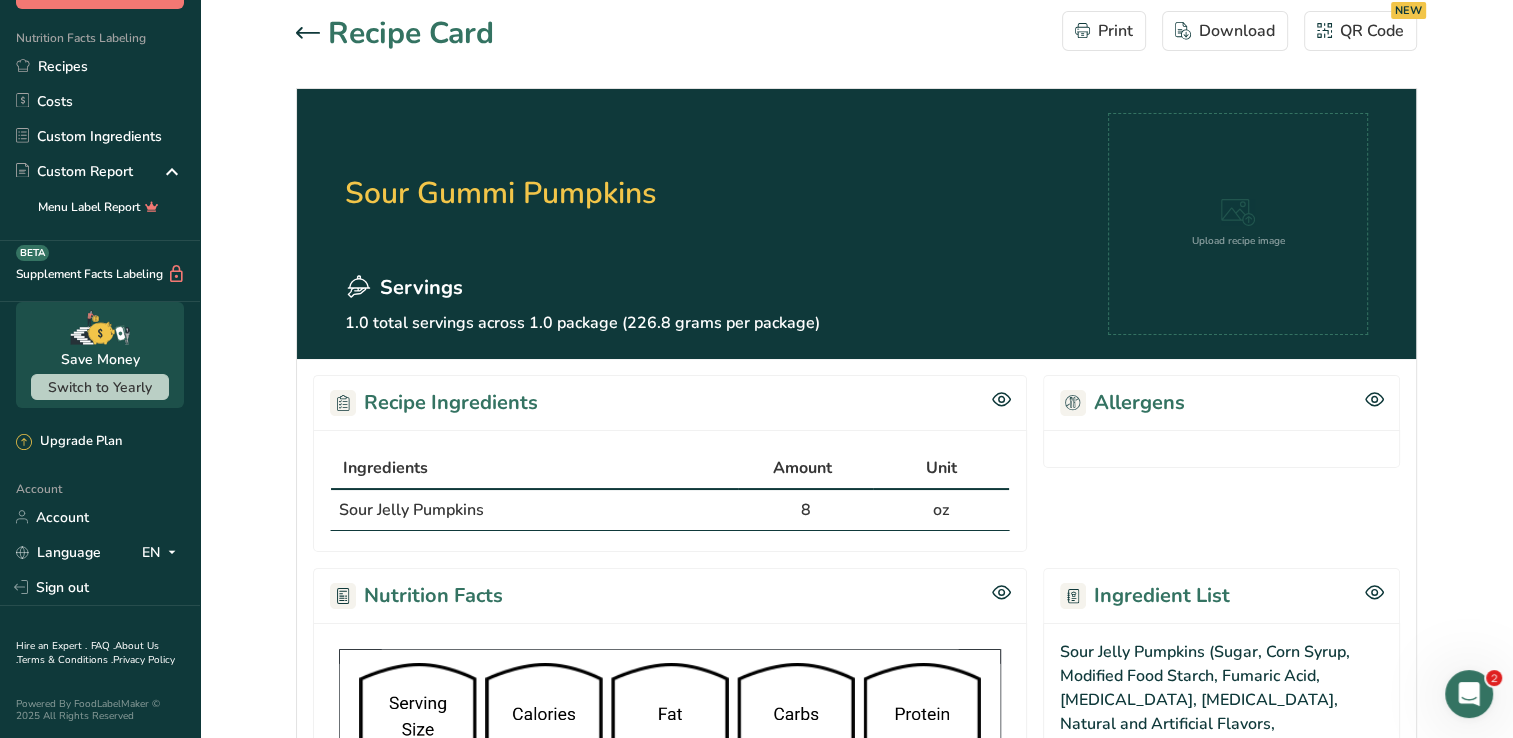scroll, scrollTop: 0, scrollLeft: 0, axis: both 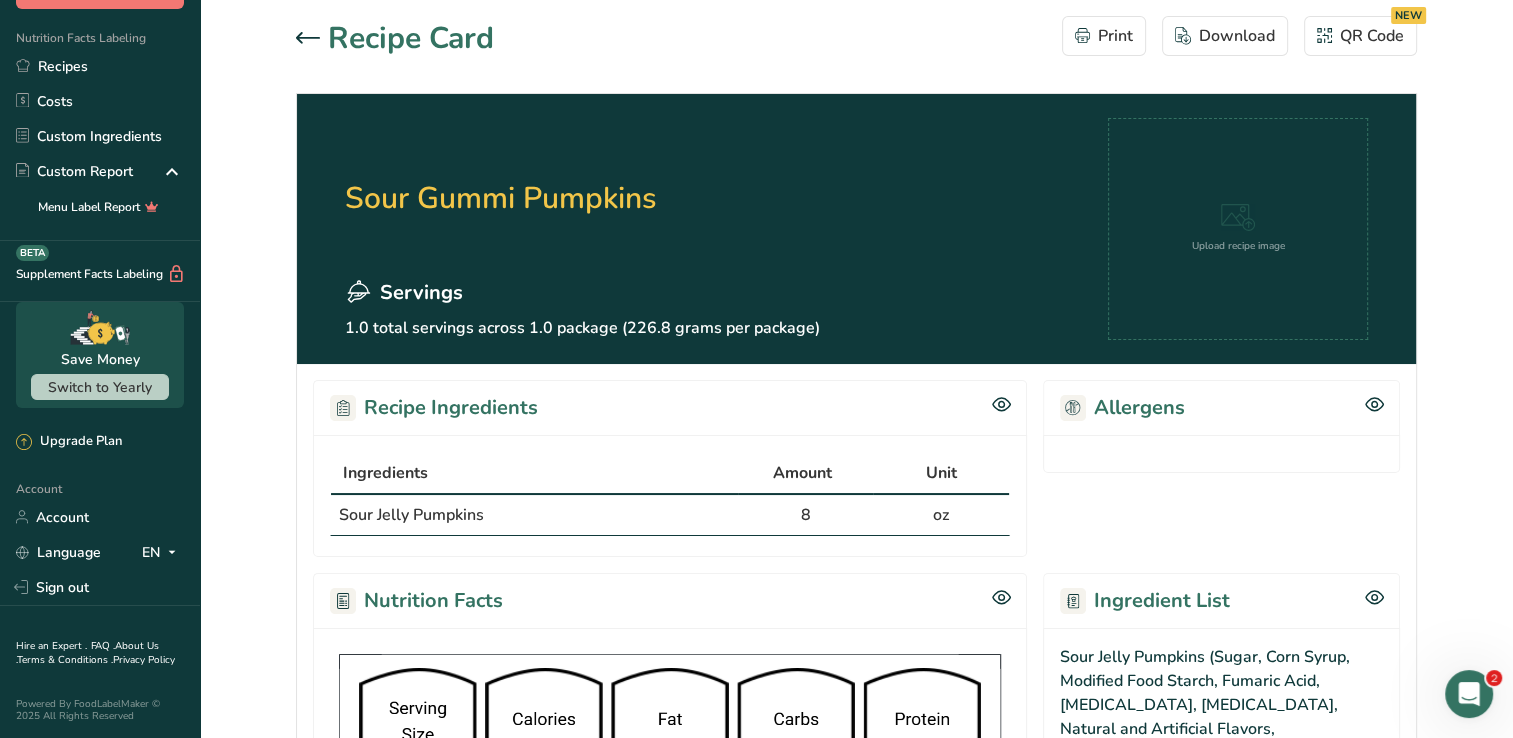 click 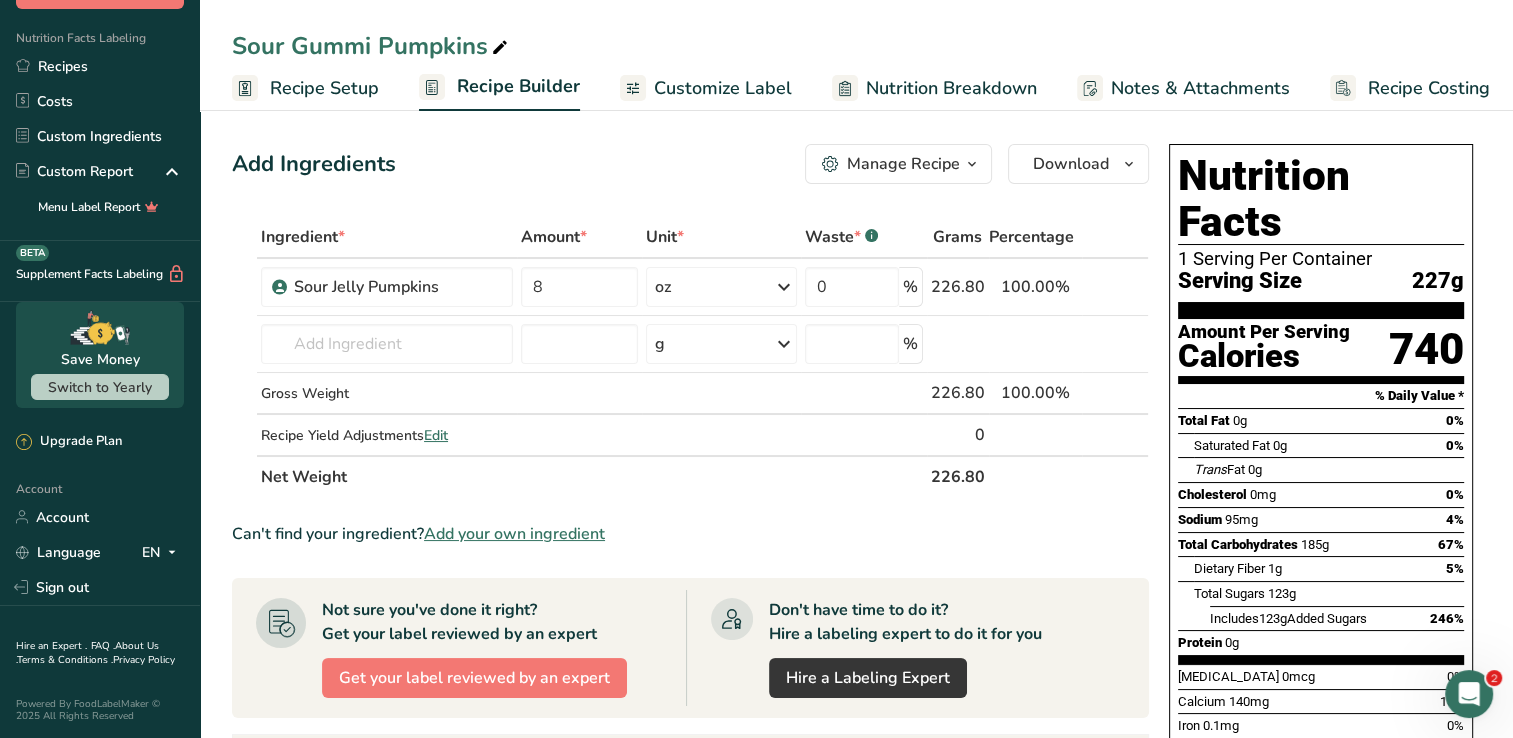 click on "Customize Label" at bounding box center [723, 88] 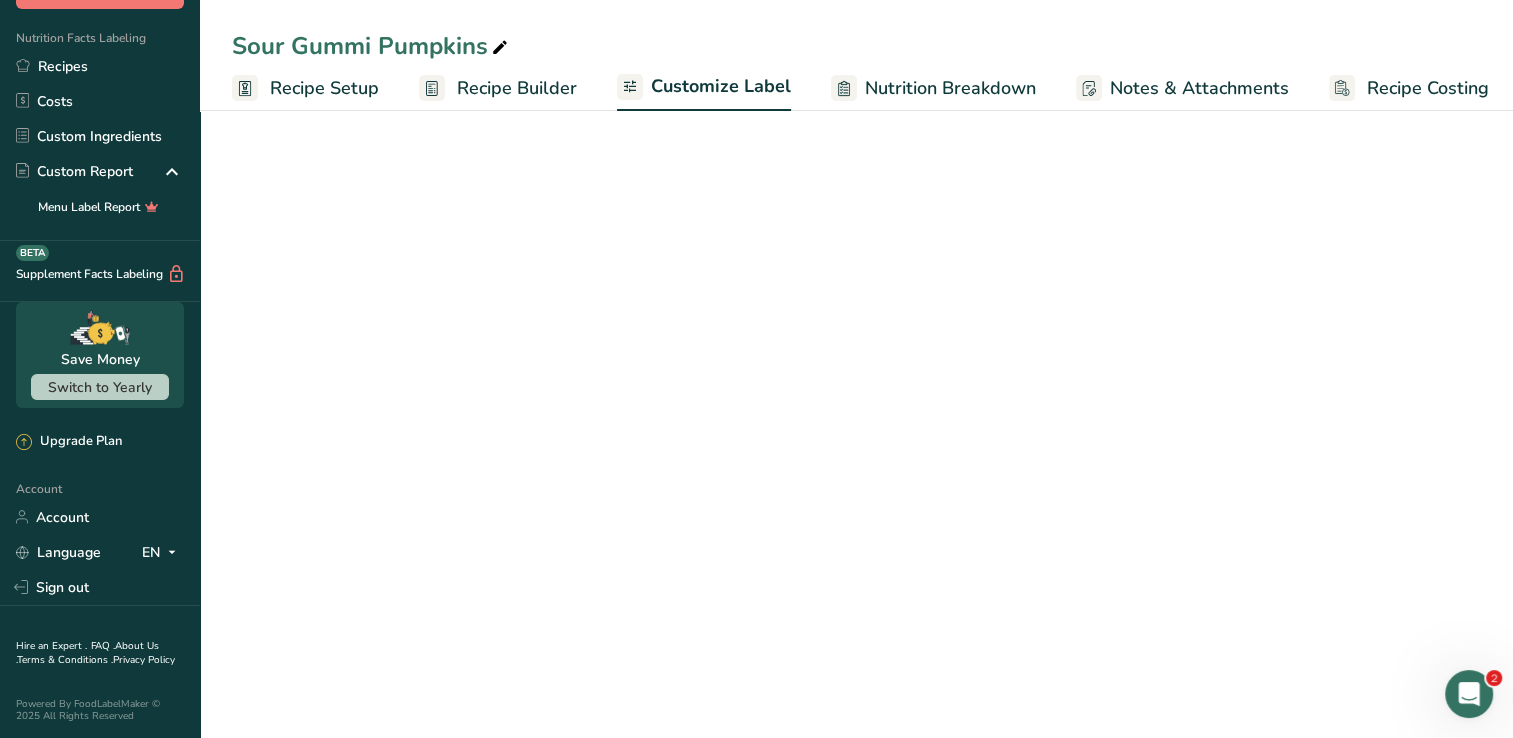 scroll, scrollTop: 0, scrollLeft: 8, axis: horizontal 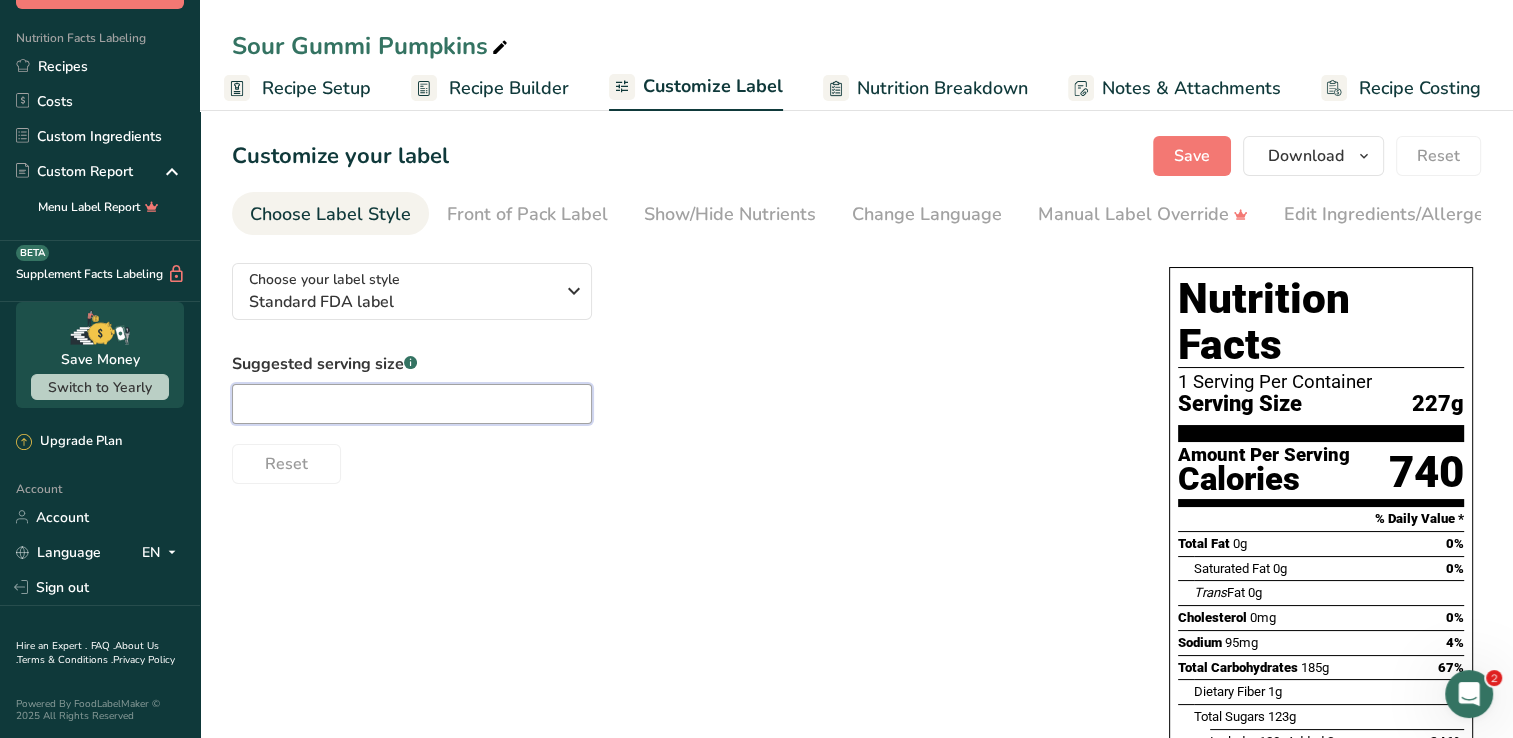 click at bounding box center [412, 404] 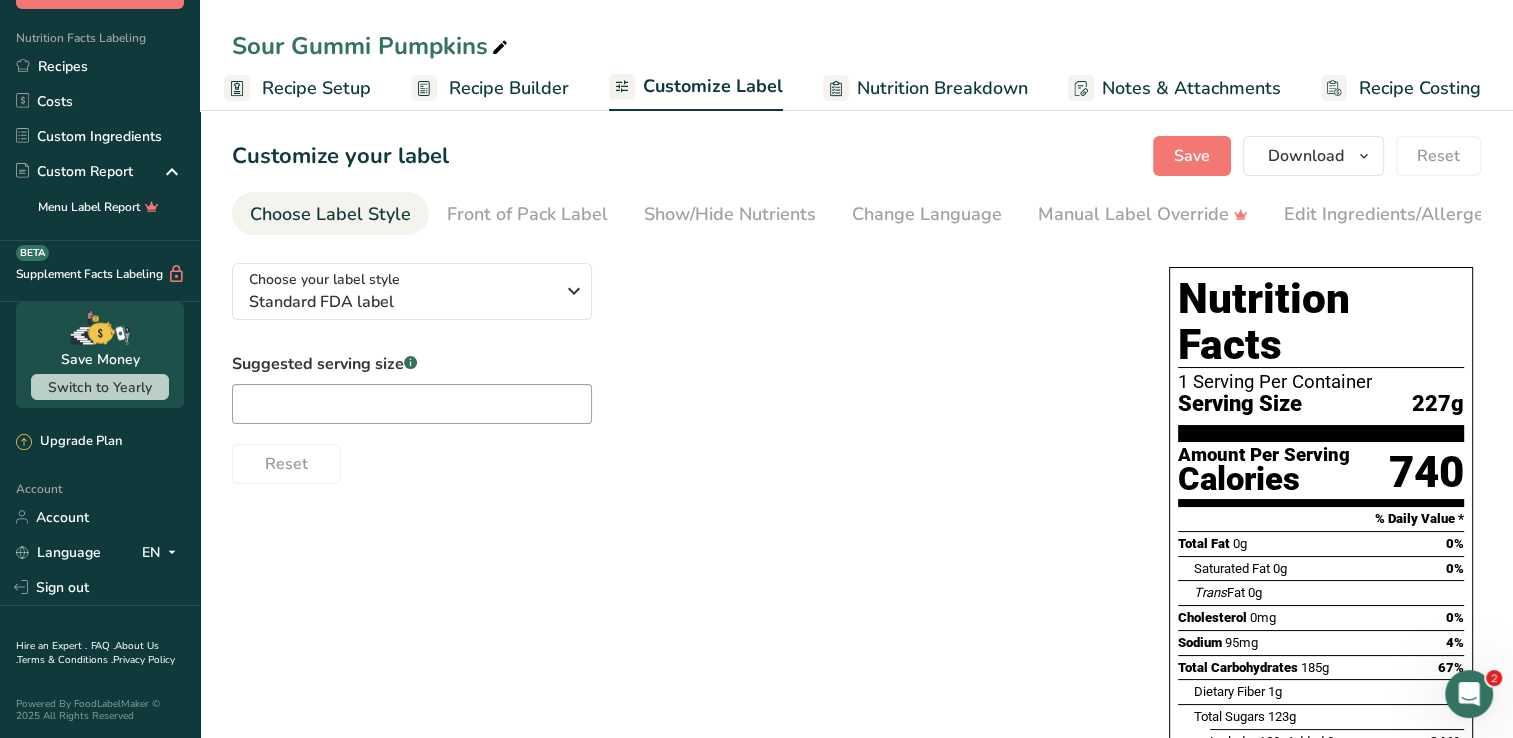 click on "Recipe Setup" at bounding box center (316, 88) 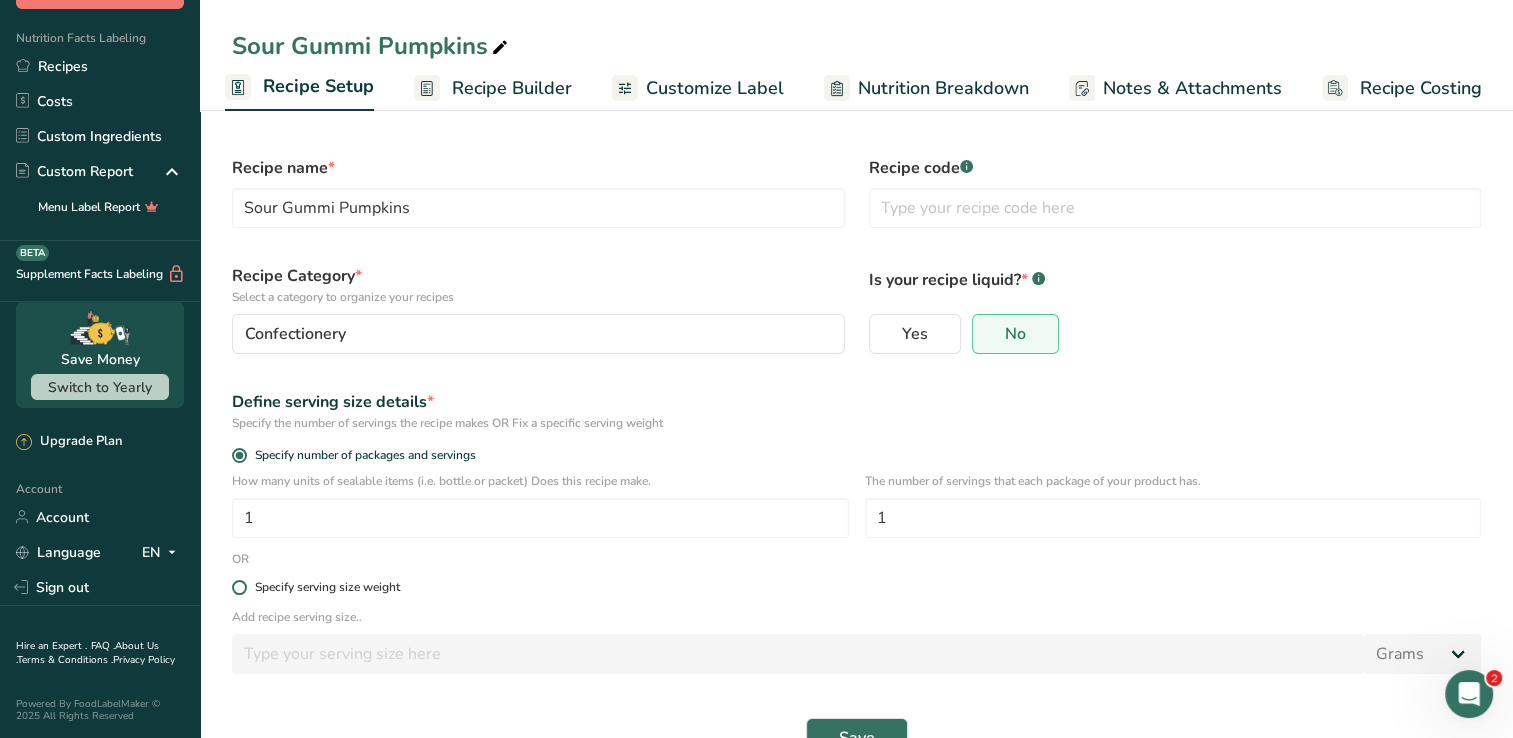 click on "Specify serving size weight" at bounding box center [856, 587] 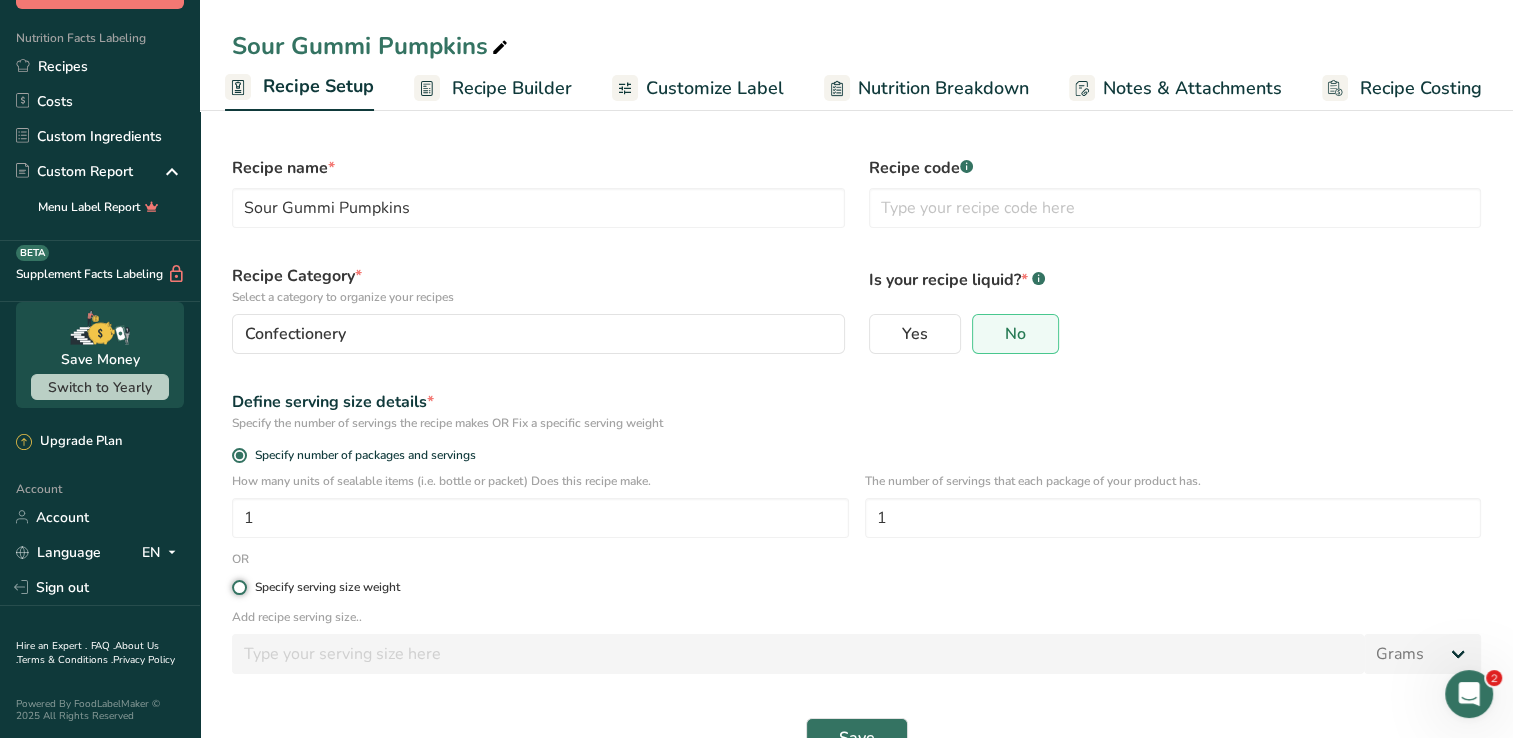 radio on "true" 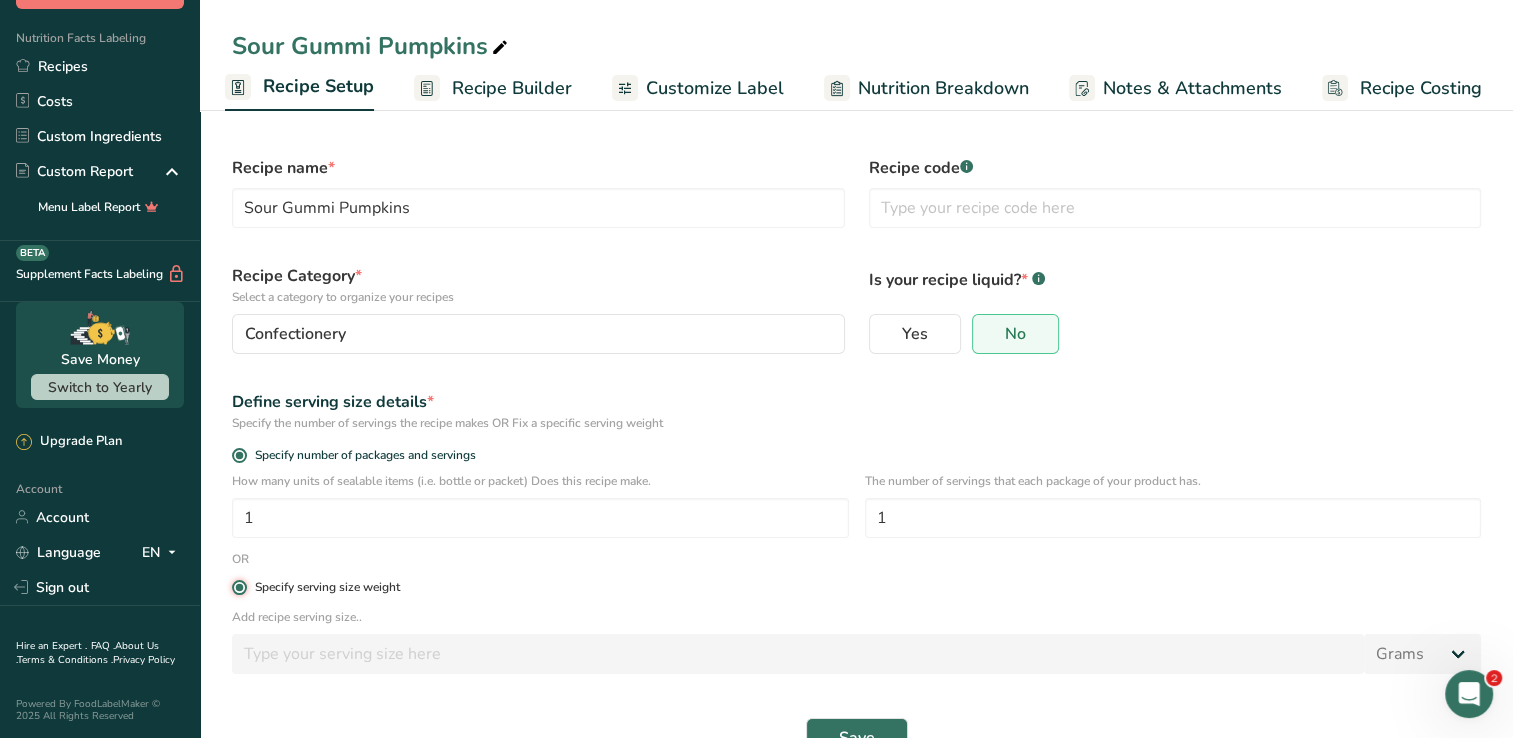 radio on "false" 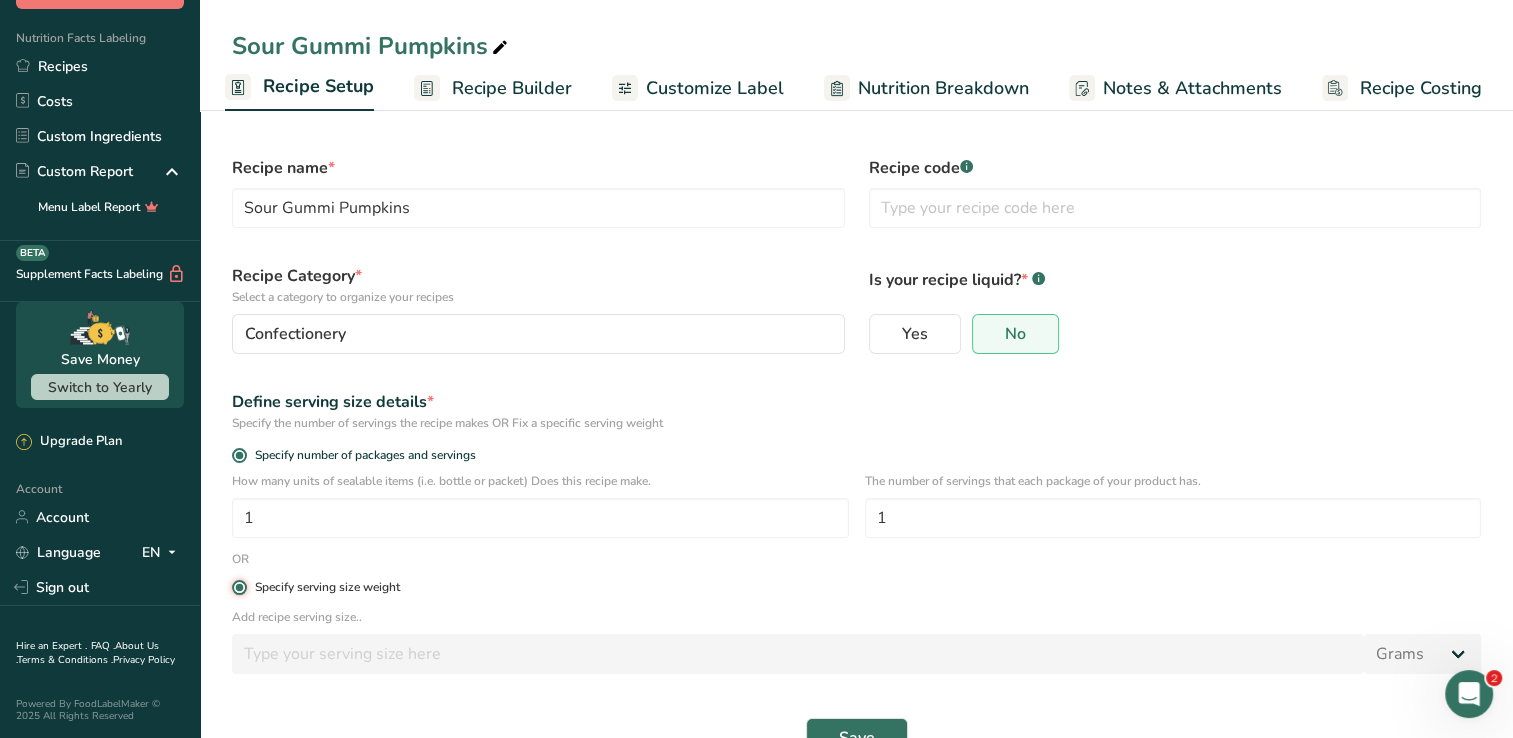 type 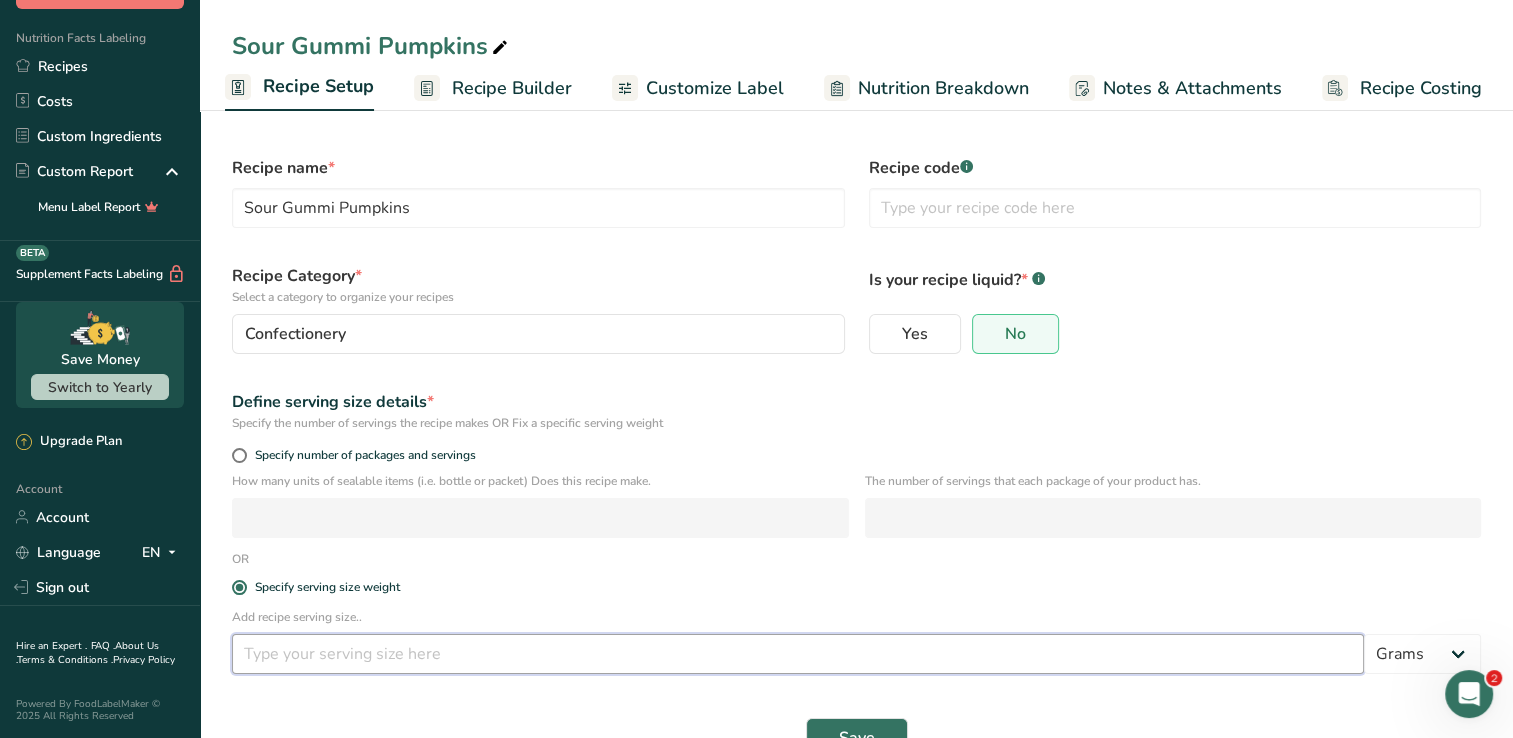 click at bounding box center (798, 654) 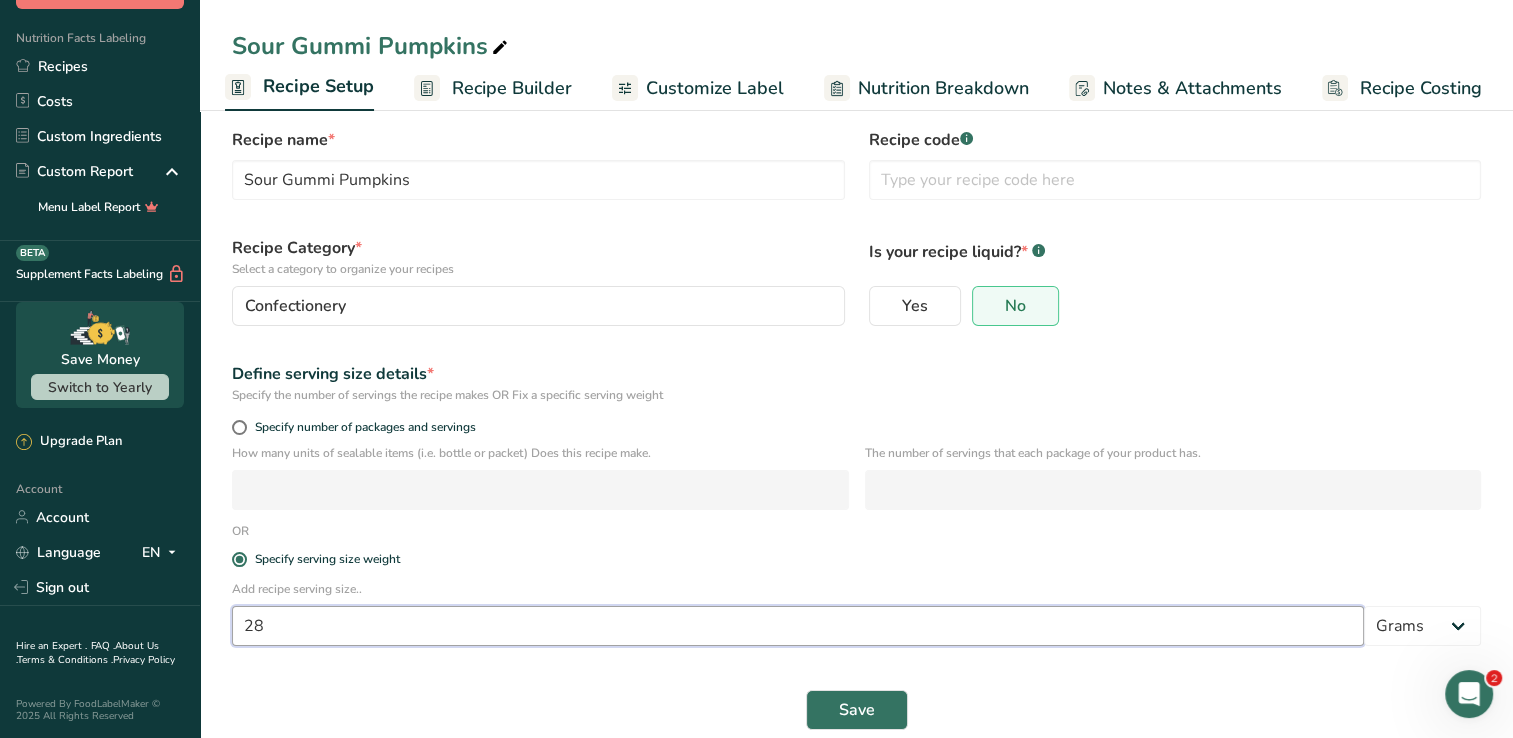 scroll, scrollTop: 52, scrollLeft: 0, axis: vertical 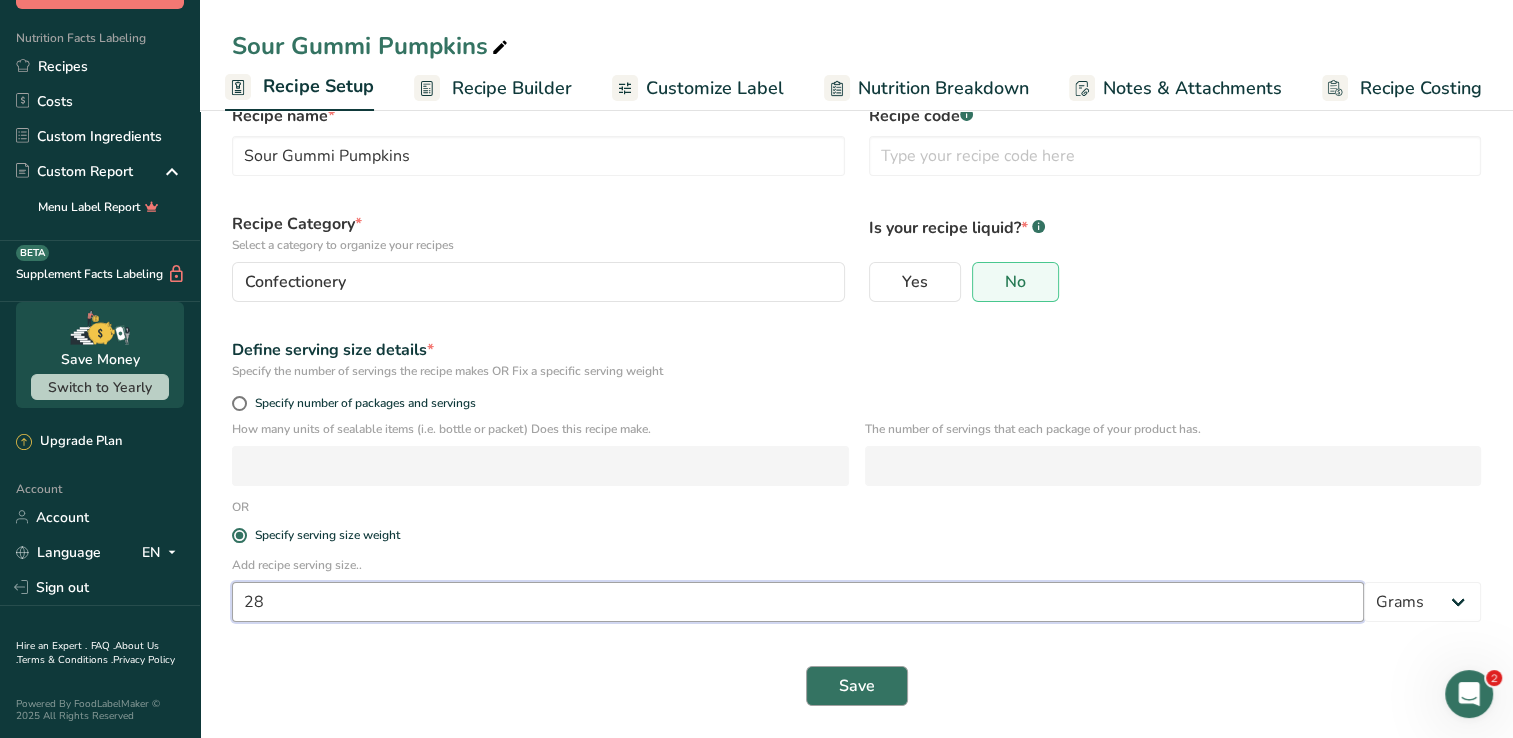 type on "28" 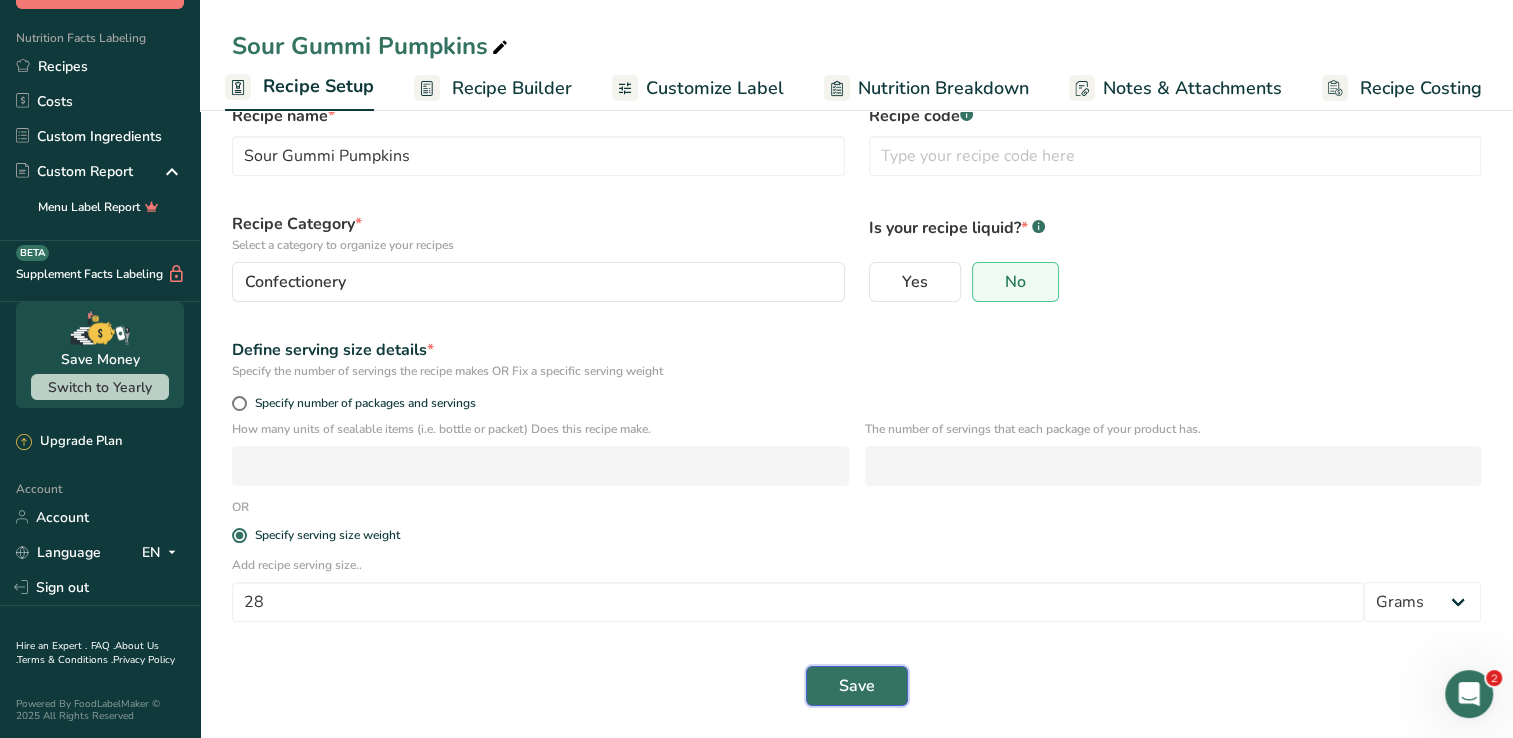 click on "Save" at bounding box center [857, 686] 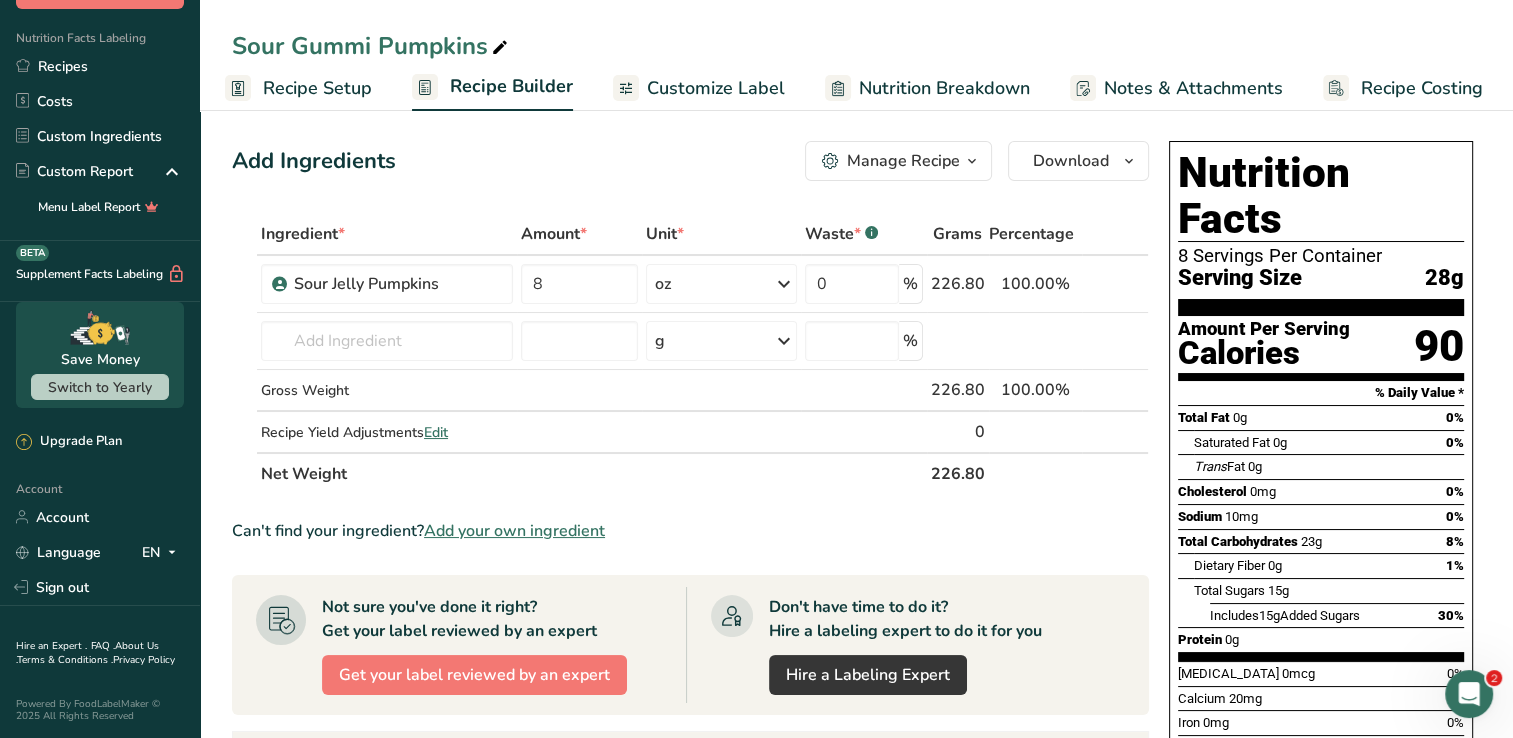 scroll, scrollTop: 0, scrollLeft: 0, axis: both 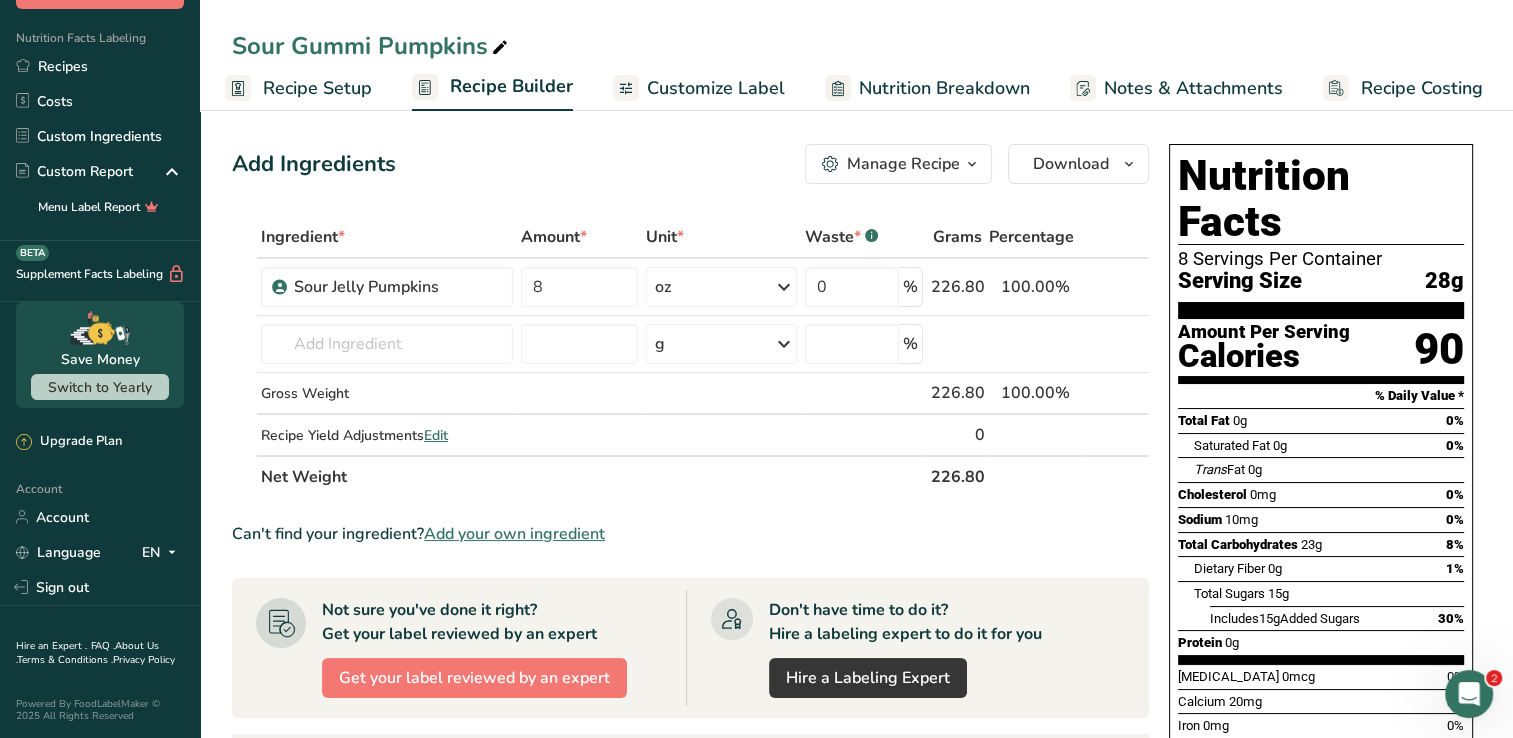 click on "Customize Label" at bounding box center (716, 88) 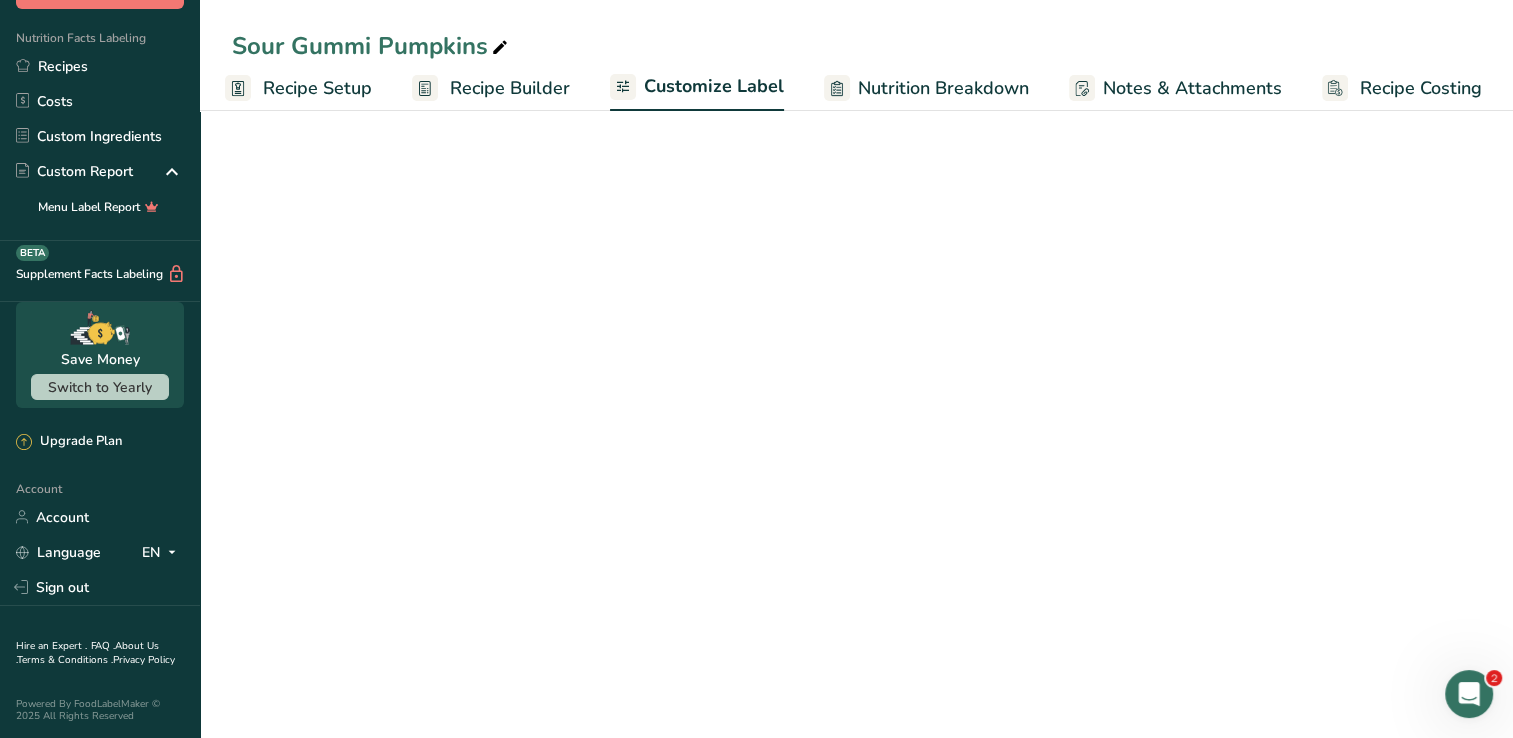 scroll, scrollTop: 0, scrollLeft: 8, axis: horizontal 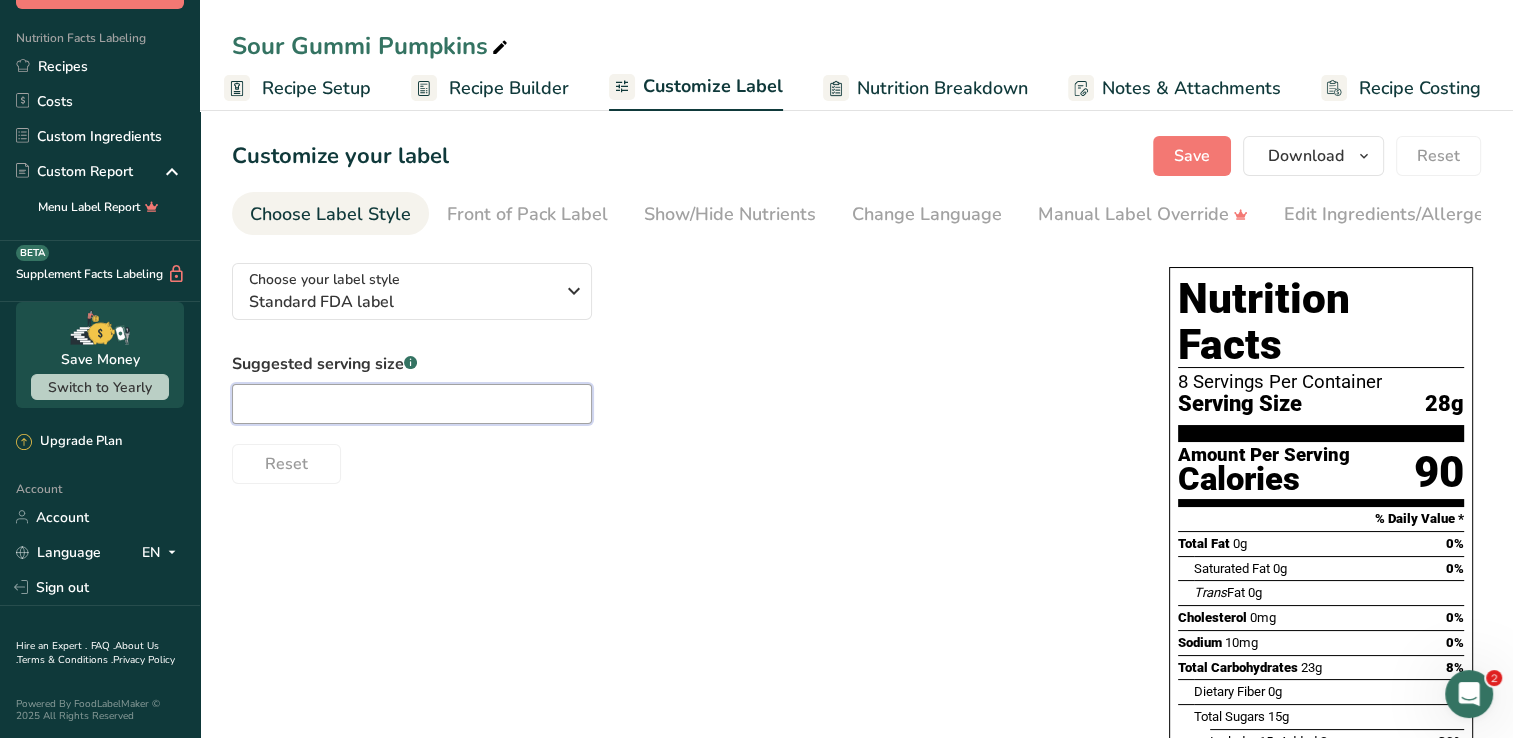 click at bounding box center (412, 404) 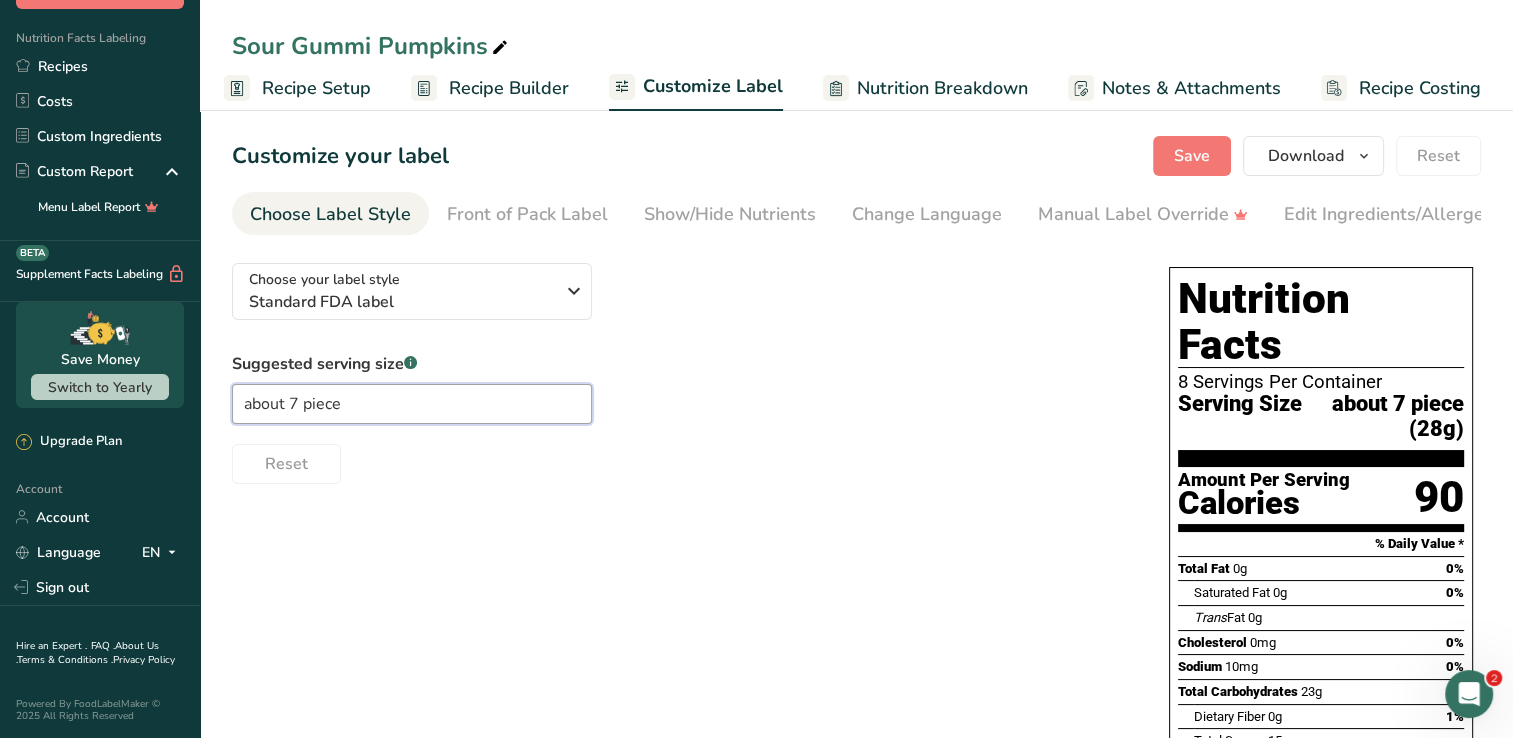 drag, startPoint x: 293, startPoint y: 406, endPoint x: 185, endPoint y: 420, distance: 108.903625 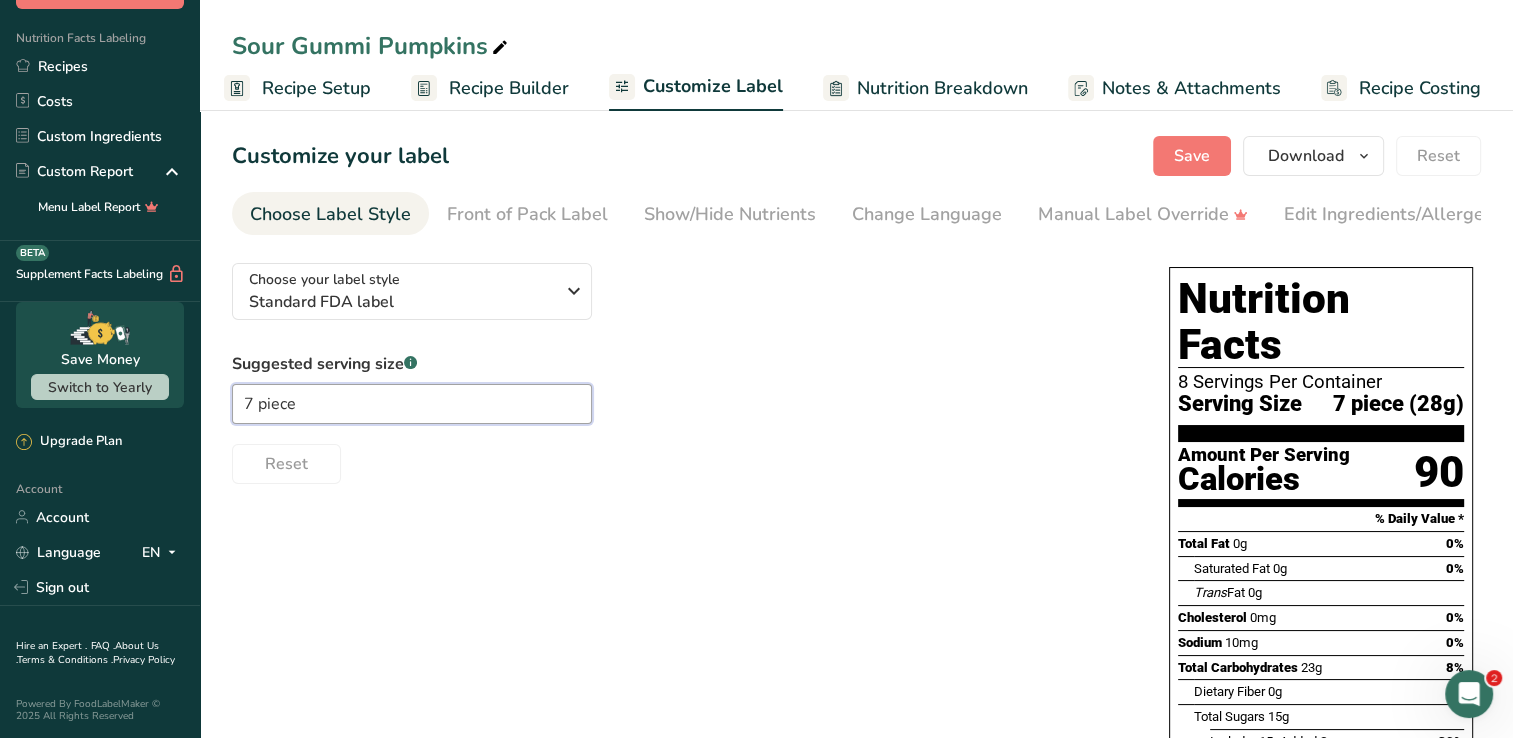 click on "7 piece" at bounding box center [412, 404] 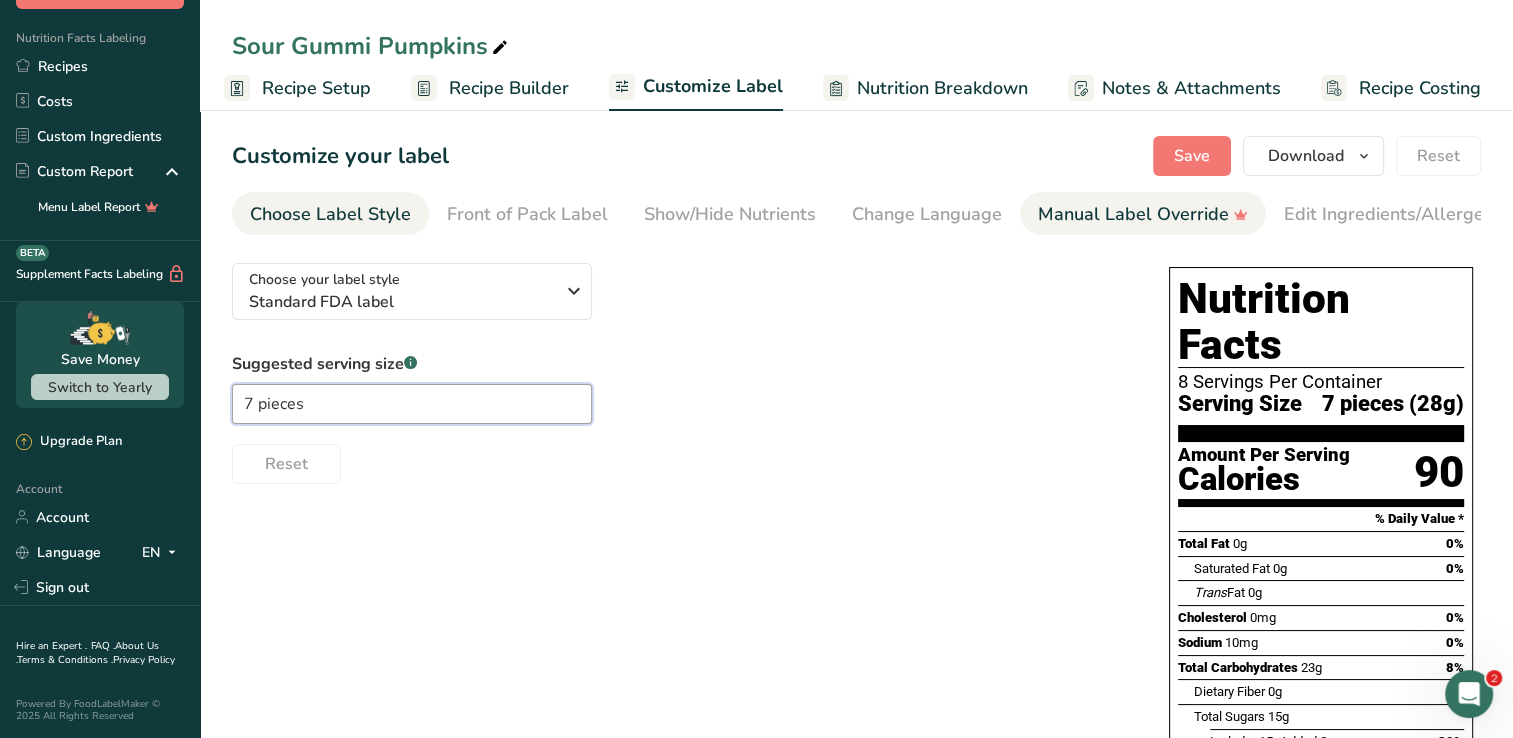 type on "7 pieces" 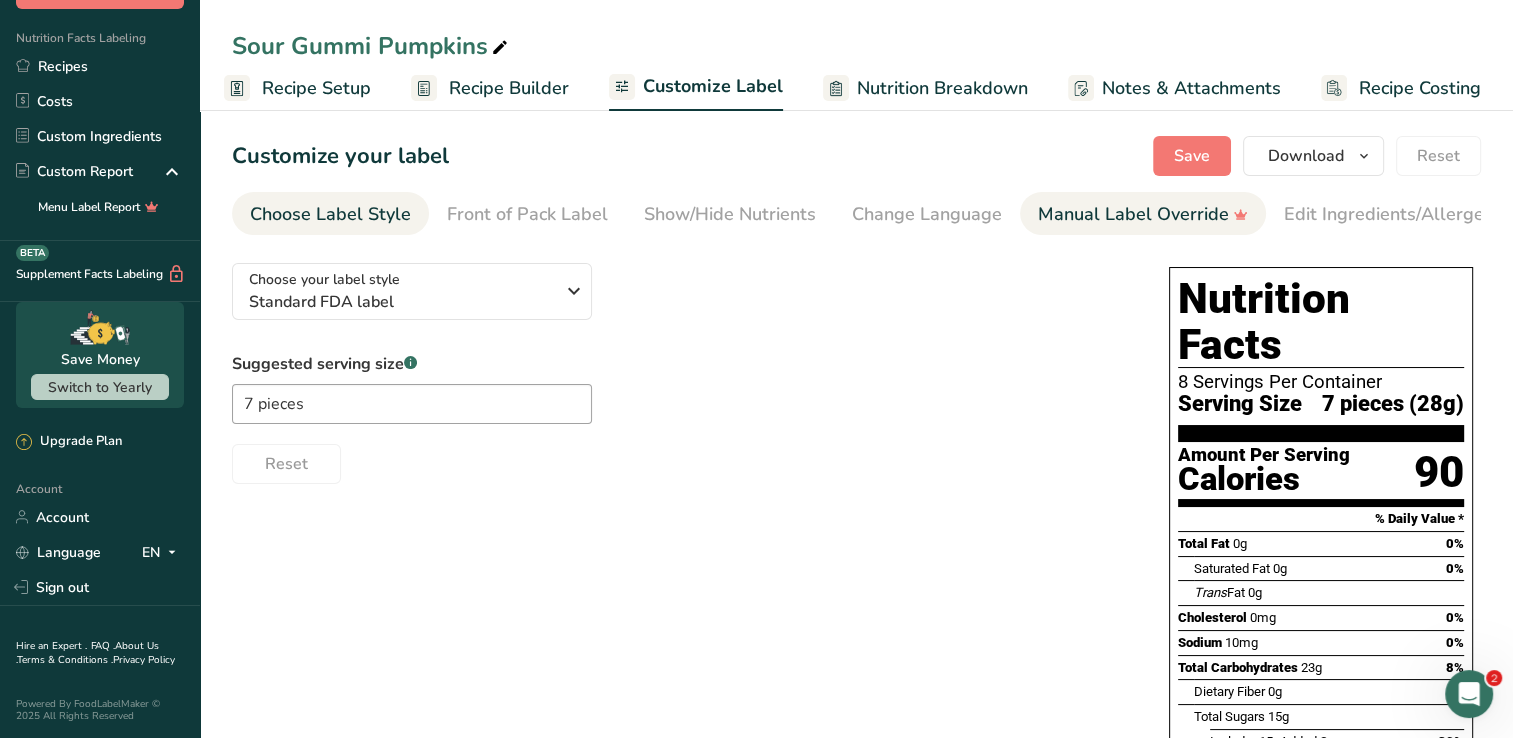 click on "Manual Label Override" at bounding box center [1143, 214] 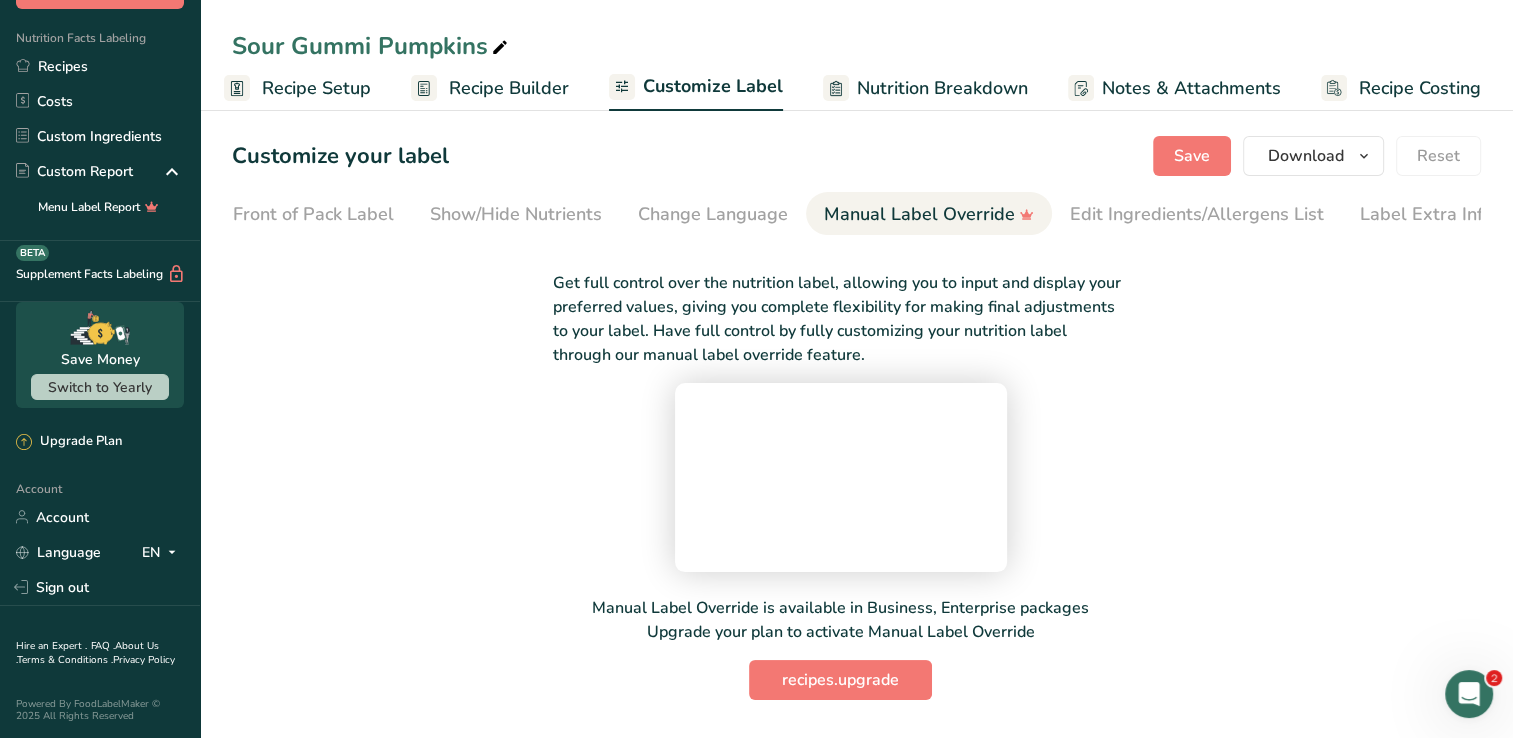scroll, scrollTop: 0, scrollLeft: 228, axis: horizontal 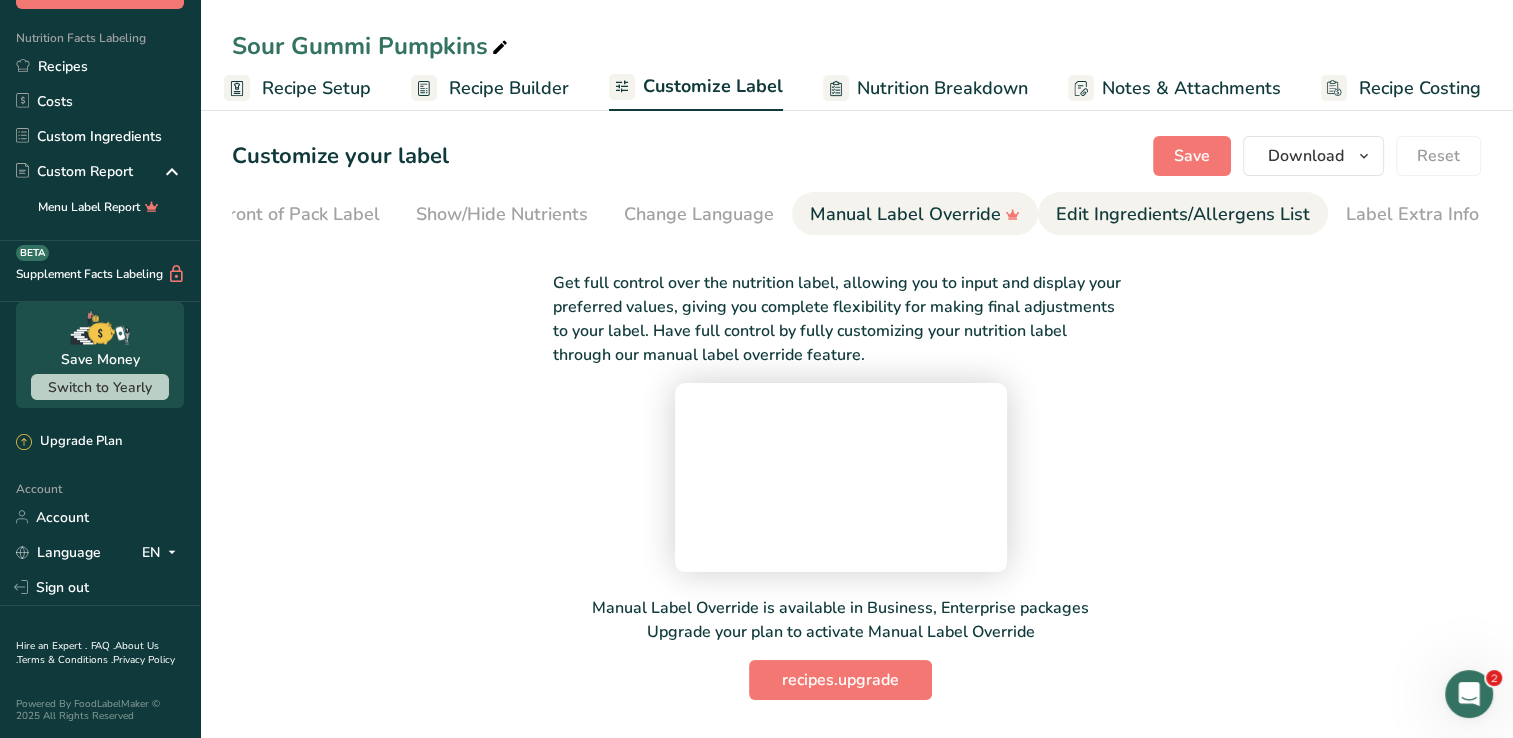 click on "Edit Ingredients/Allergens List" at bounding box center [1183, 214] 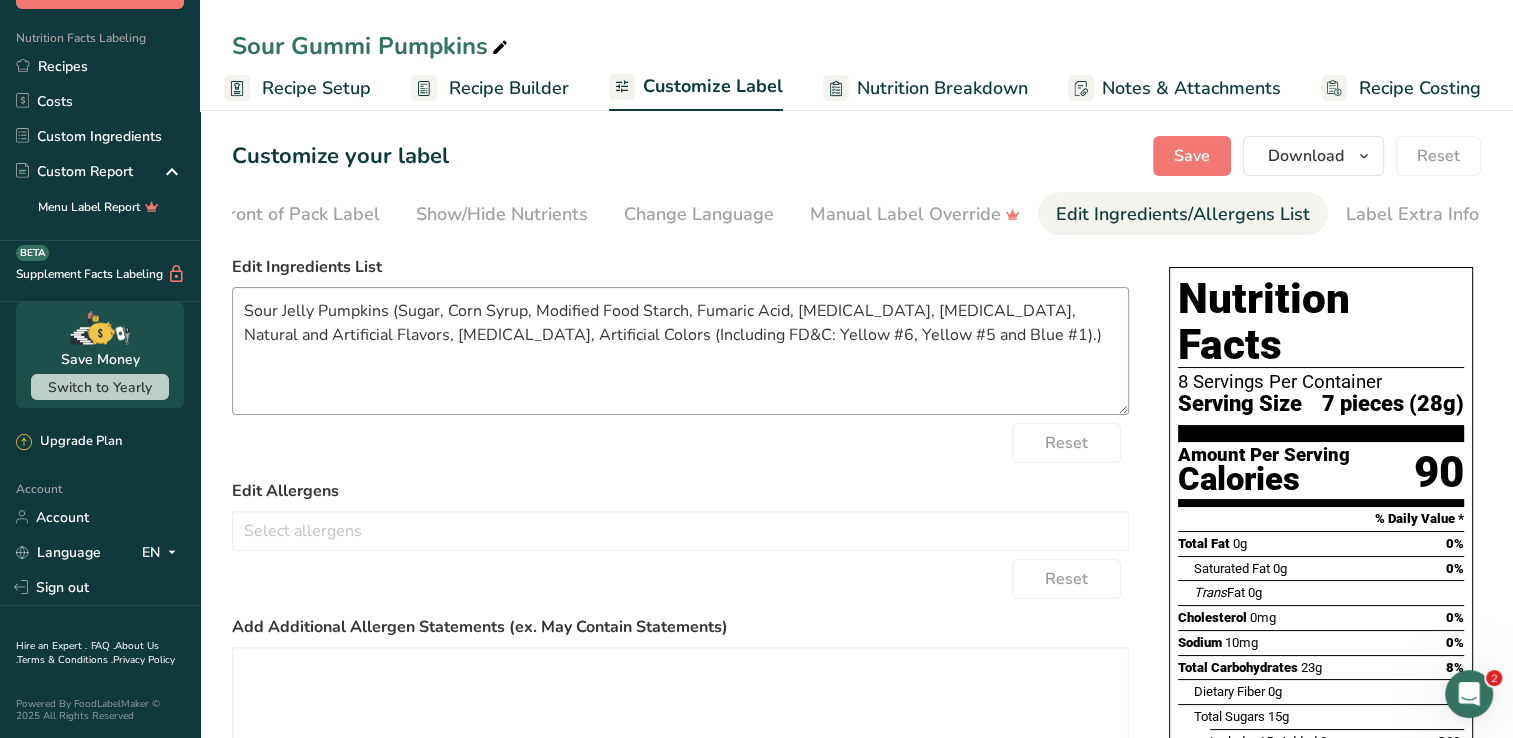 scroll, scrollTop: 100, scrollLeft: 0, axis: vertical 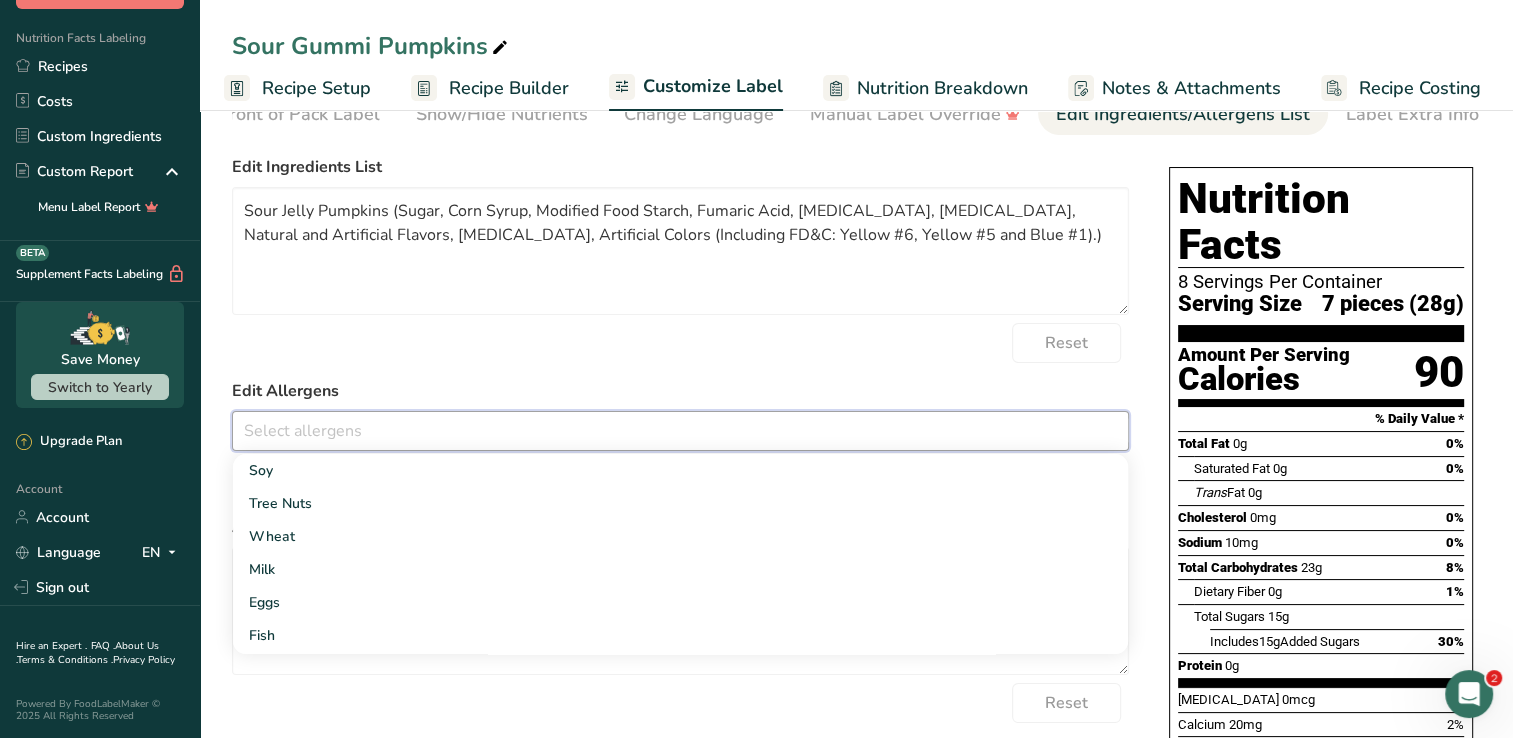 click at bounding box center [680, 430] 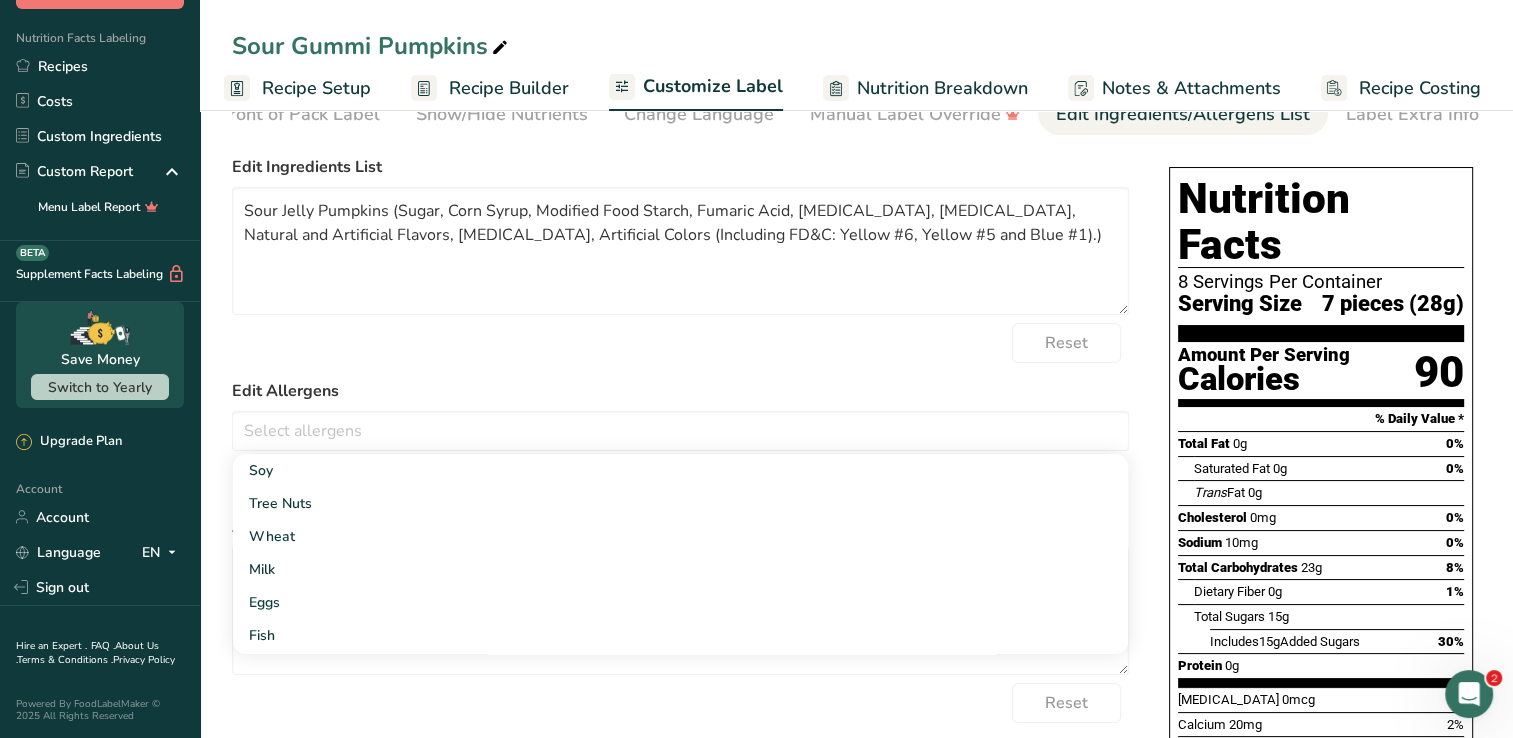 click on "Reset" at bounding box center [680, 343] 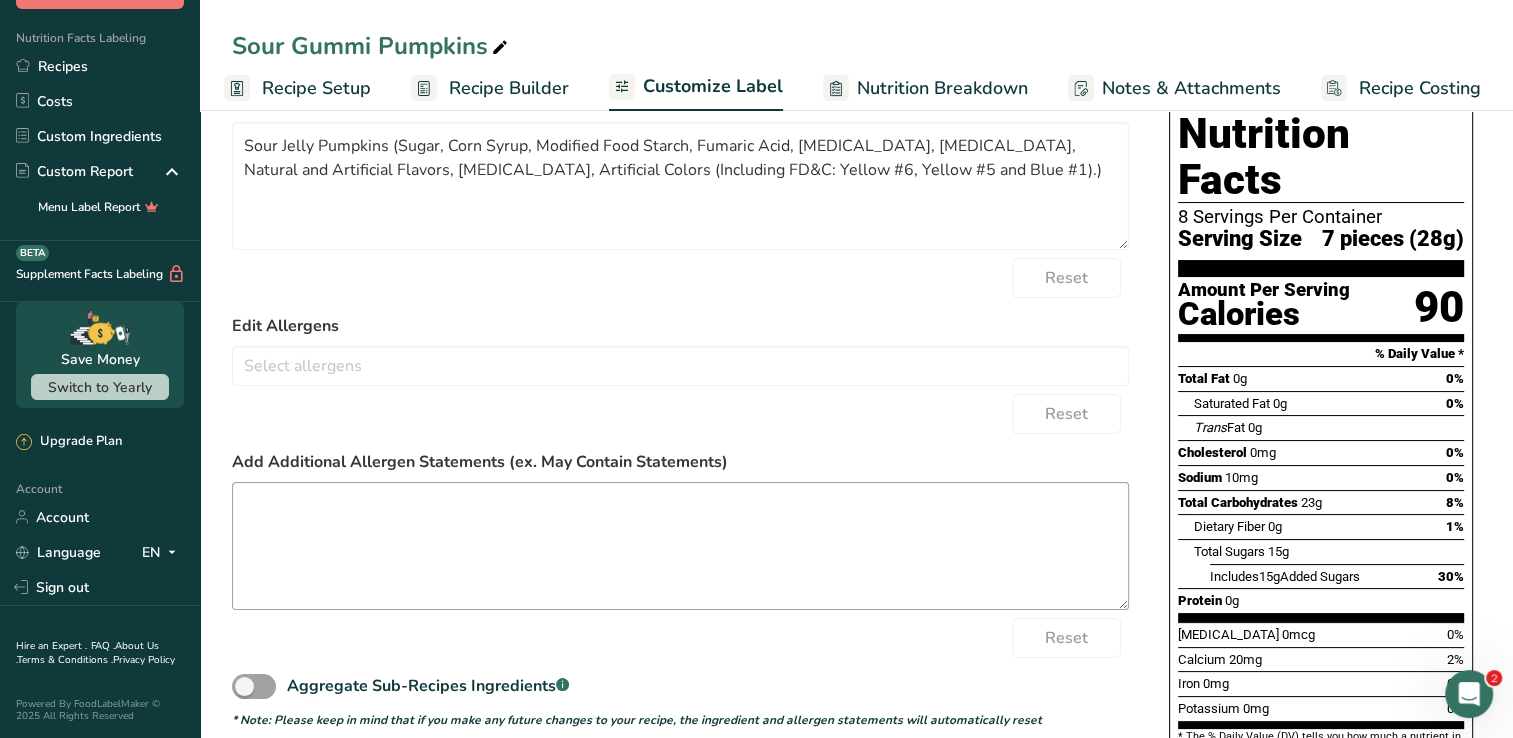 scroll, scrollTop: 200, scrollLeft: 0, axis: vertical 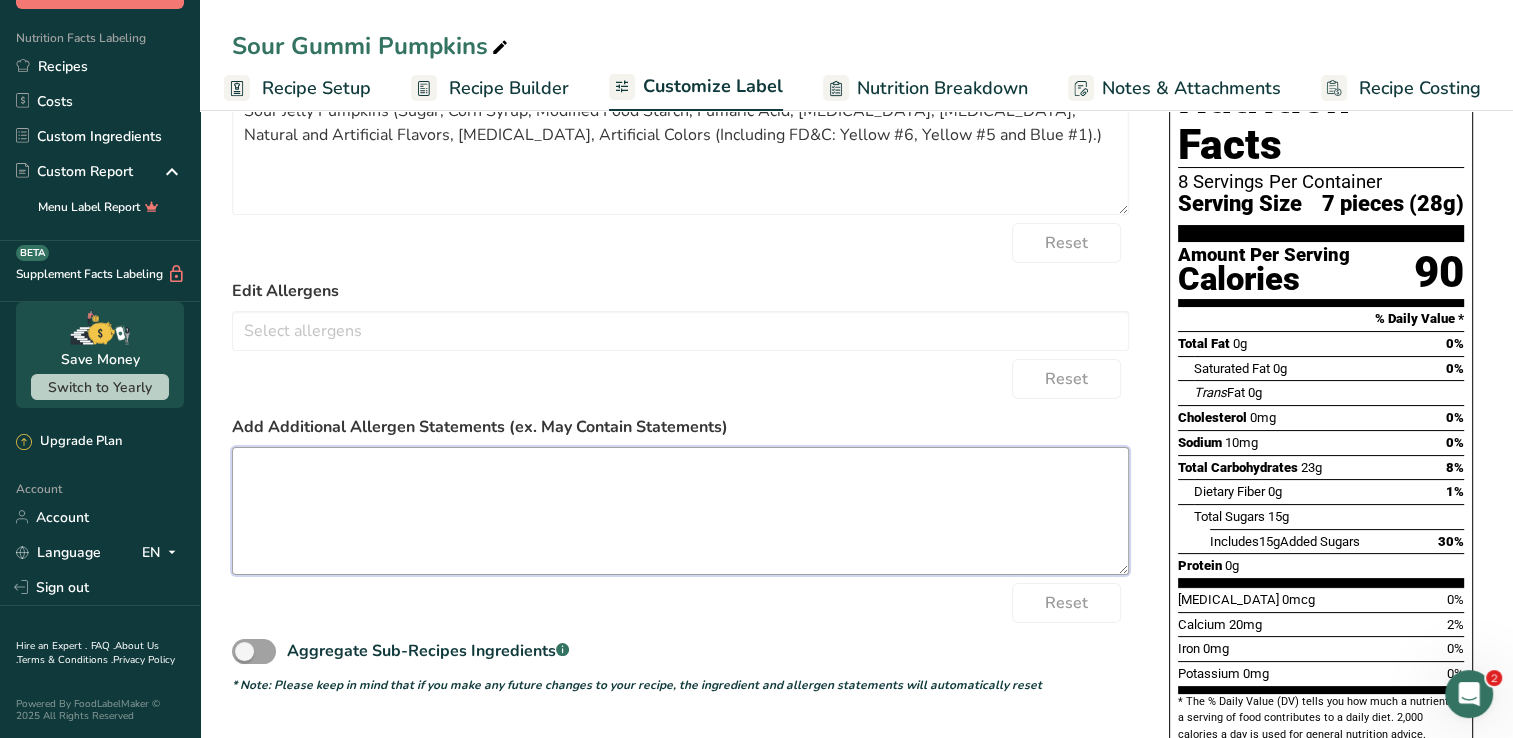 click at bounding box center (680, 511) 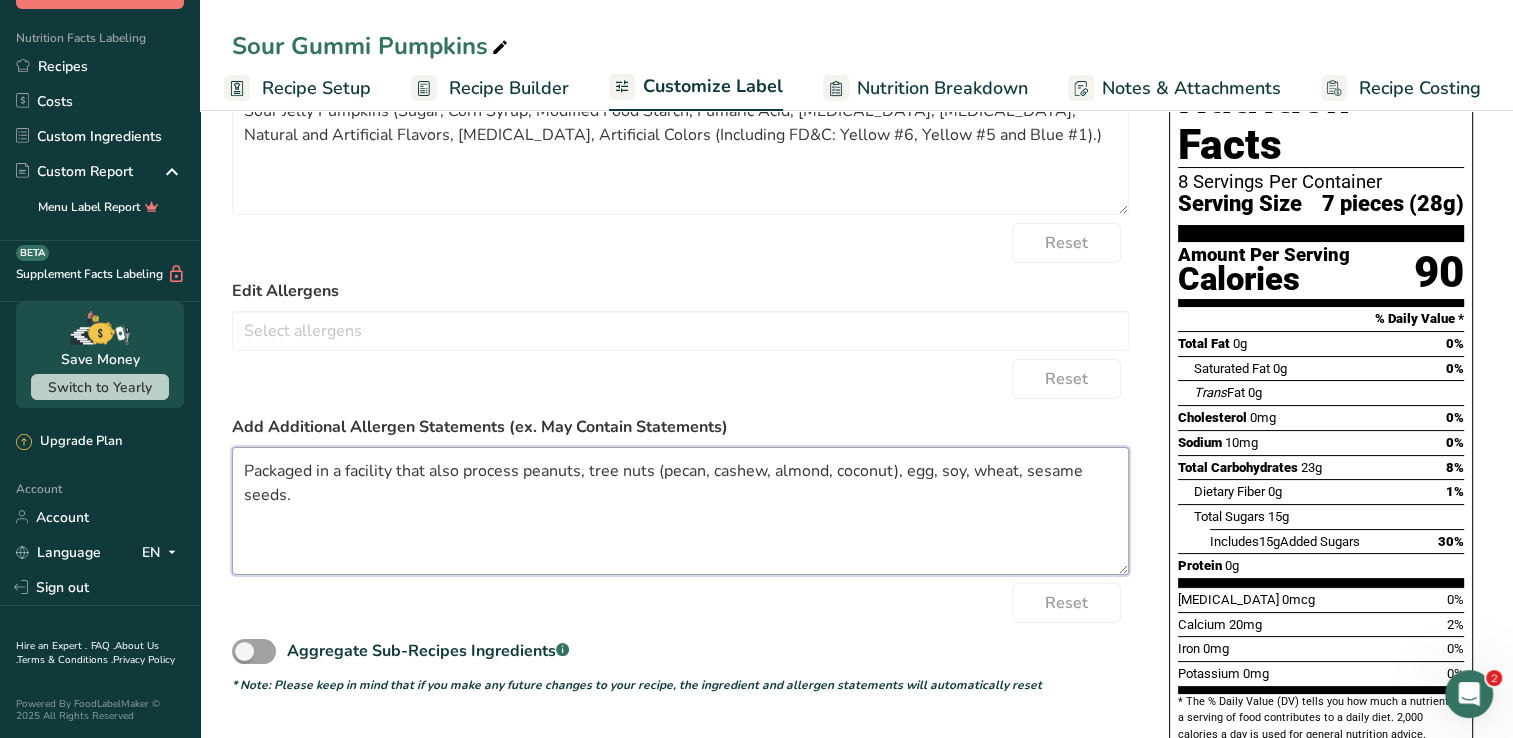 click on "Packaged in a facility that also process peanuts, tree nuts (pecan, cashew, almond, coconut), egg, soy, wheat, sesame seeds." at bounding box center (680, 511) 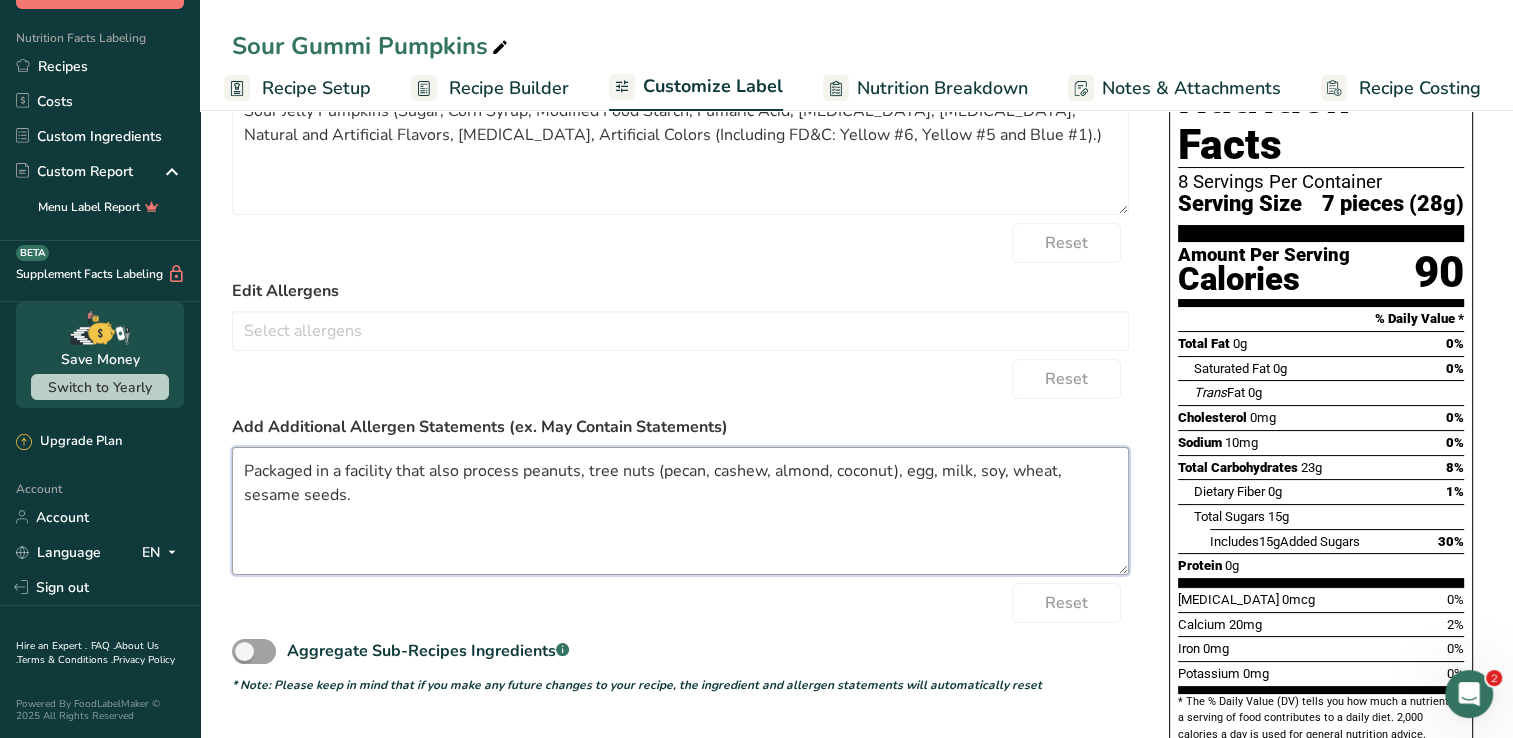 drag, startPoint x: 548, startPoint y: 493, endPoint x: 532, endPoint y: 502, distance: 18.35756 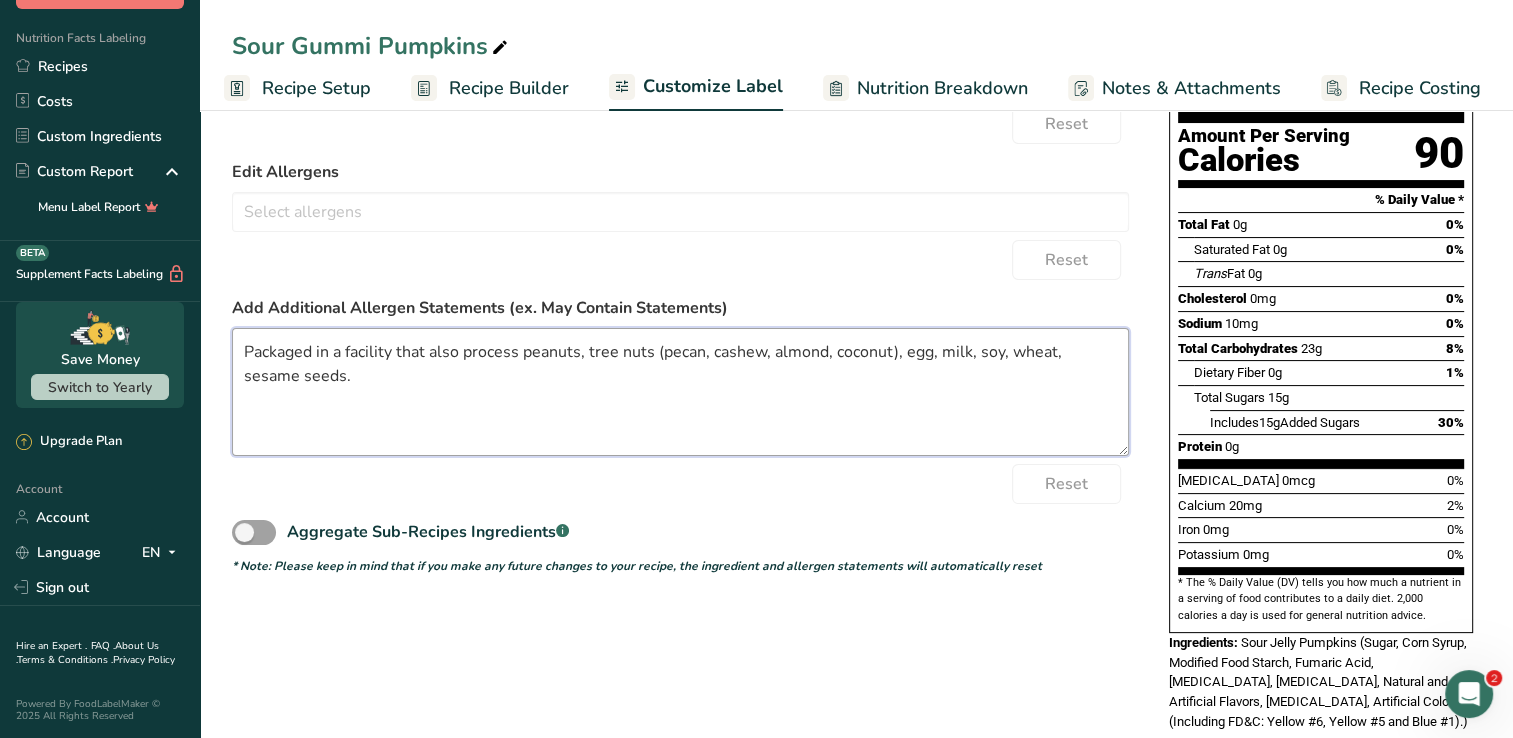 scroll, scrollTop: 0, scrollLeft: 0, axis: both 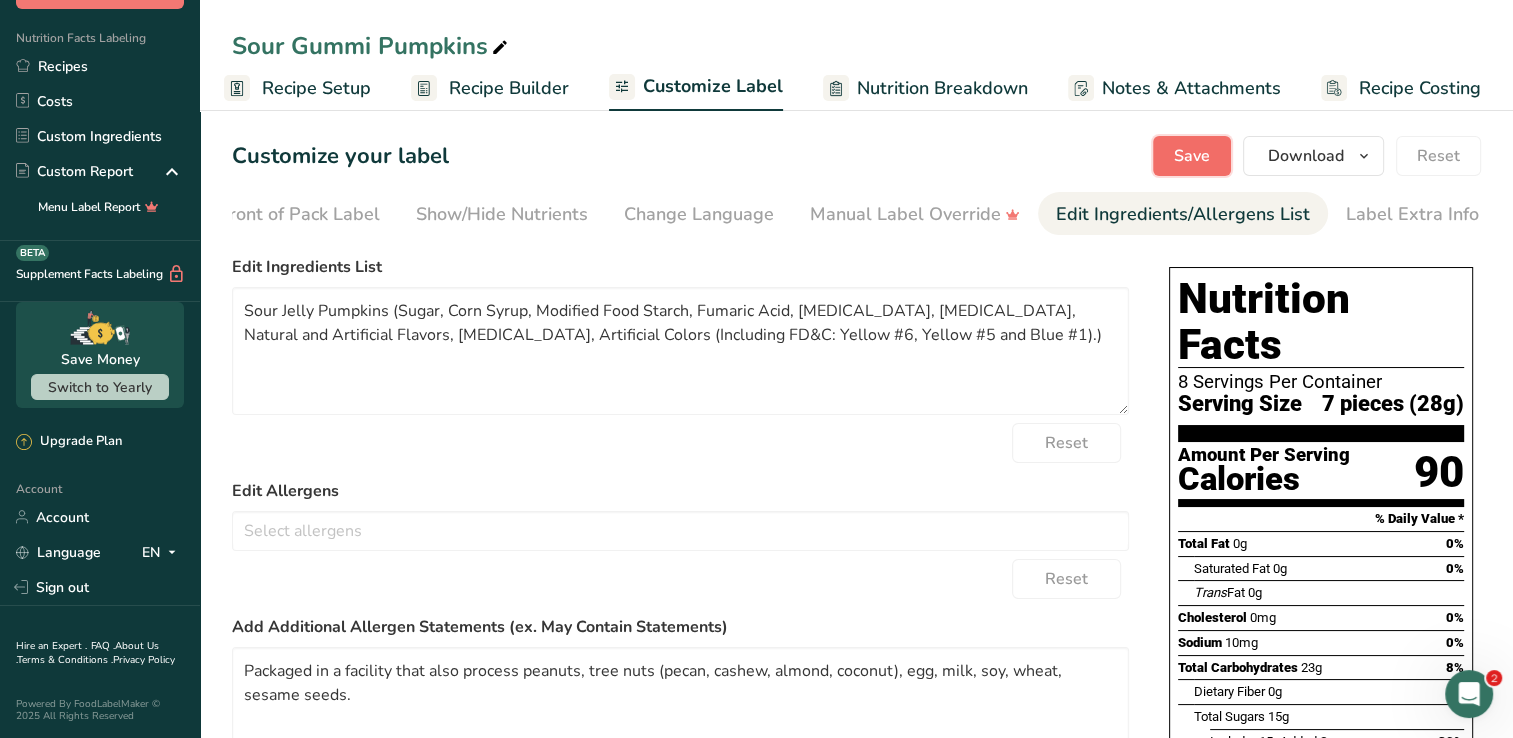 click on "Save" at bounding box center (1192, 156) 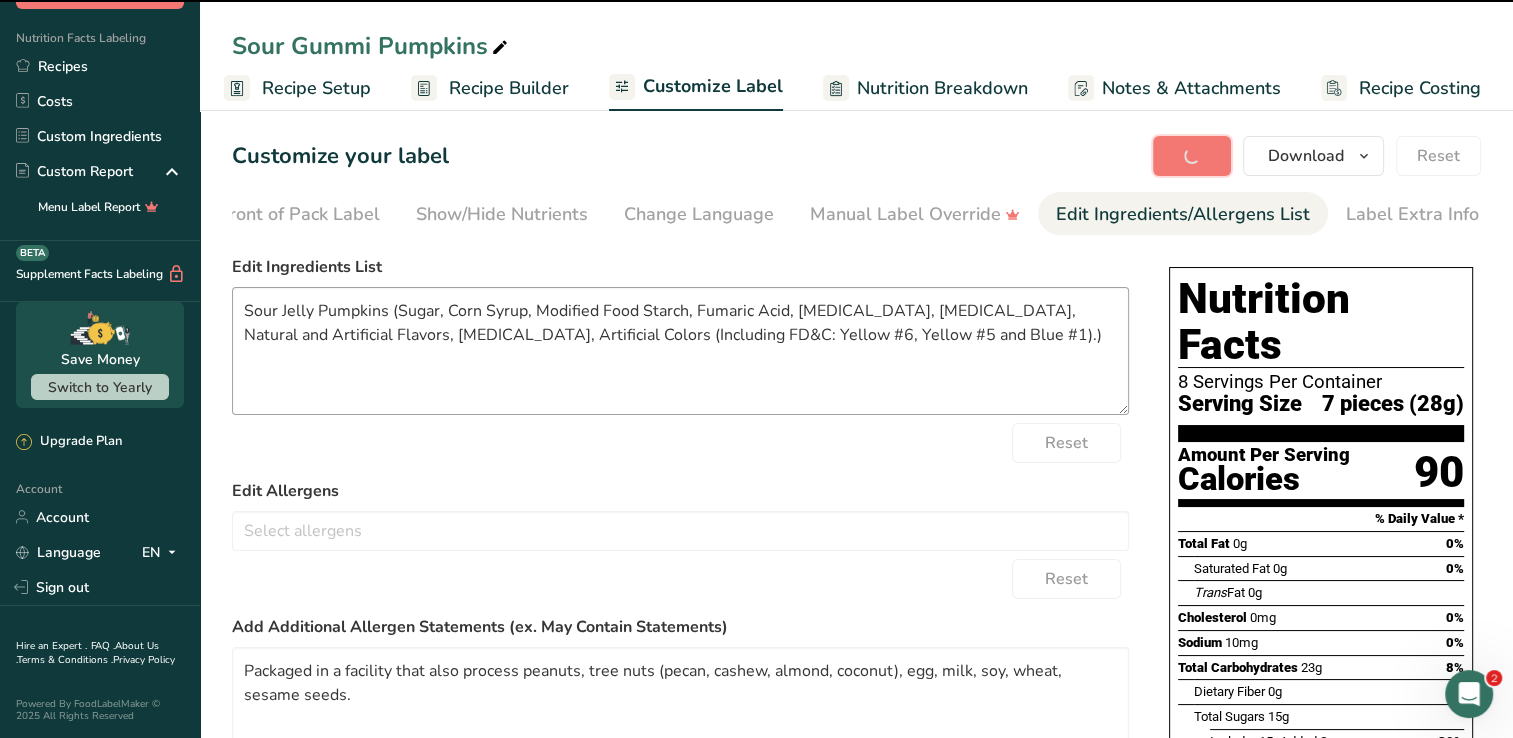 type on "Packaged in a facility that also process peanuts, tree nuts (pecan, cashew, almond, coconut), egg, milk, soy, wheat, sesame seeds." 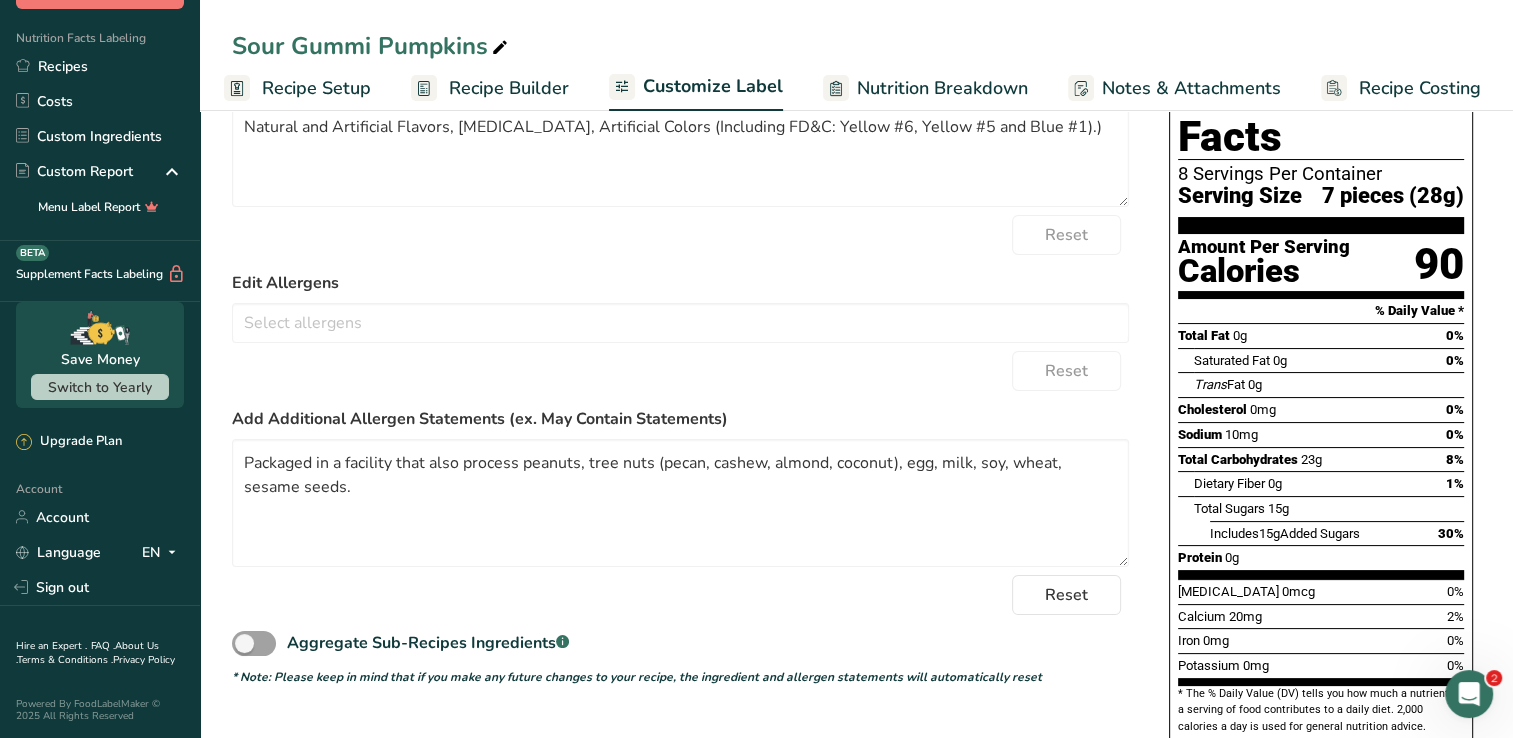scroll, scrollTop: 0, scrollLeft: 0, axis: both 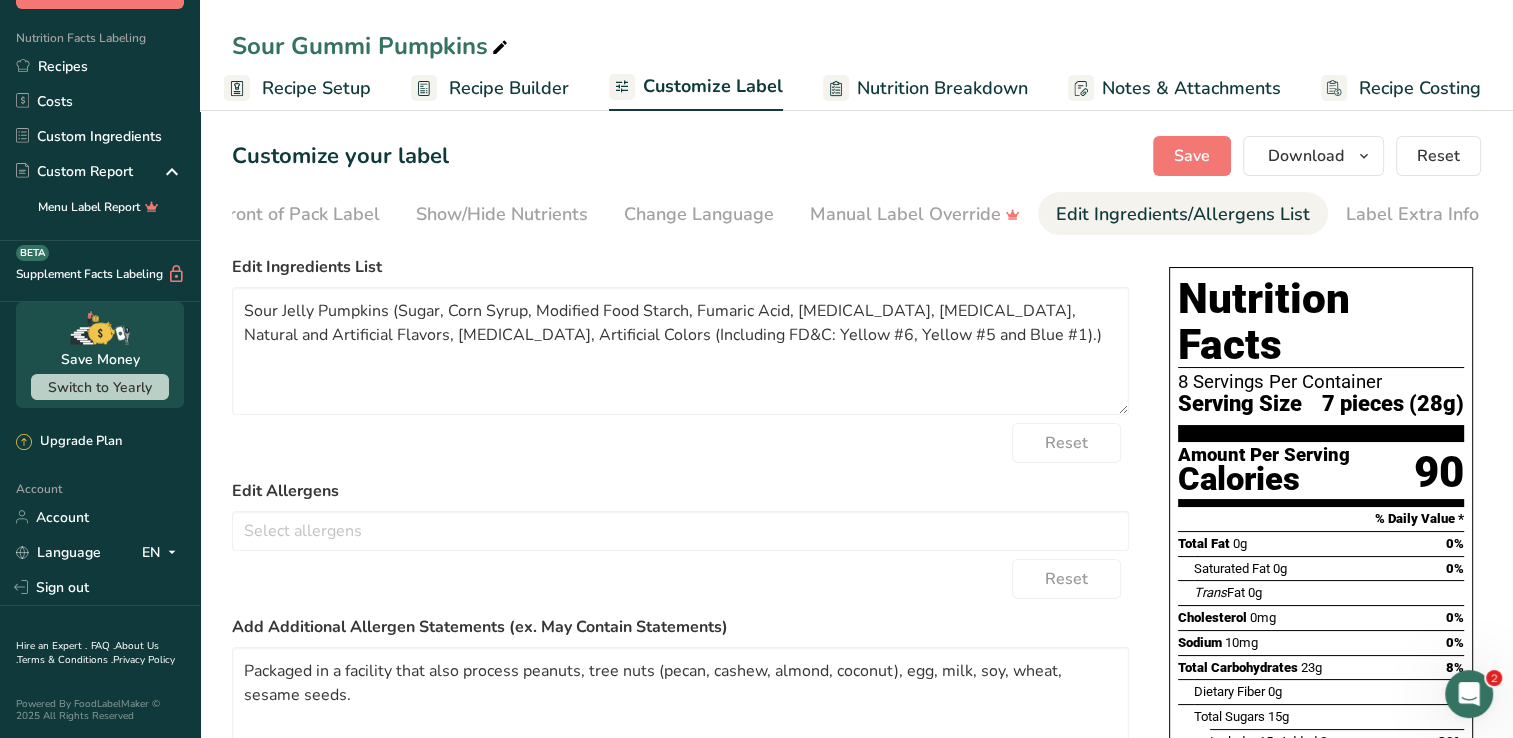click on "Recipe Costing" at bounding box center [1420, 88] 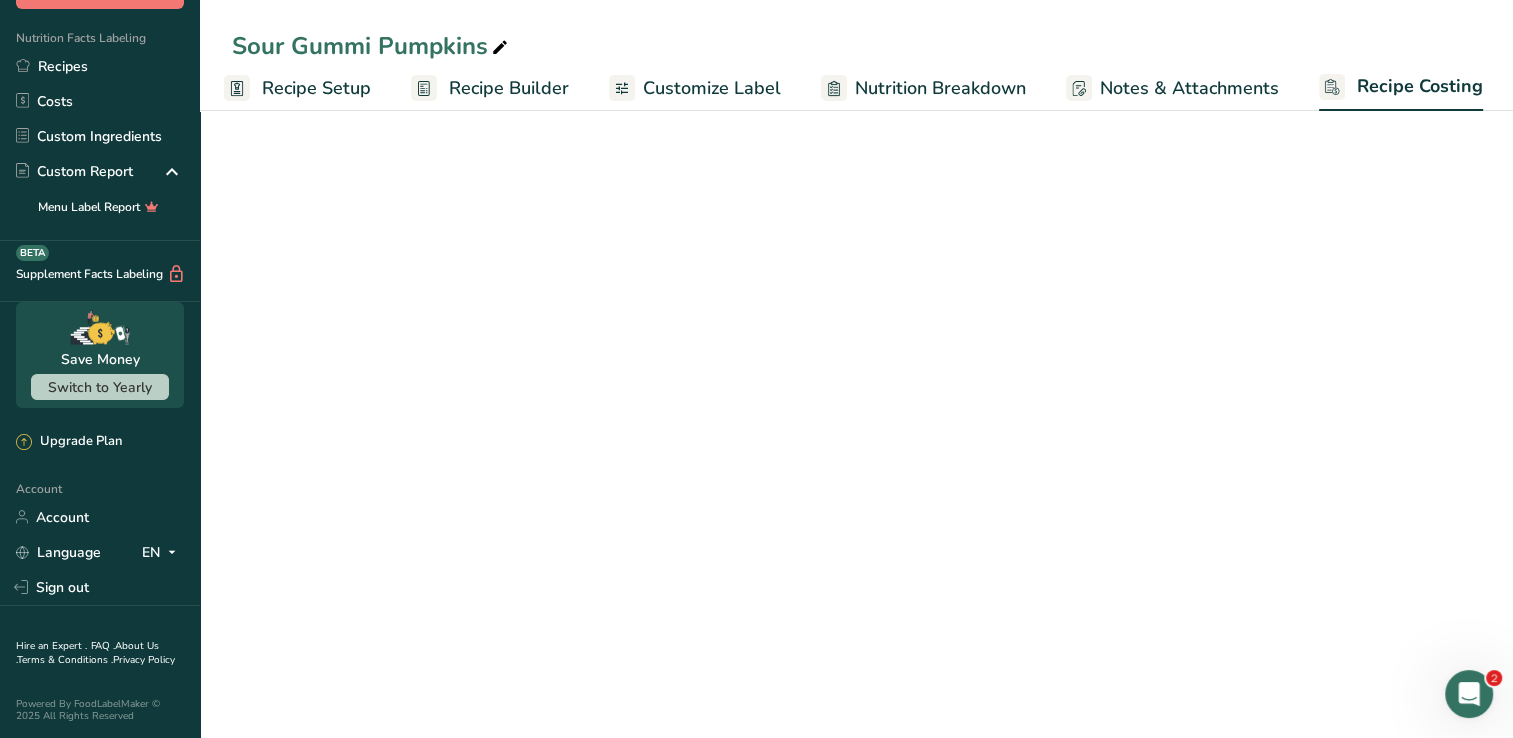 scroll, scrollTop: 0, scrollLeft: 8, axis: horizontal 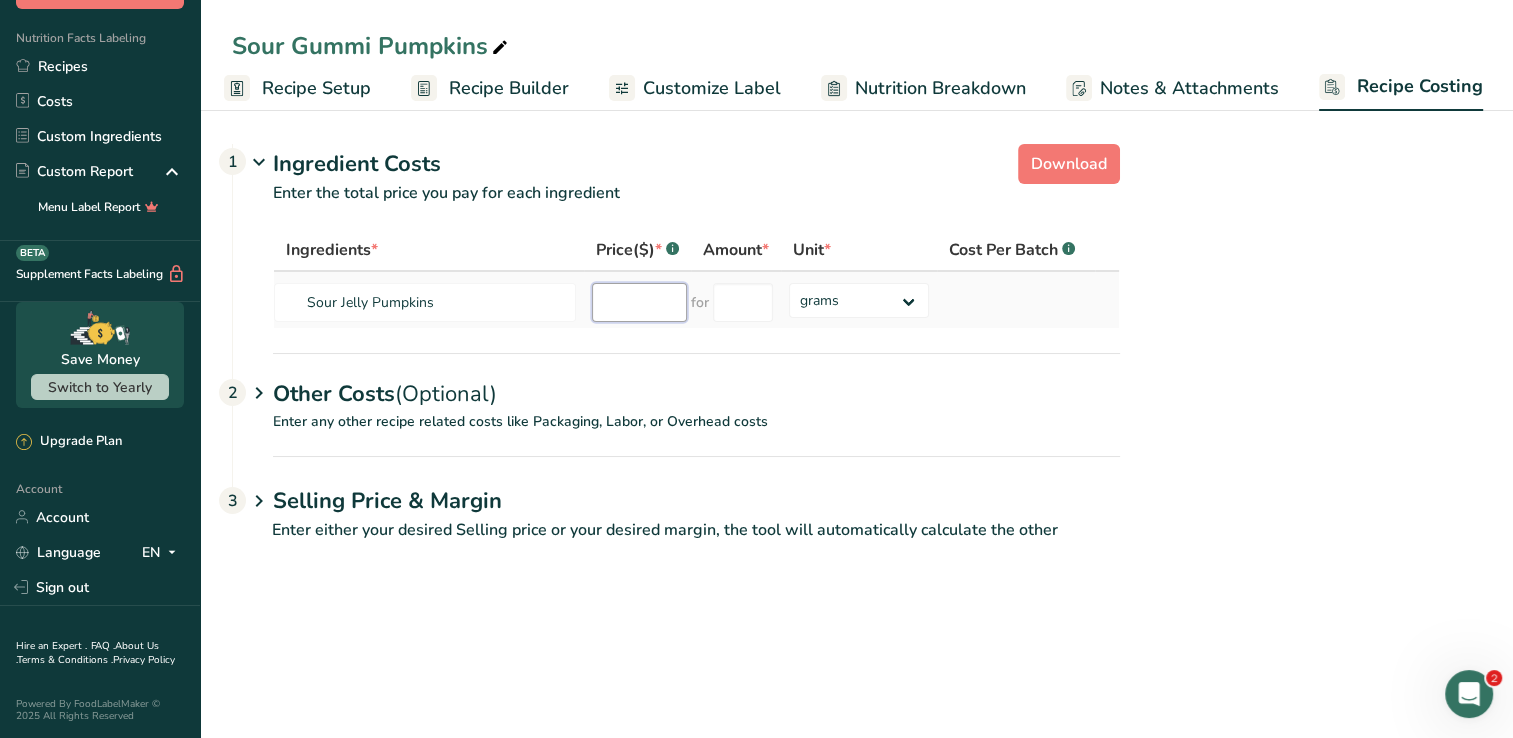 click at bounding box center (639, 302) 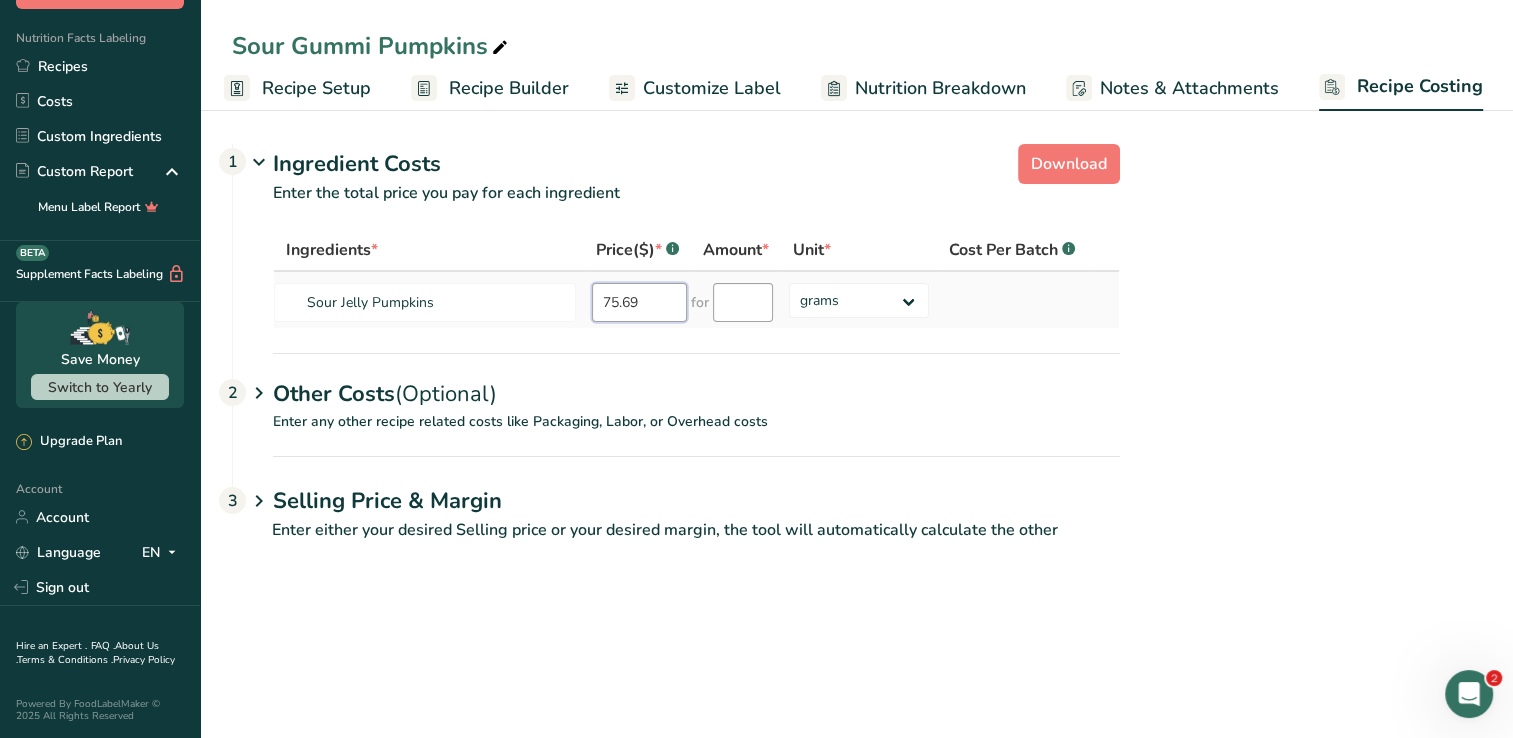 type on "75.69" 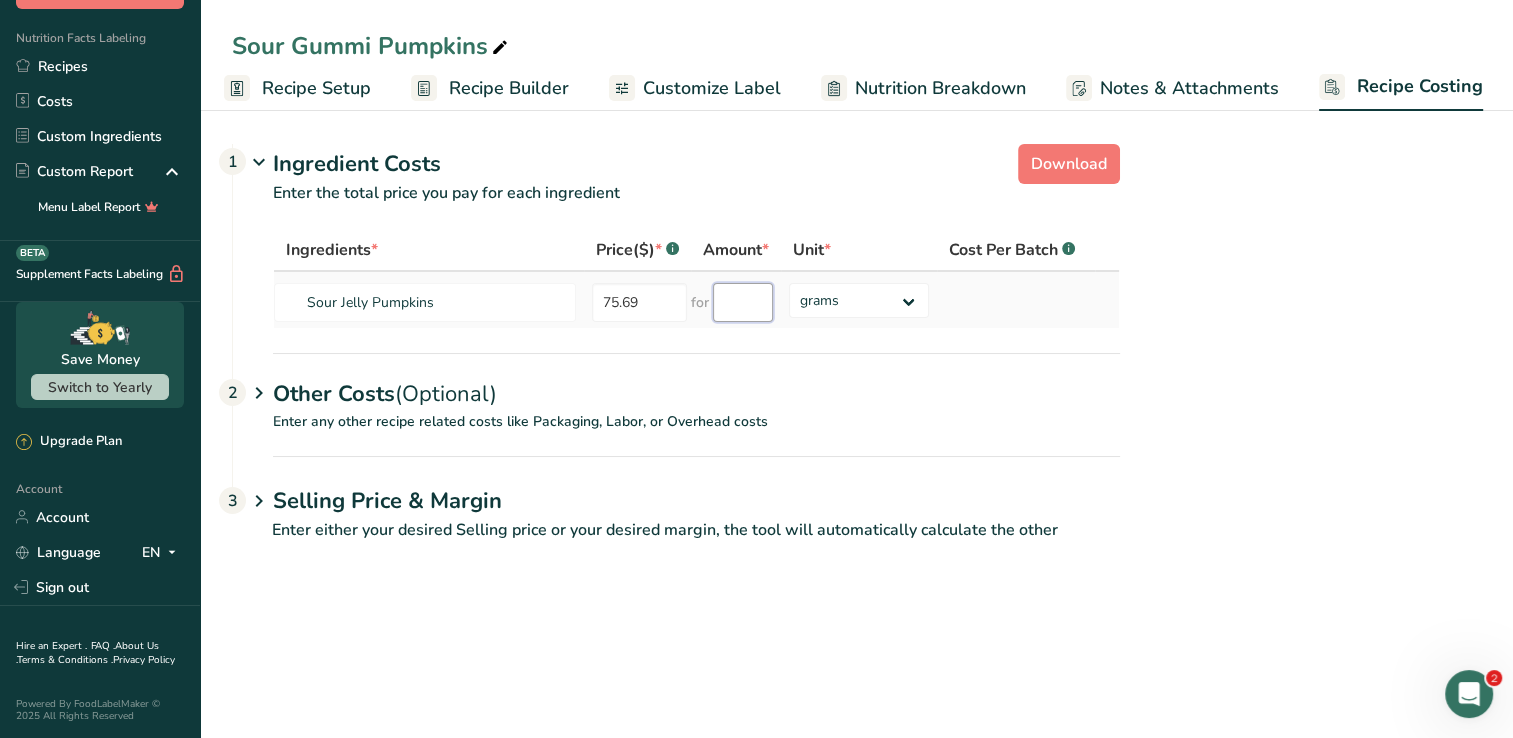 click at bounding box center [743, 302] 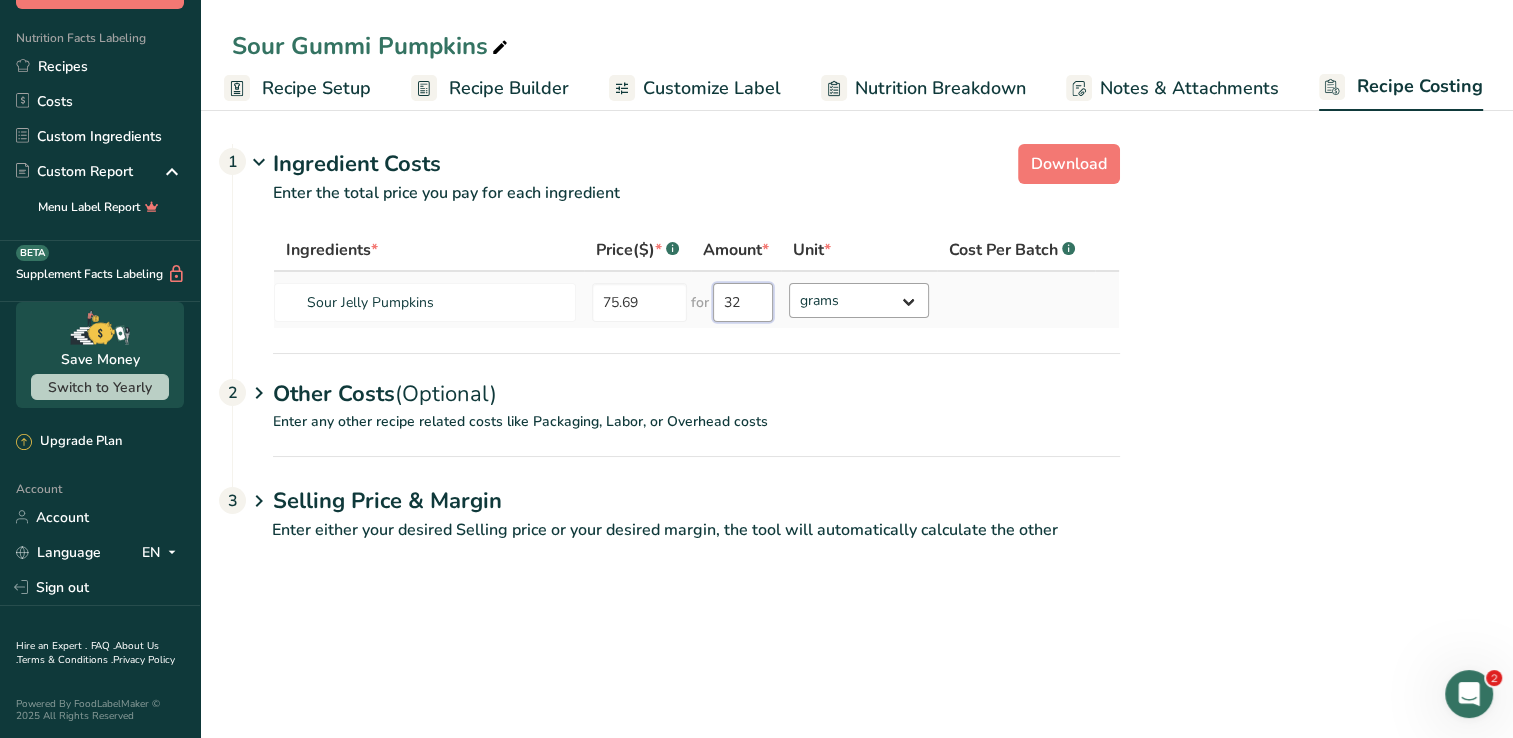 type on "32" 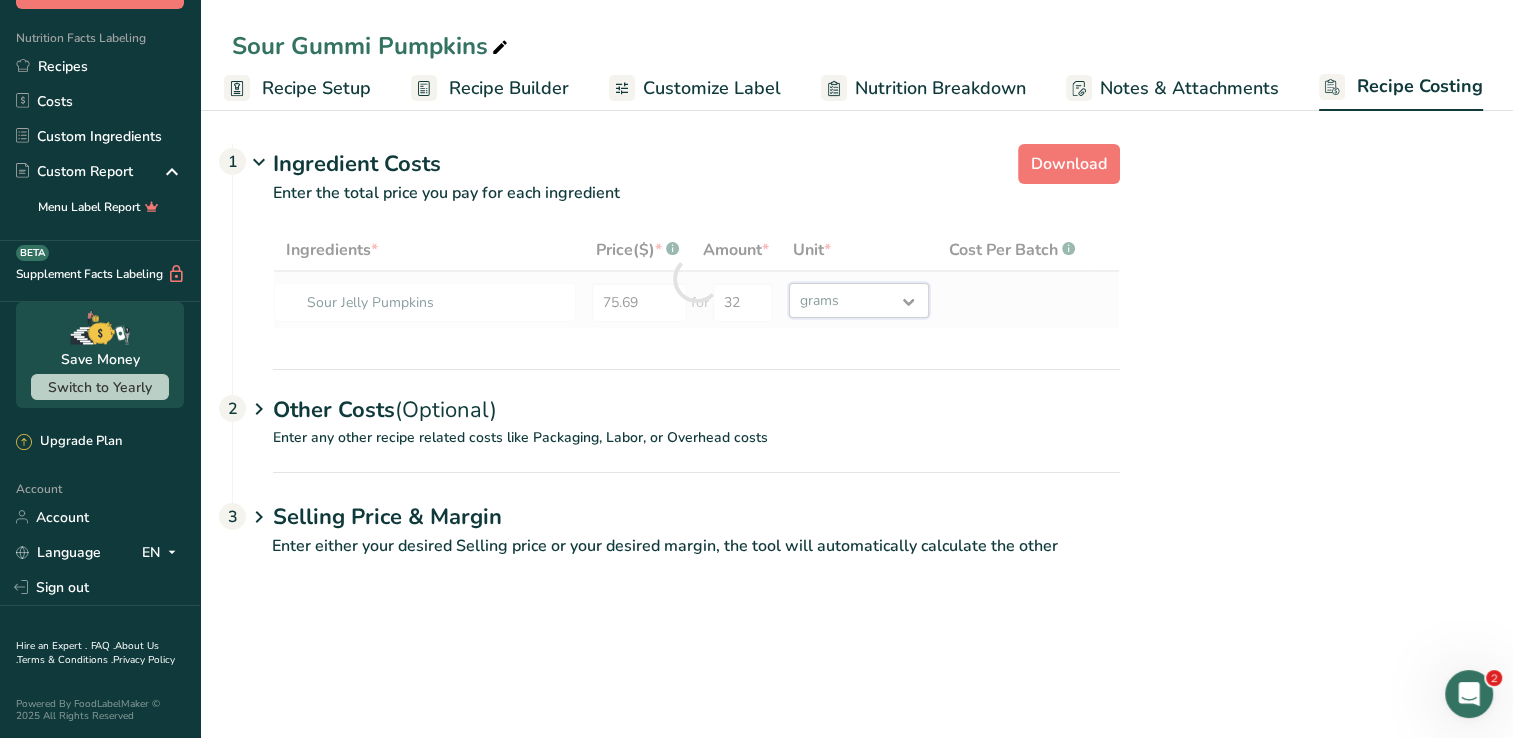 click on "Ingredients *
Price($) *   .a-a{fill:#347362;}.b-a{fill:#fff;}
Amount *
Unit *
Cost Per Batch
.a-a{fill:#347362;}.b-a{fill:#fff;}            Sour Jelly Pumpkins   75.69
for
32
grams
kg
mg
mcg
lb
oz" at bounding box center (696, 279) 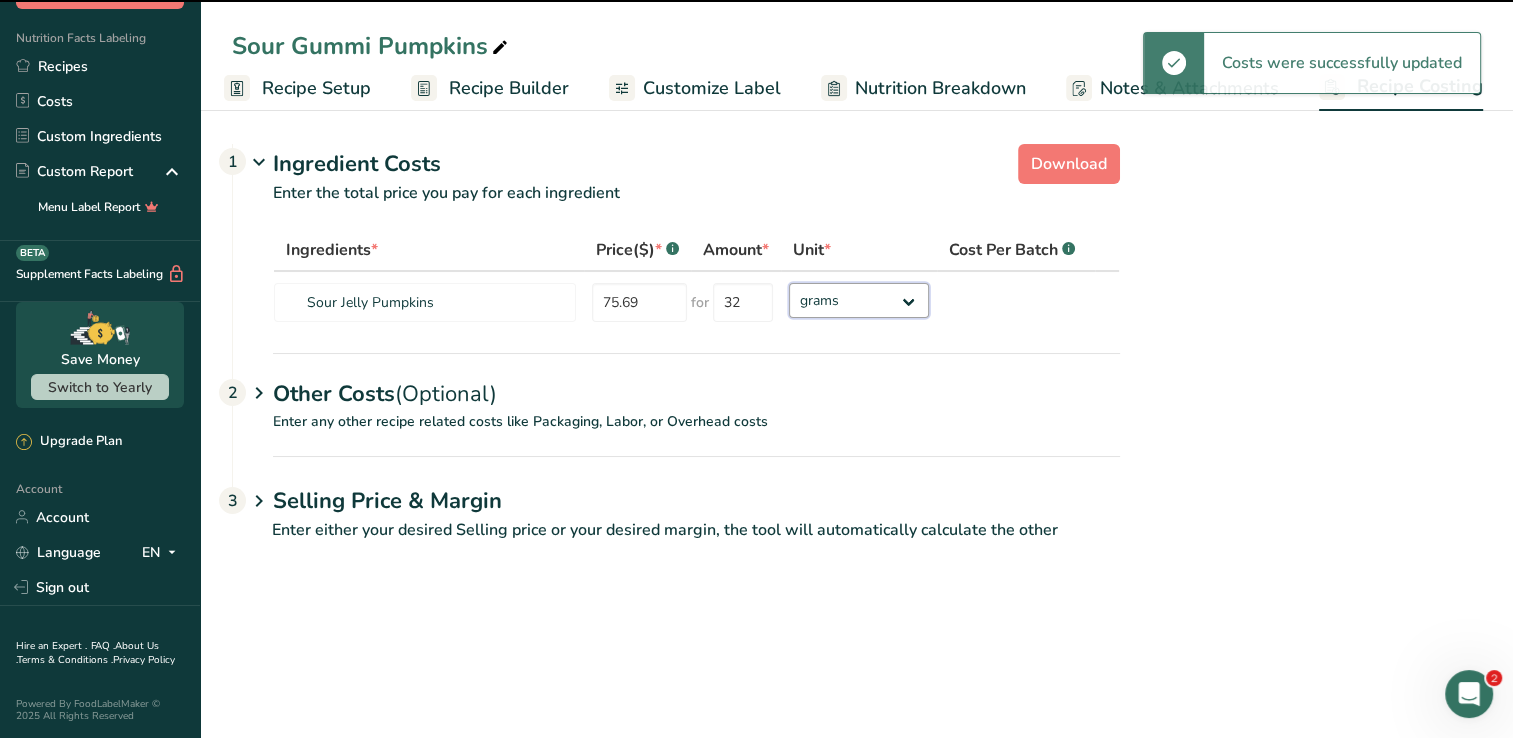 type 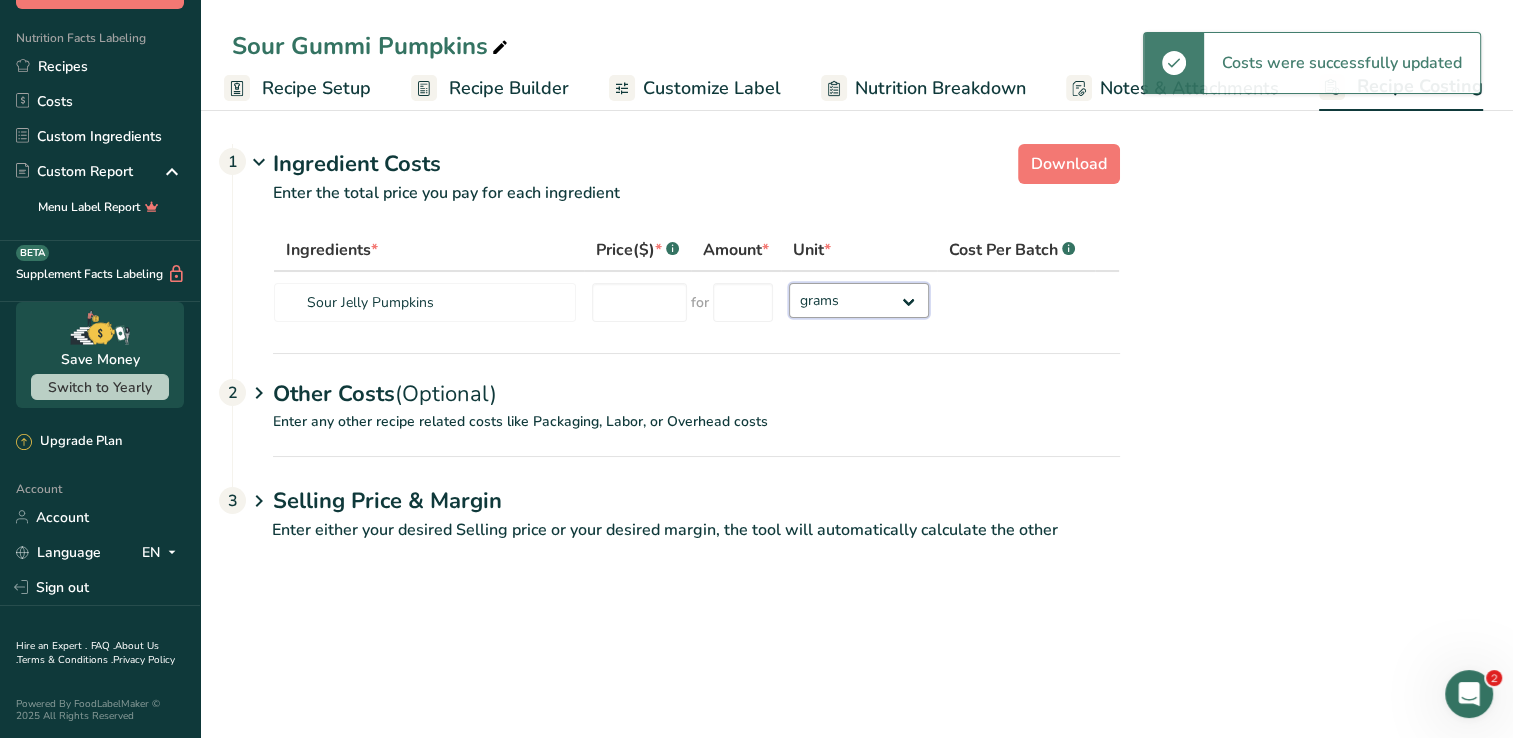 select on "12" 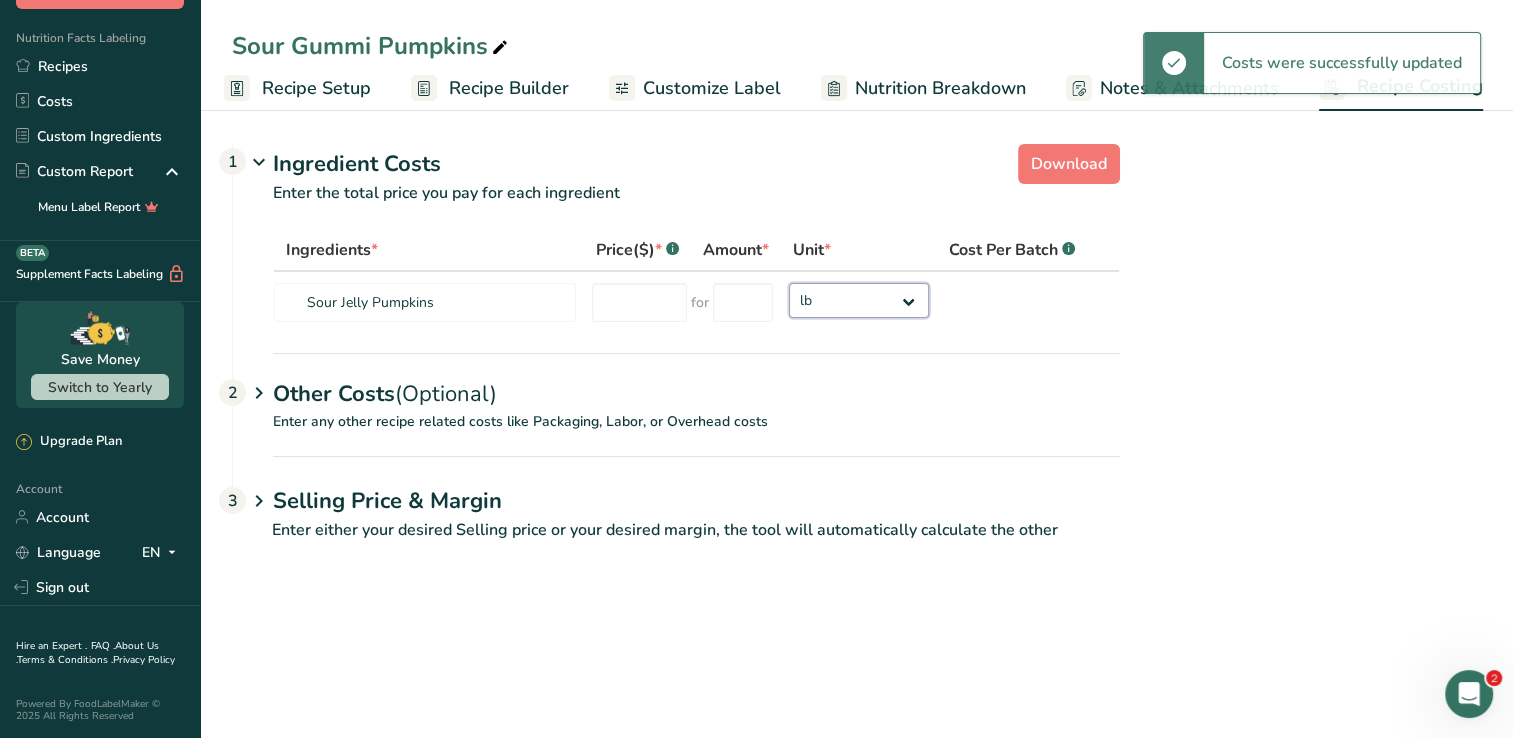 click on "grams
kg
mg
mcg
lb
oz" at bounding box center (859, 300) 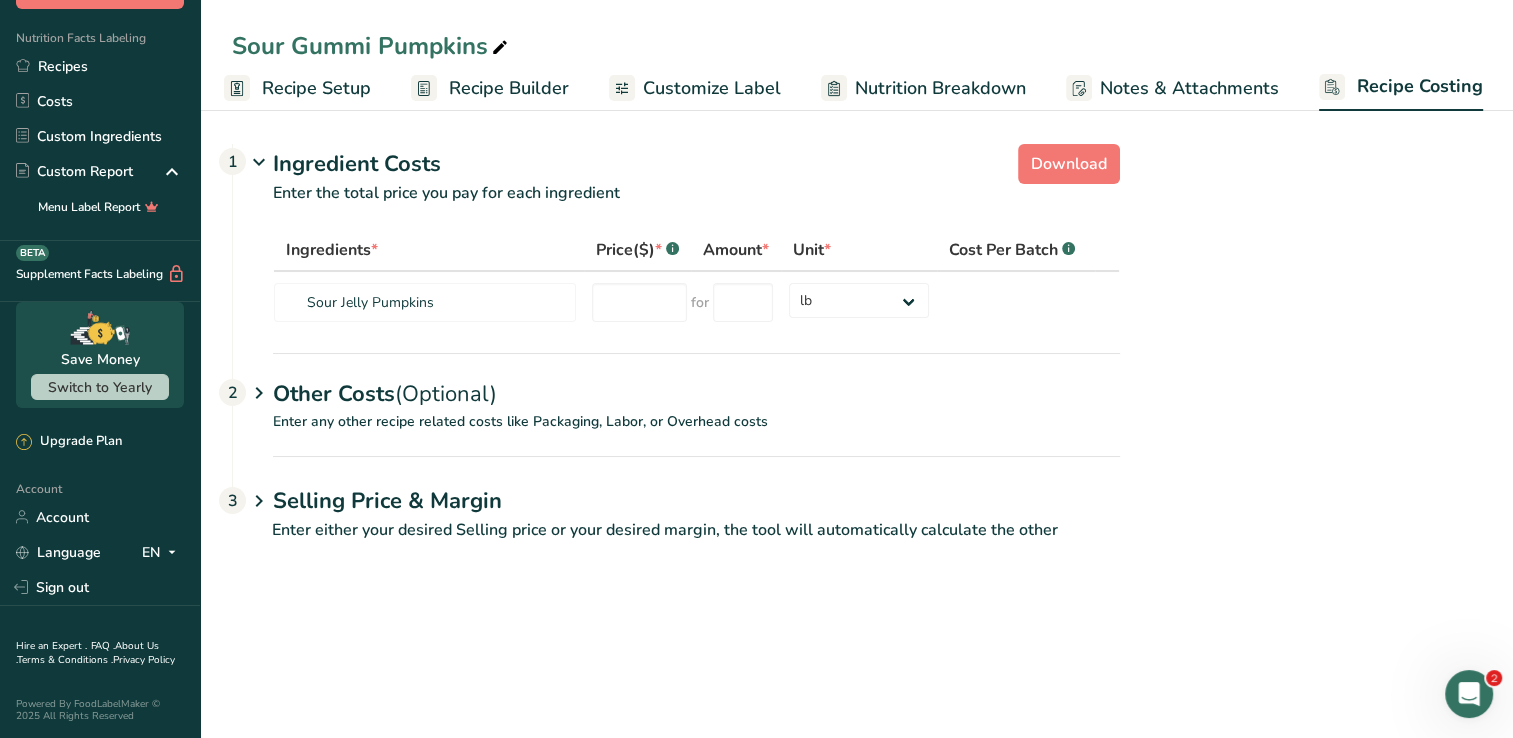 click on "Ingredients *
Price($) *   .a-a{fill:#347362;}.b-a{fill:#fff;}
Amount *
Unit *
Cost Per Batch
.a-a{fill:#347362;}.b-a{fill:#fff;}            Sour Jelly Pumpkins
for
grams
kg
mg
mcg
lb
oz" at bounding box center (676, 291) 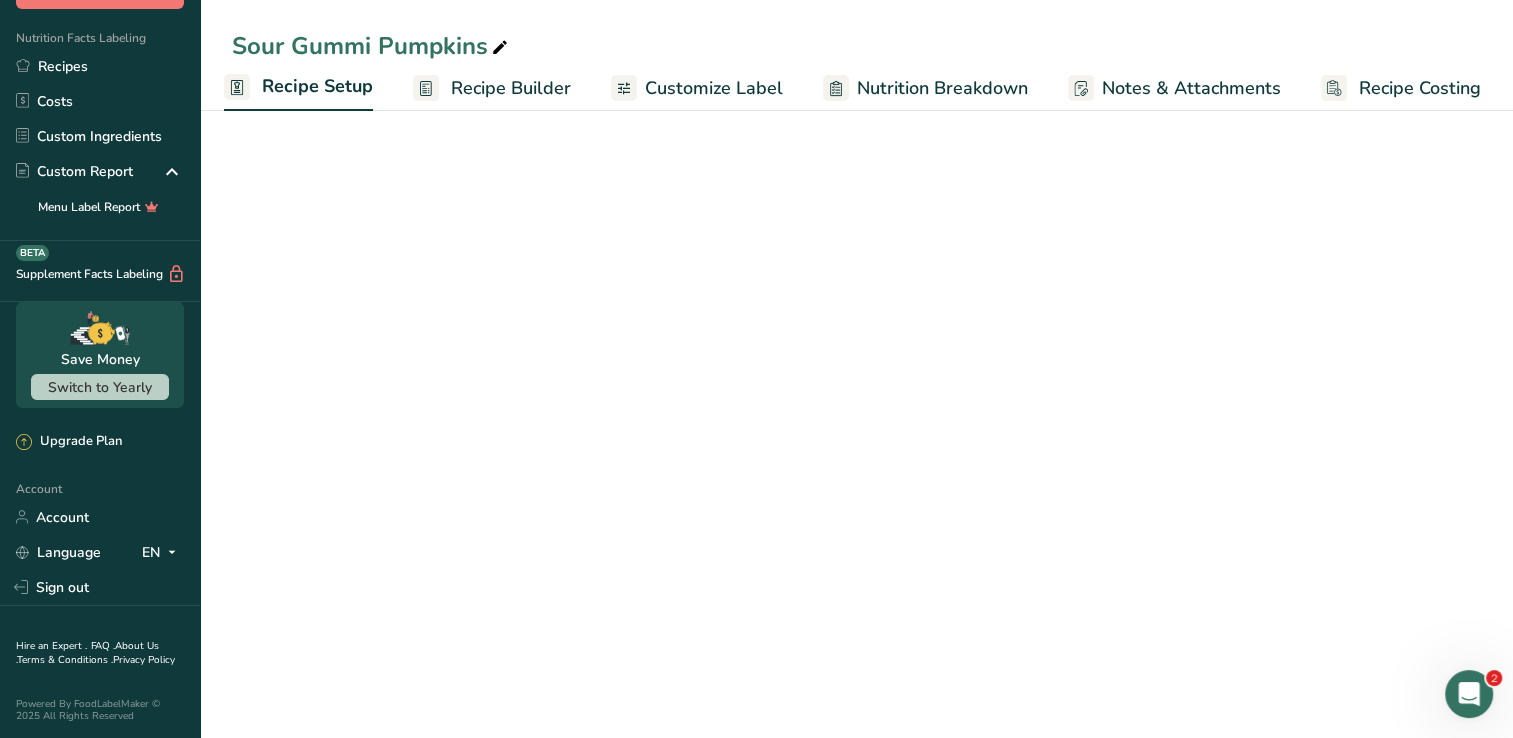 scroll, scrollTop: 0, scrollLeft: 7, axis: horizontal 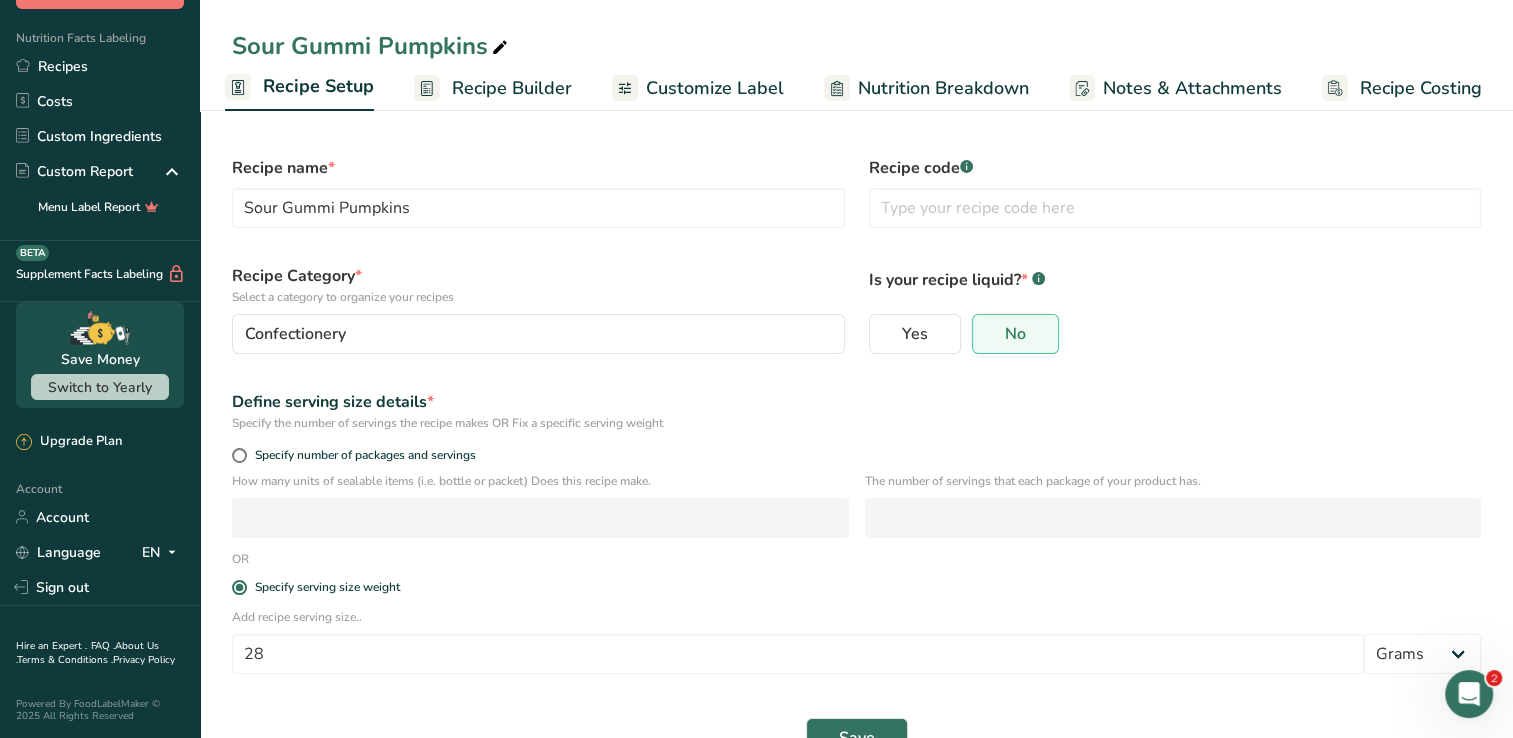click on "Recipe Builder" at bounding box center (512, 88) 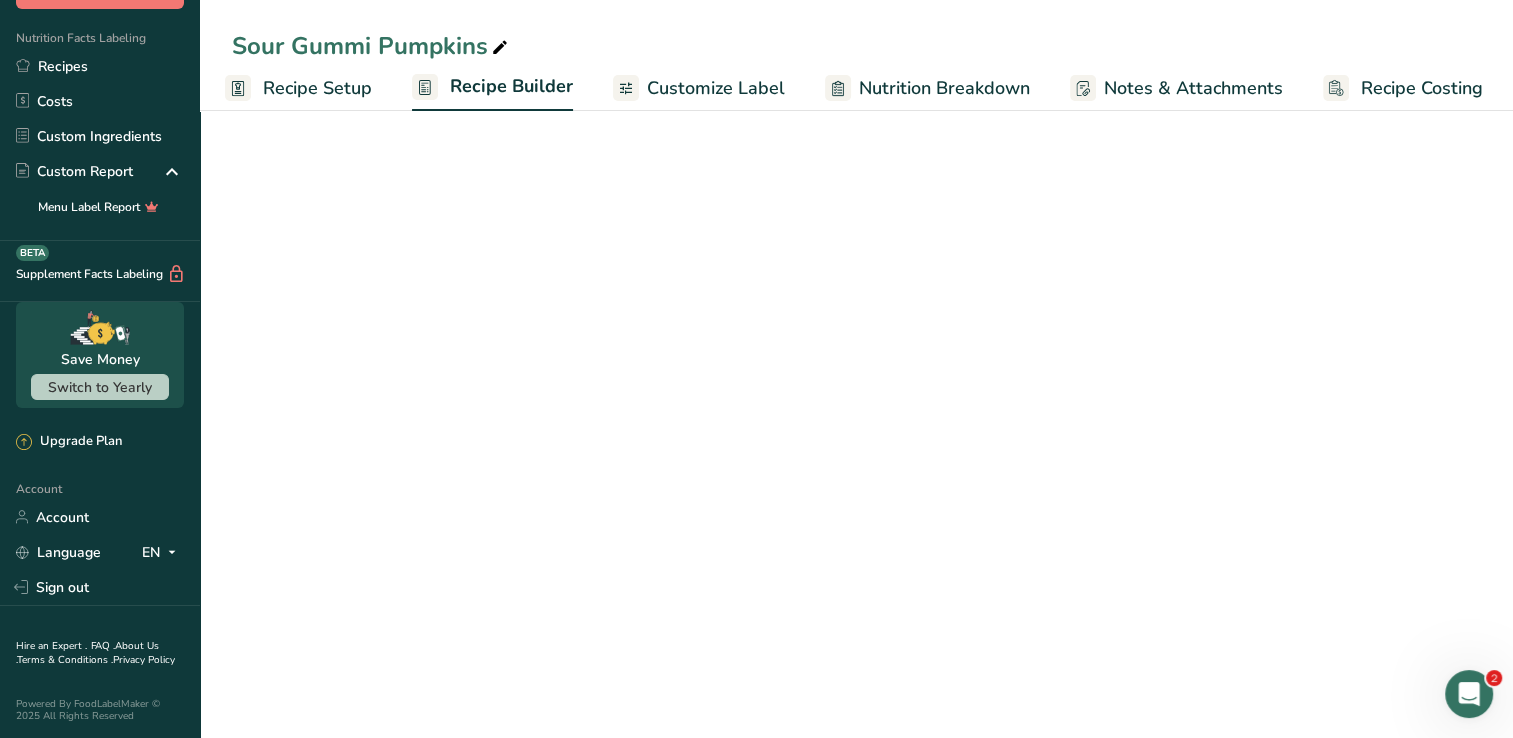 scroll, scrollTop: 0, scrollLeft: 8, axis: horizontal 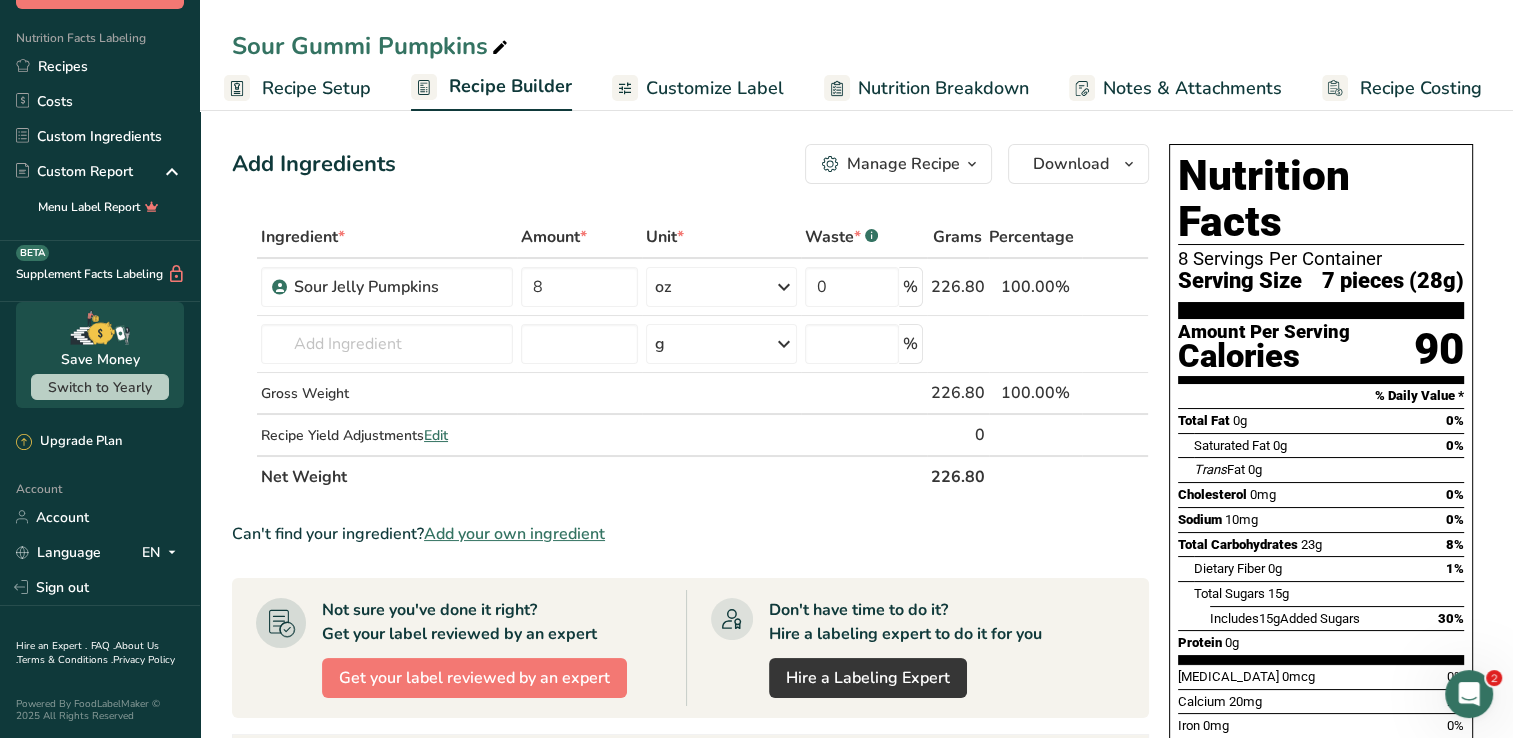 click on "Customize Label" at bounding box center [715, 88] 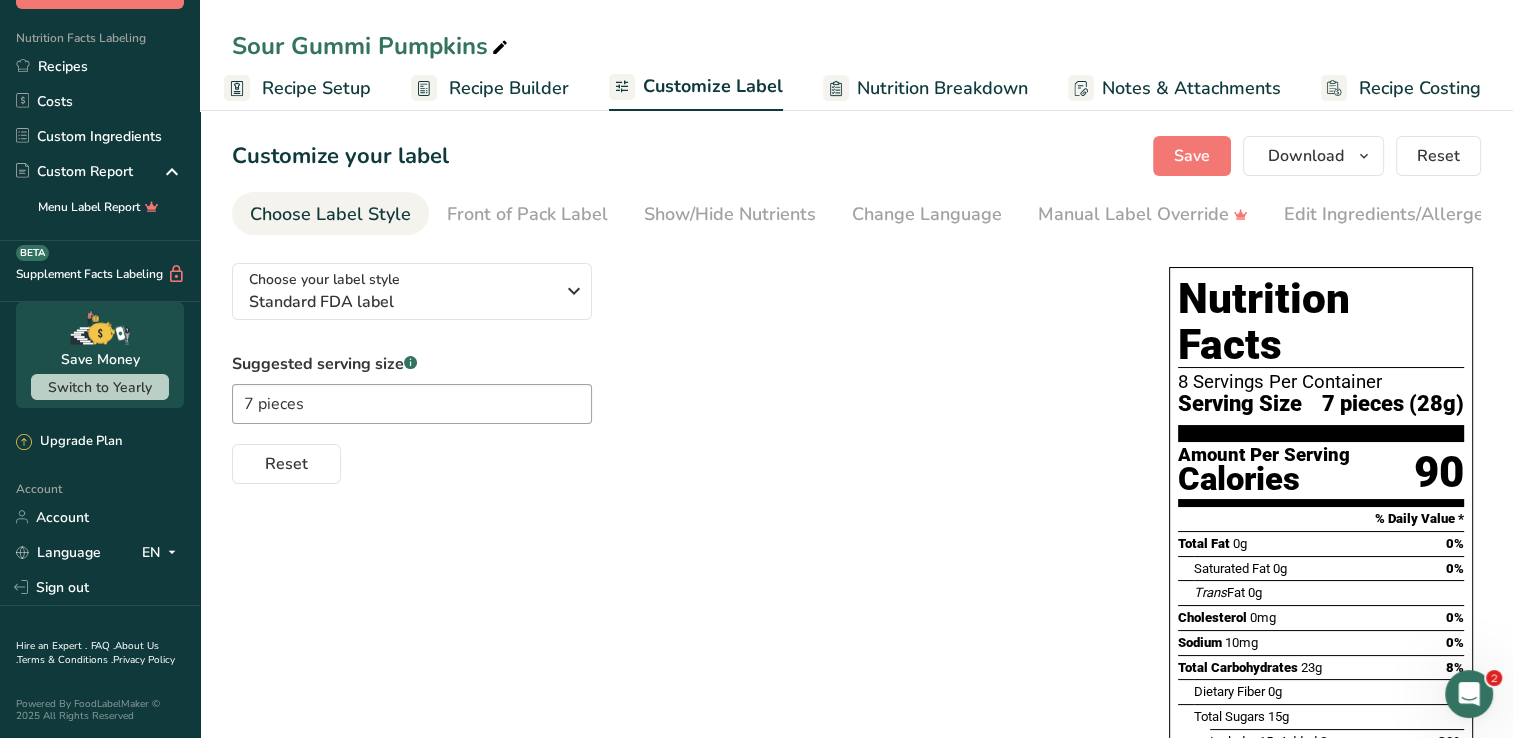 click on "Nutrition Breakdown" at bounding box center (942, 88) 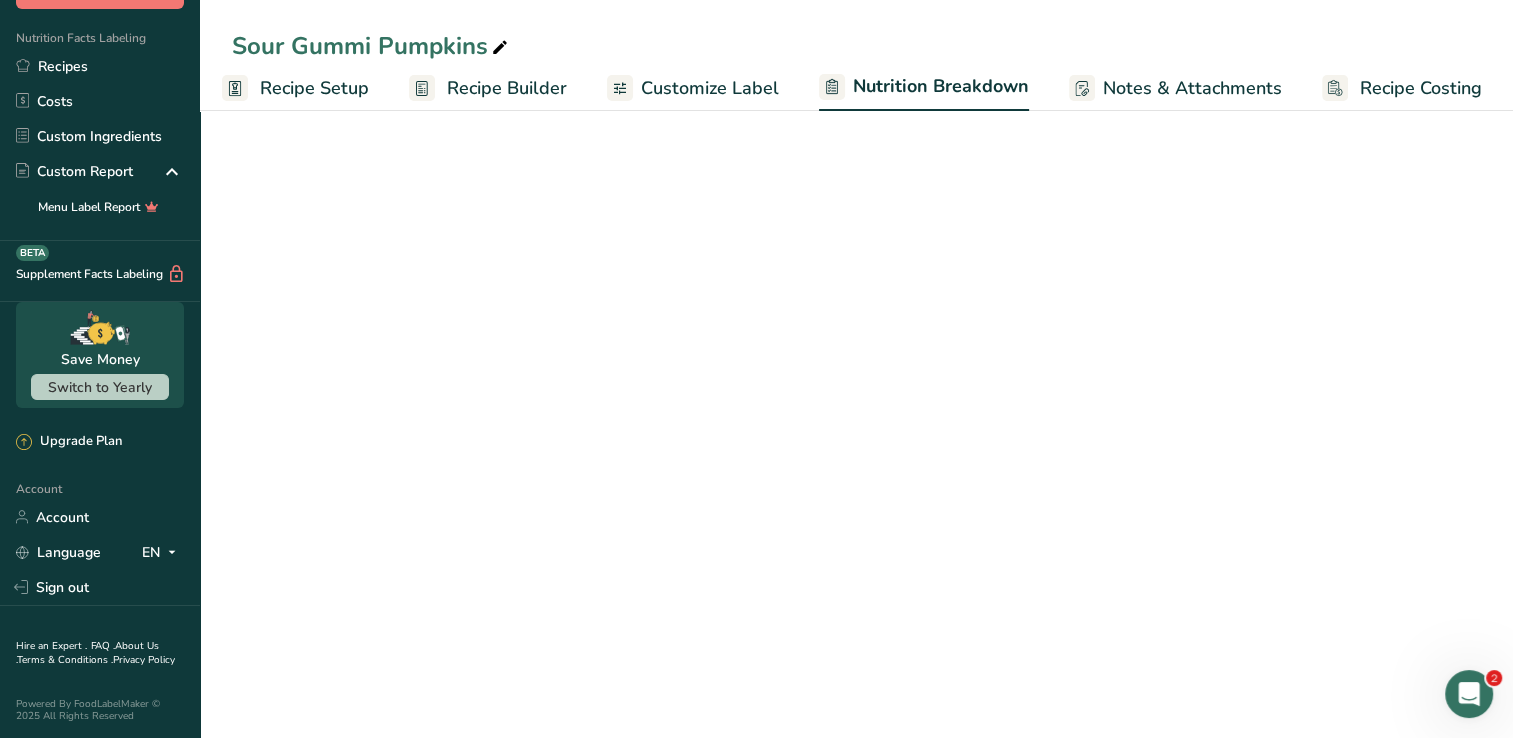 select on "Calories" 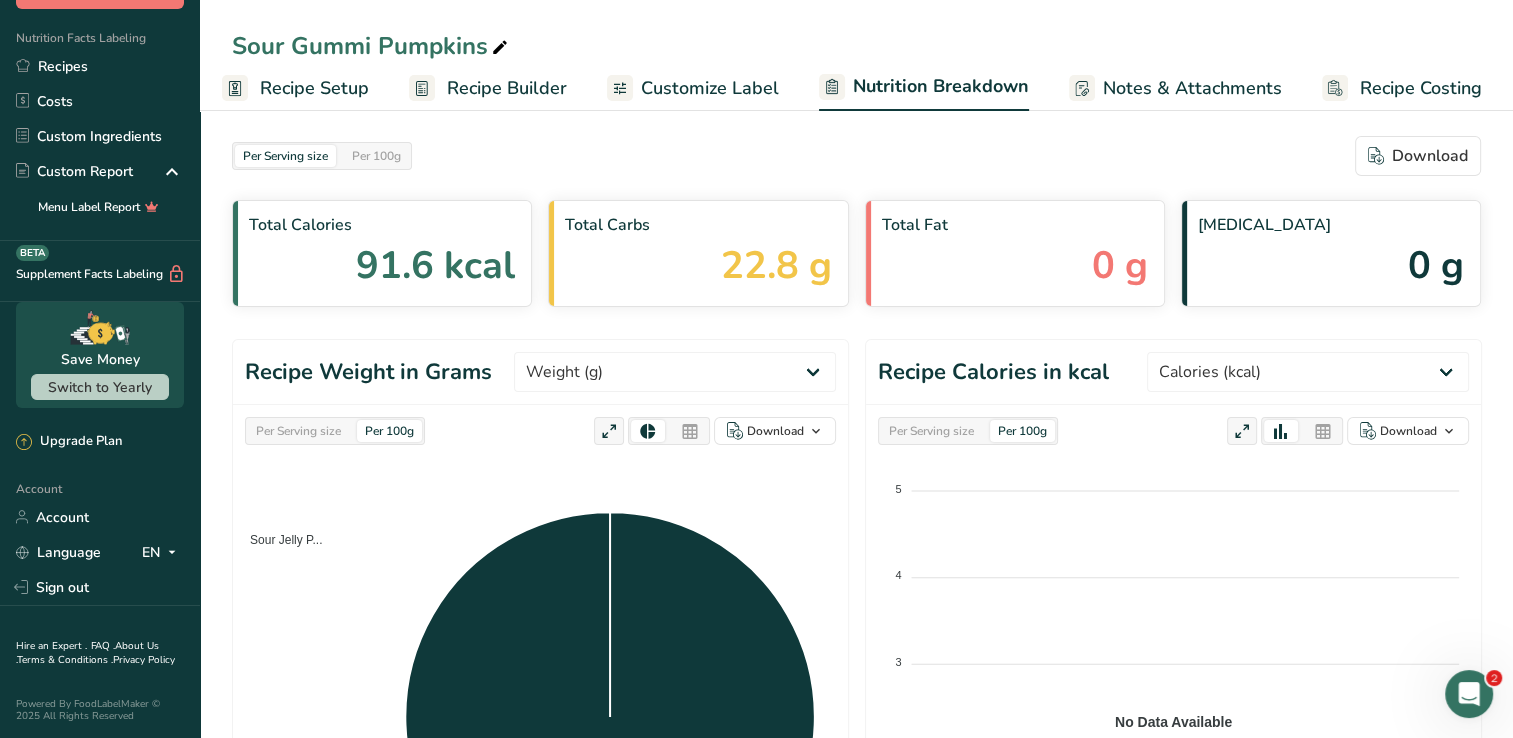 click on "Notes & Attachments" at bounding box center [1192, 88] 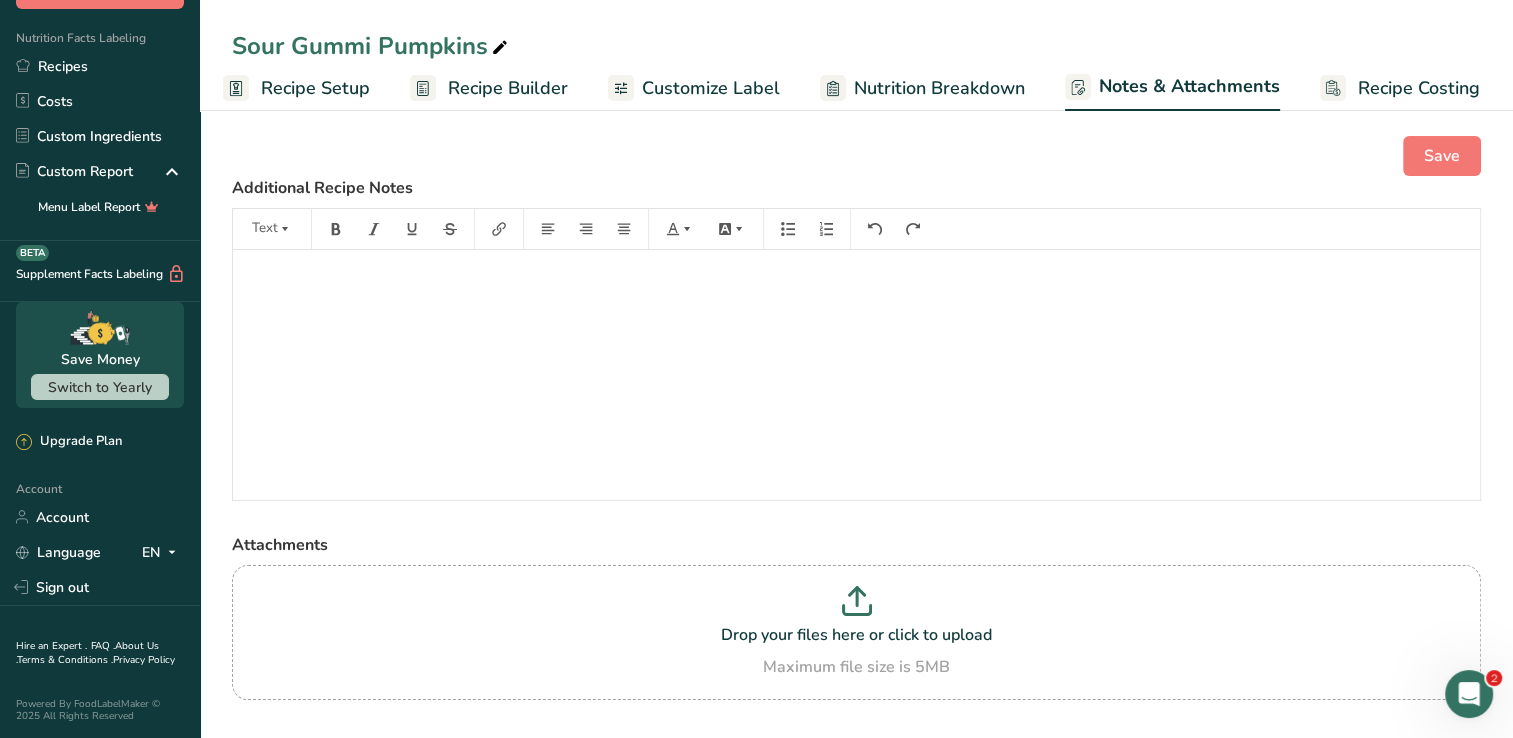 click on "Recipe Costing" at bounding box center [1419, 88] 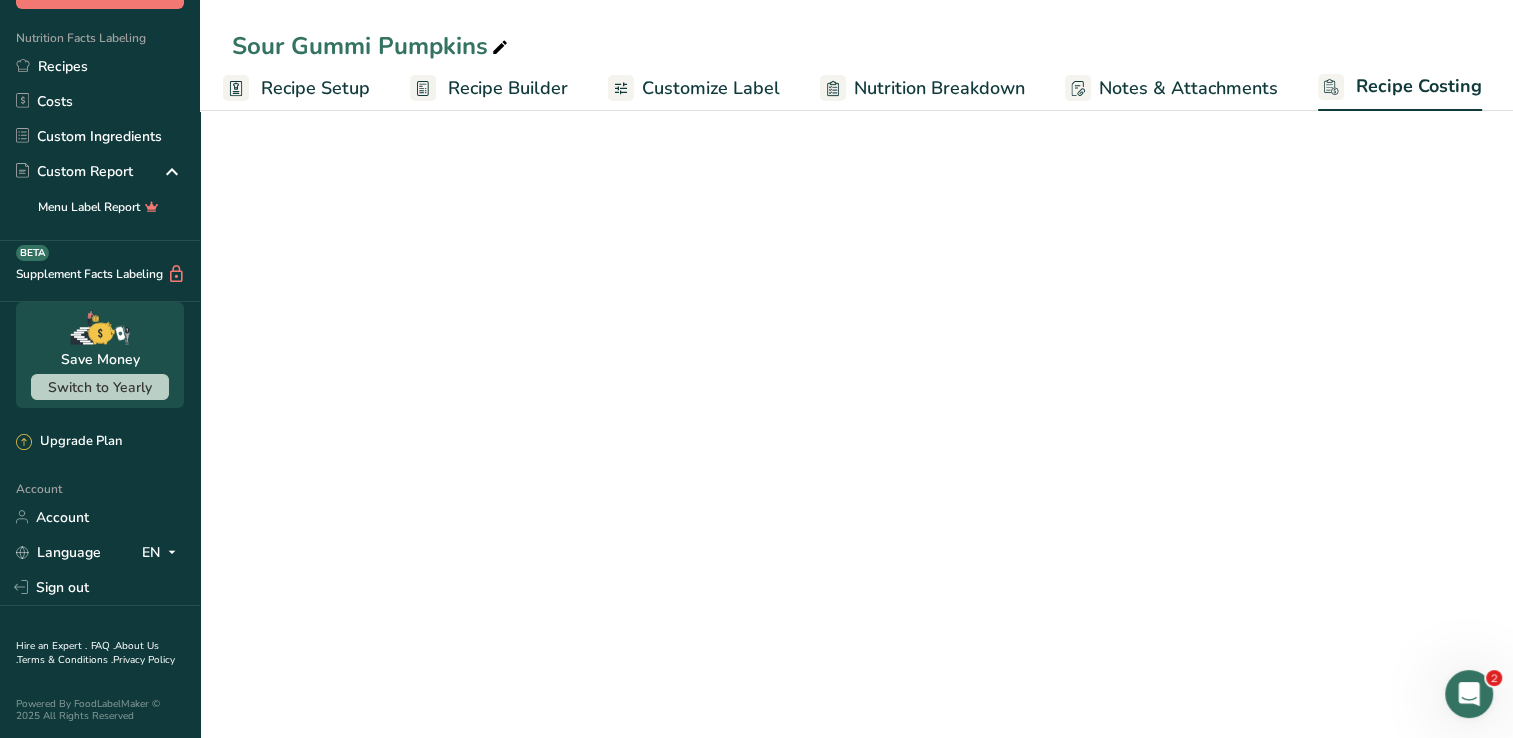 scroll, scrollTop: 0, scrollLeft: 8, axis: horizontal 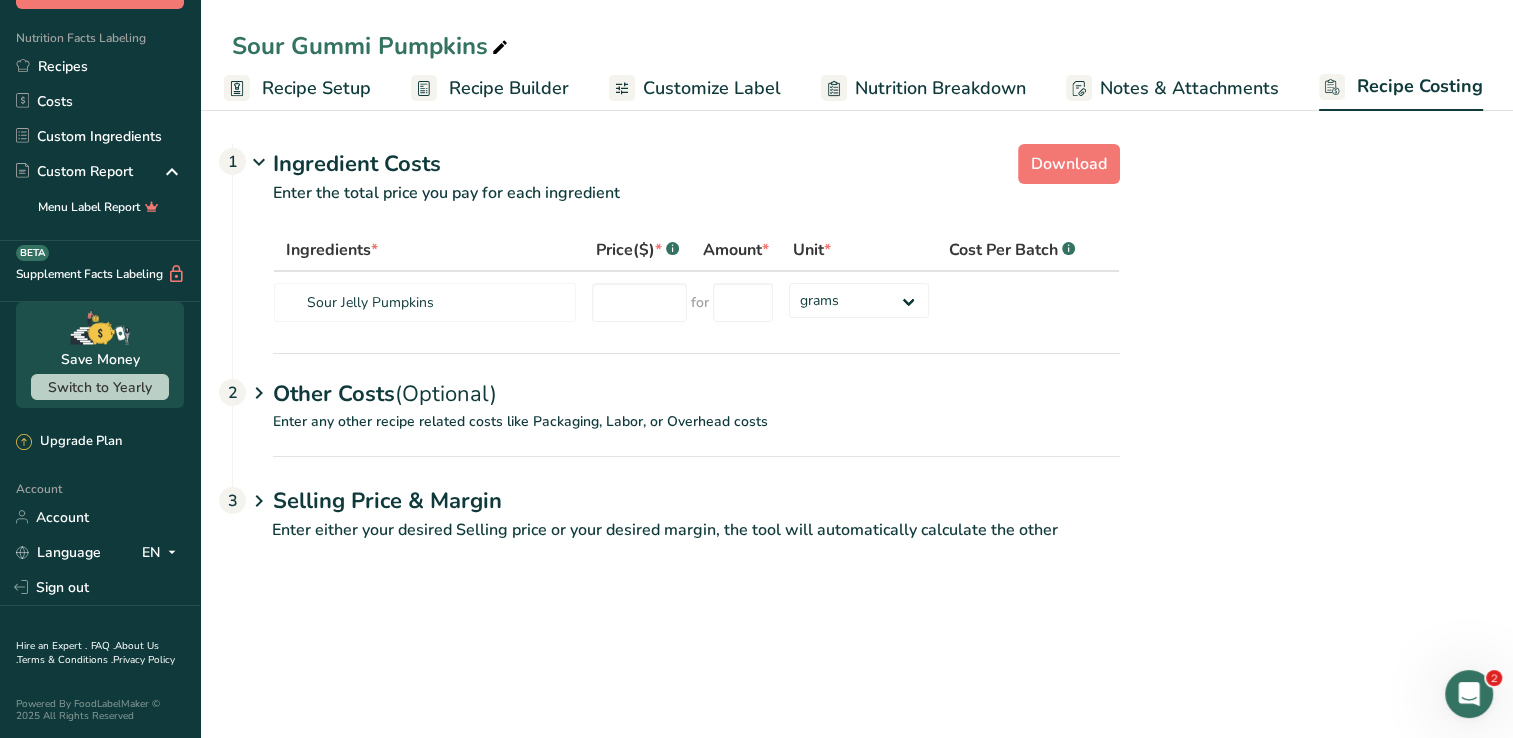 click at bounding box center [259, 393] 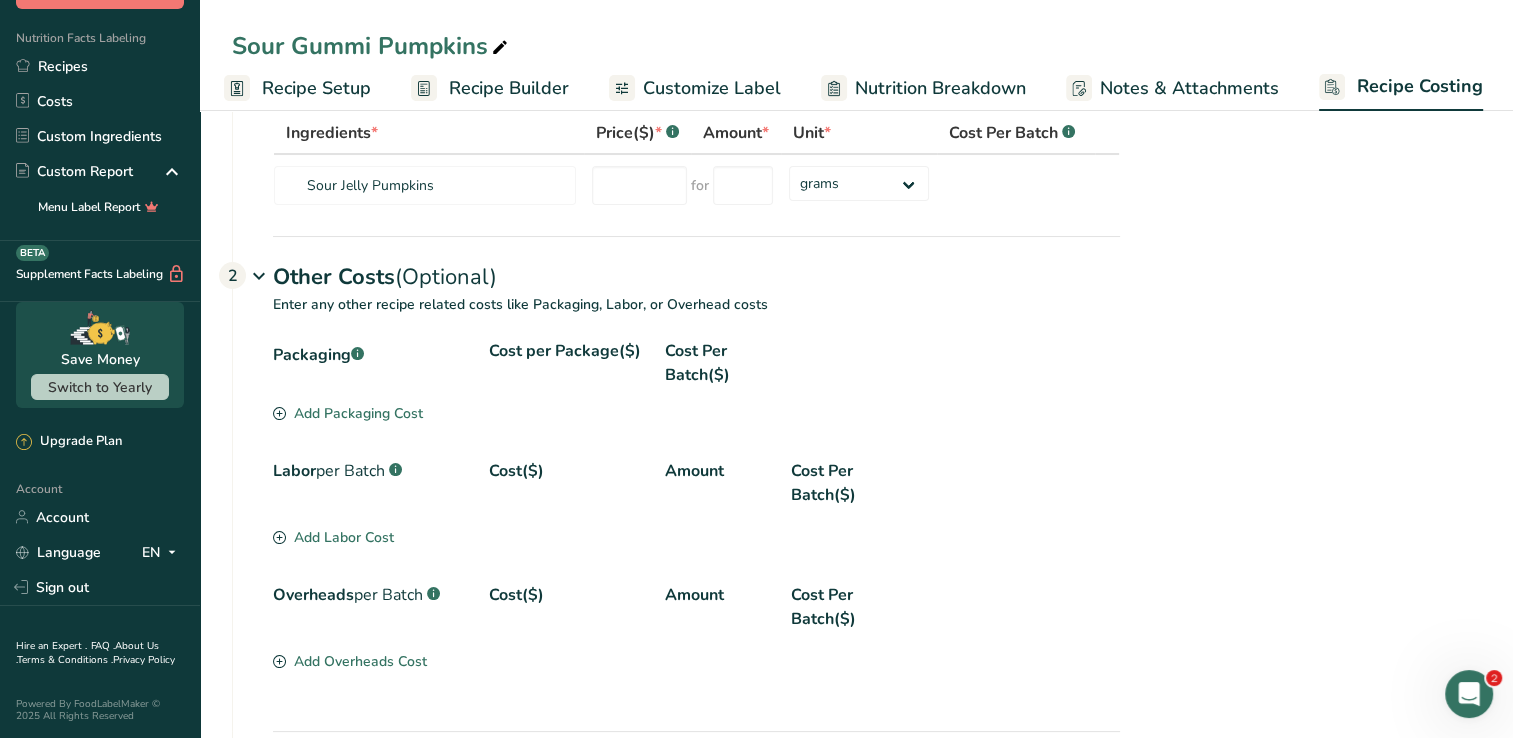 scroll, scrollTop: 0, scrollLeft: 0, axis: both 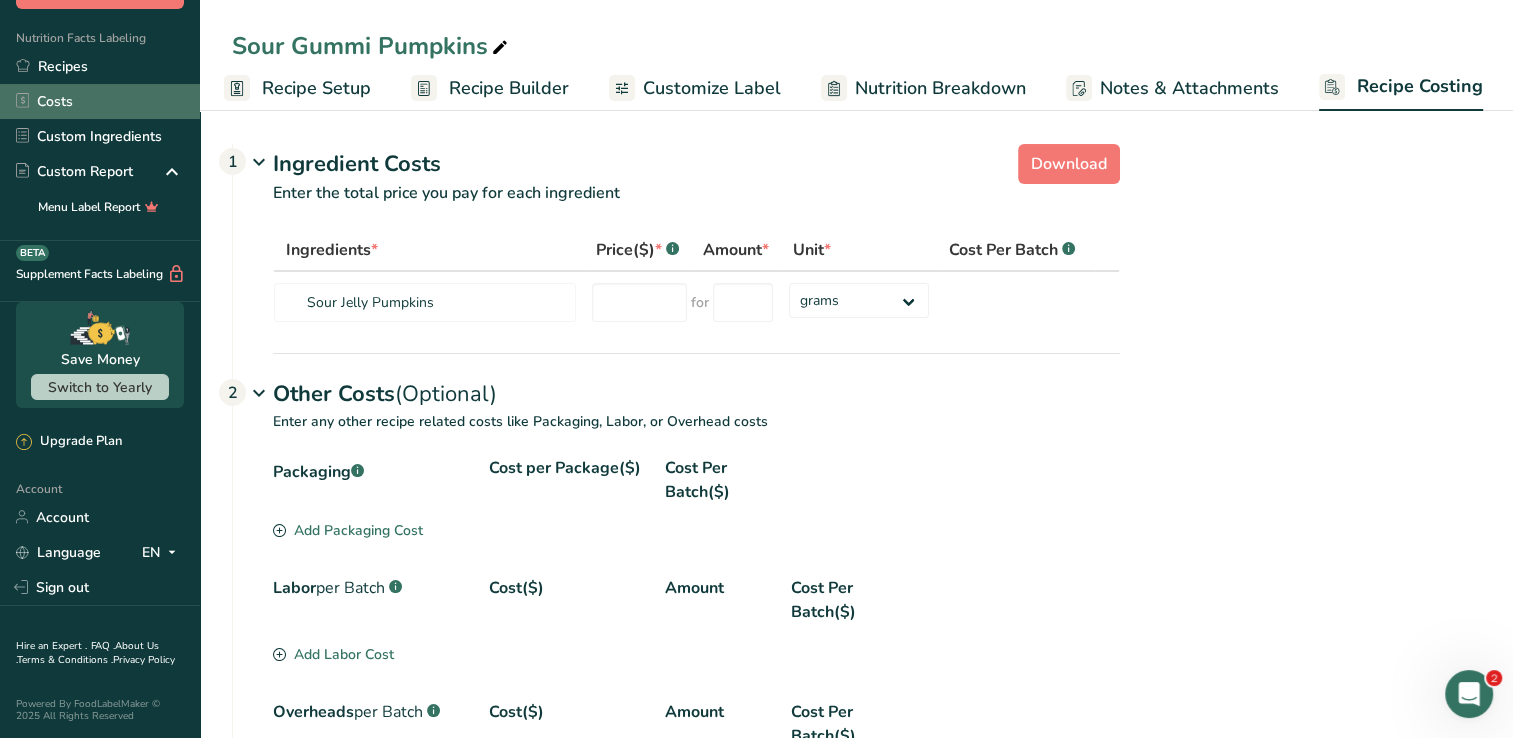 click on "Costs" at bounding box center (100, 101) 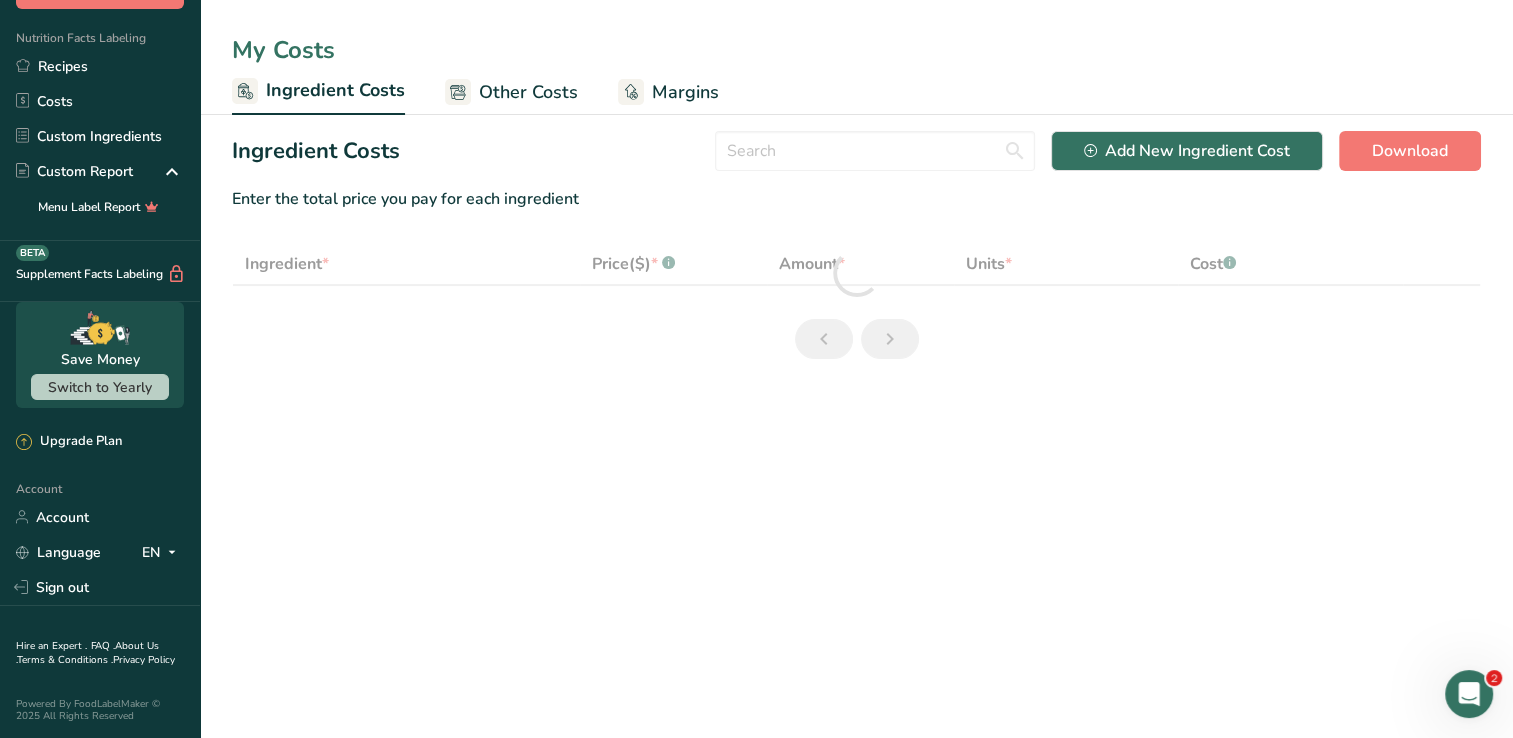 select on "12" 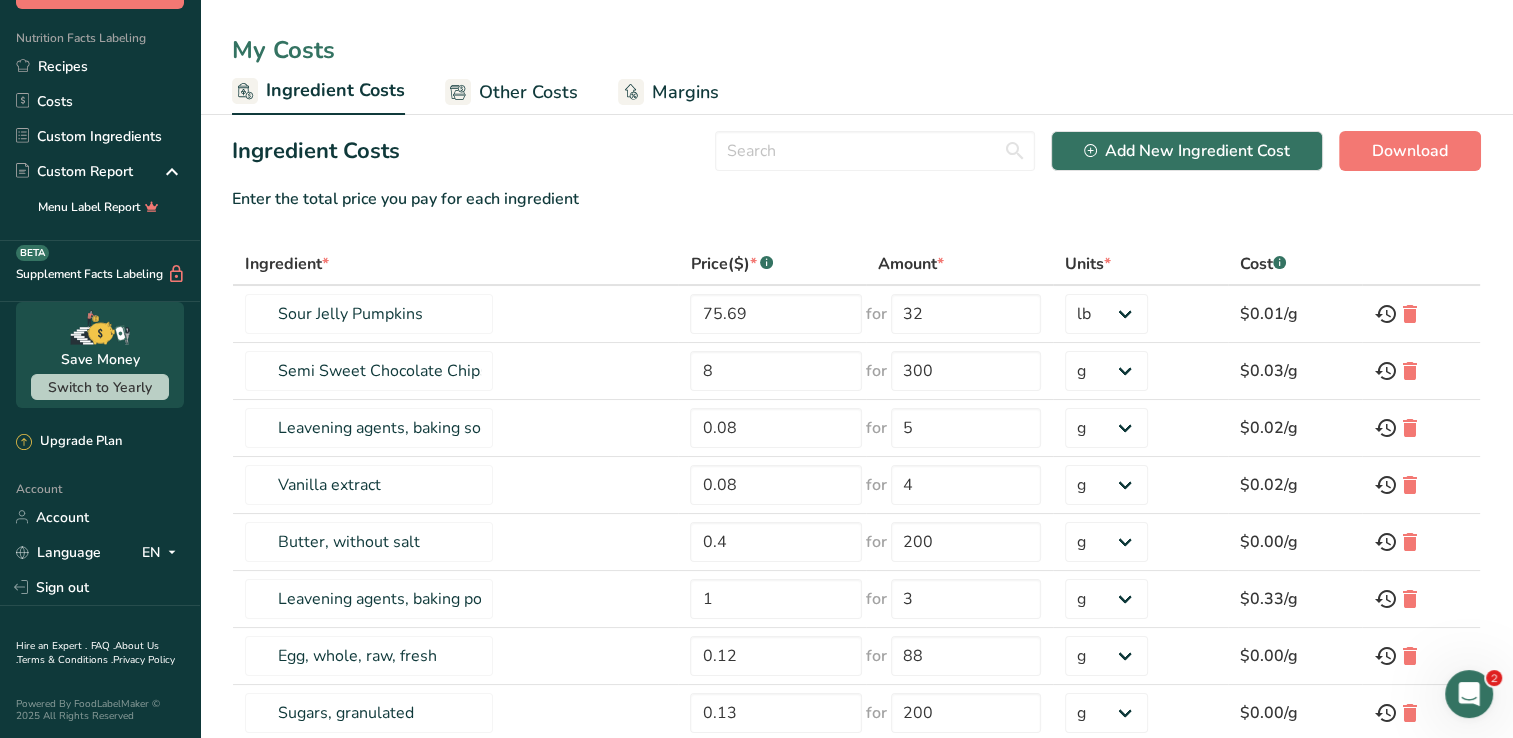click on "Other Costs" at bounding box center [528, 92] 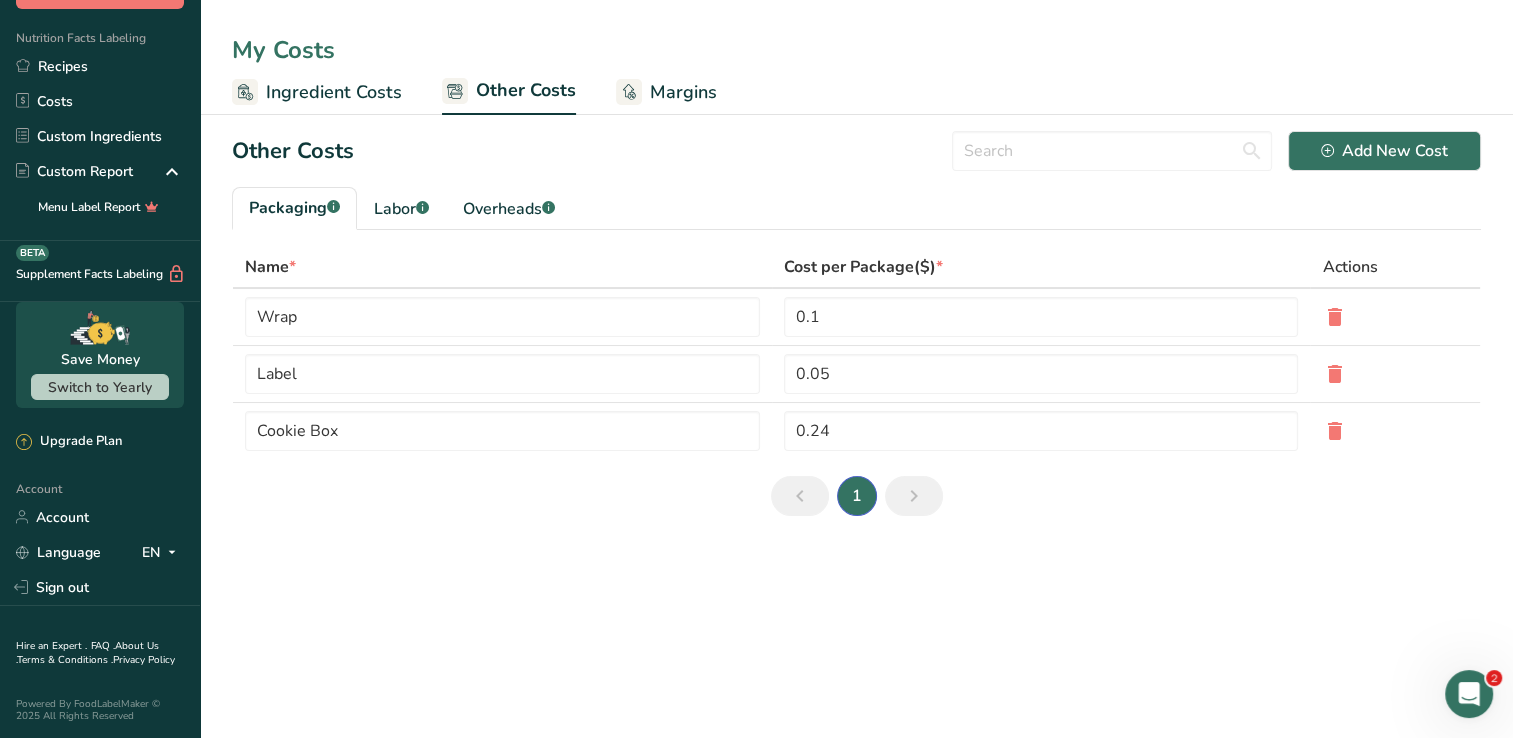 click on "Ingredient Costs" at bounding box center (317, 92) 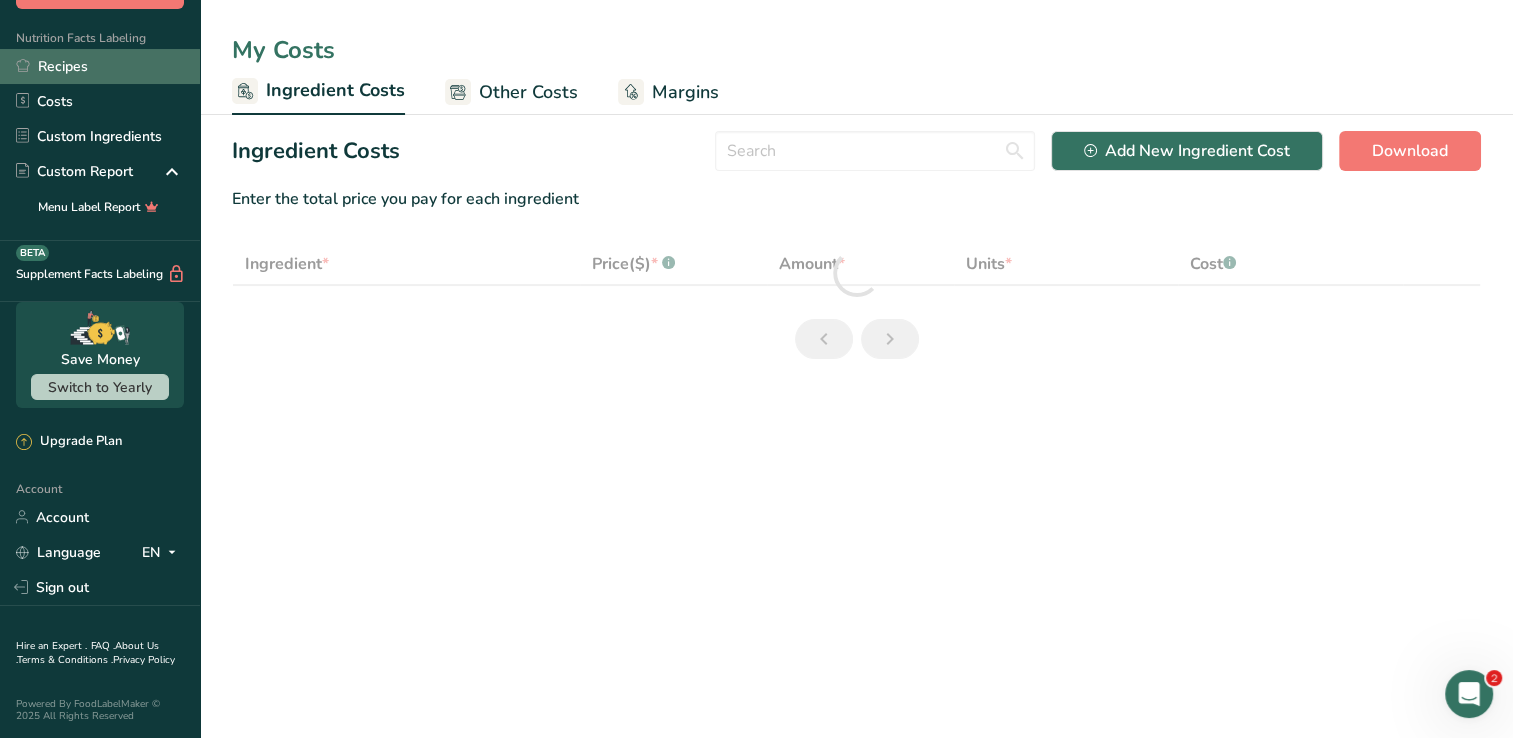 select on "12" 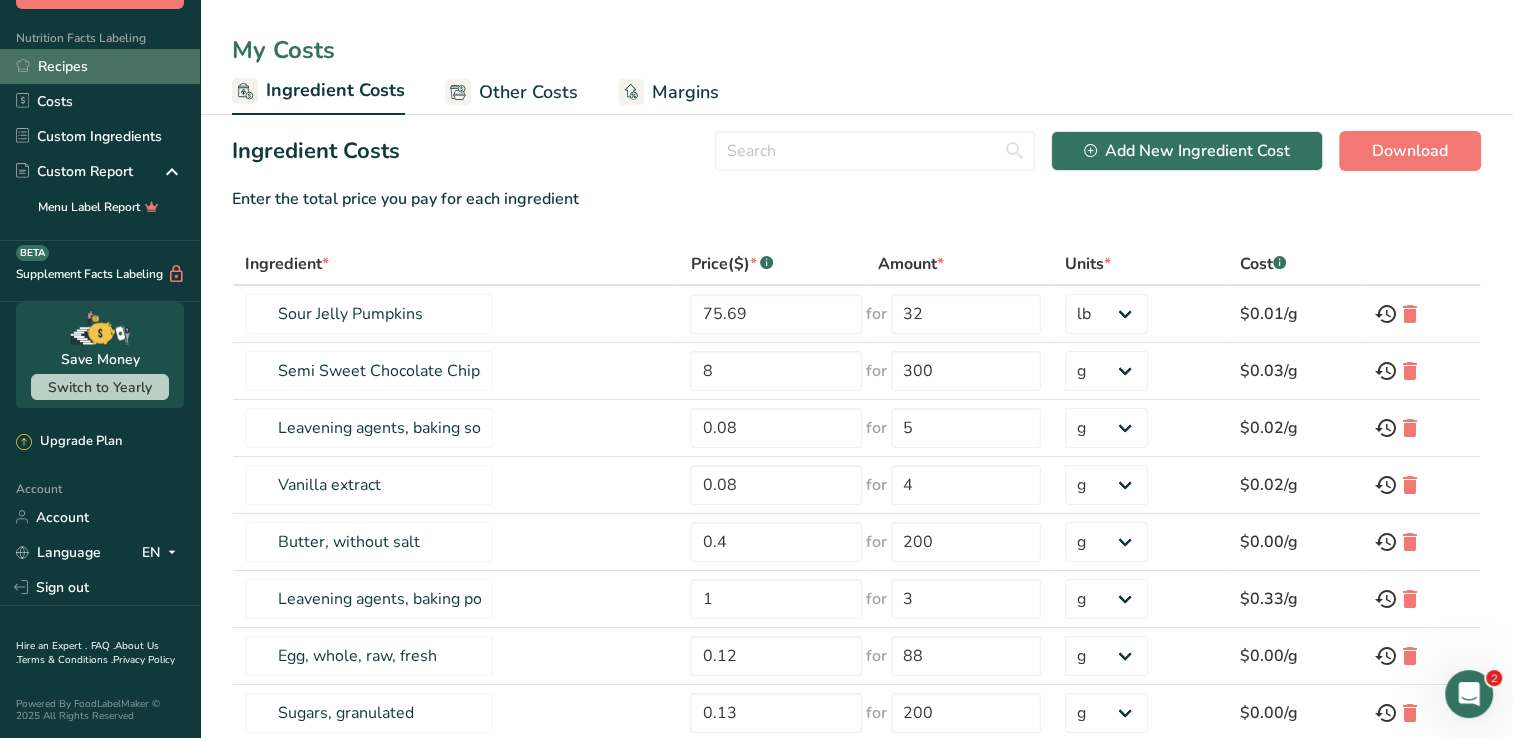 click on "Recipes" at bounding box center (100, 66) 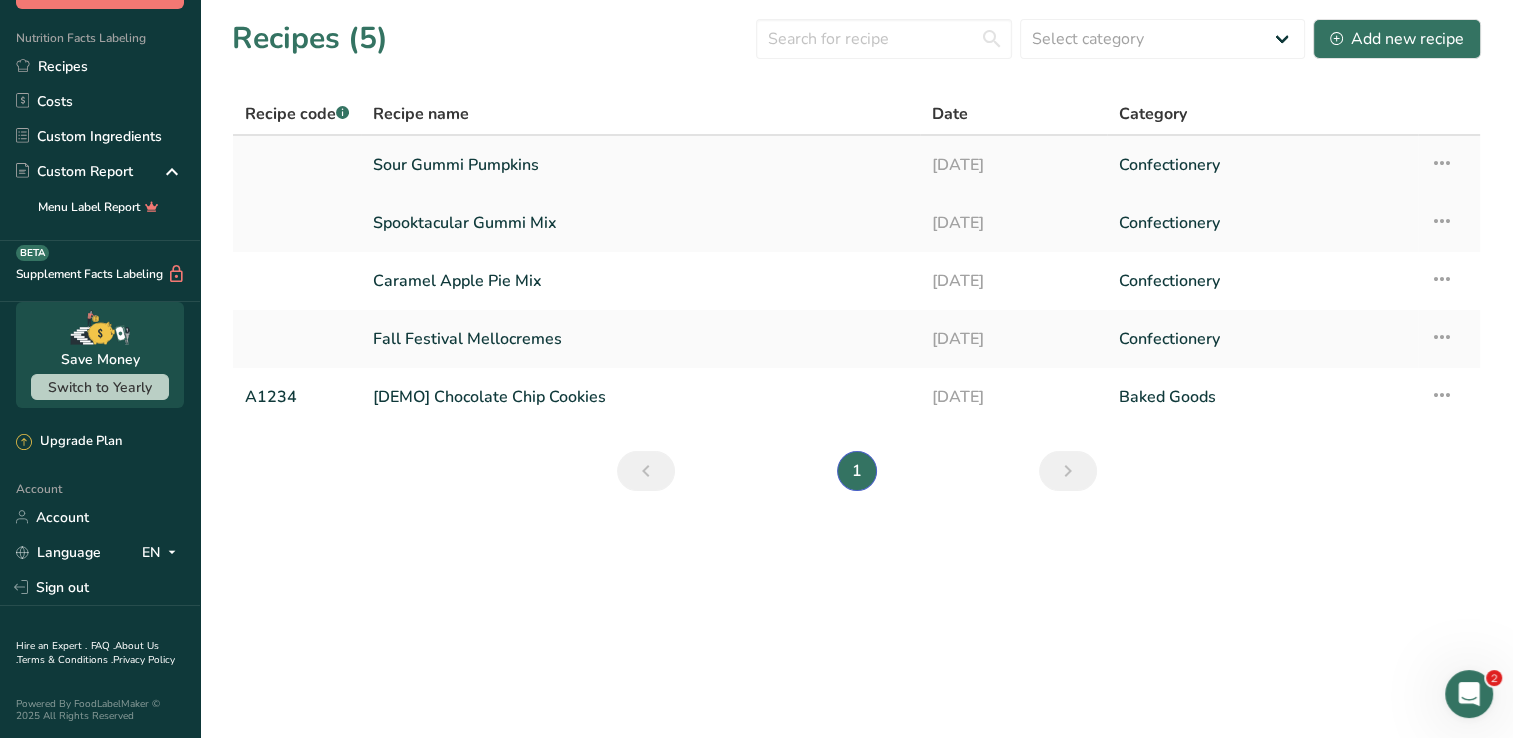 click on "Sour Gummi Pumpkins" at bounding box center [640, 165] 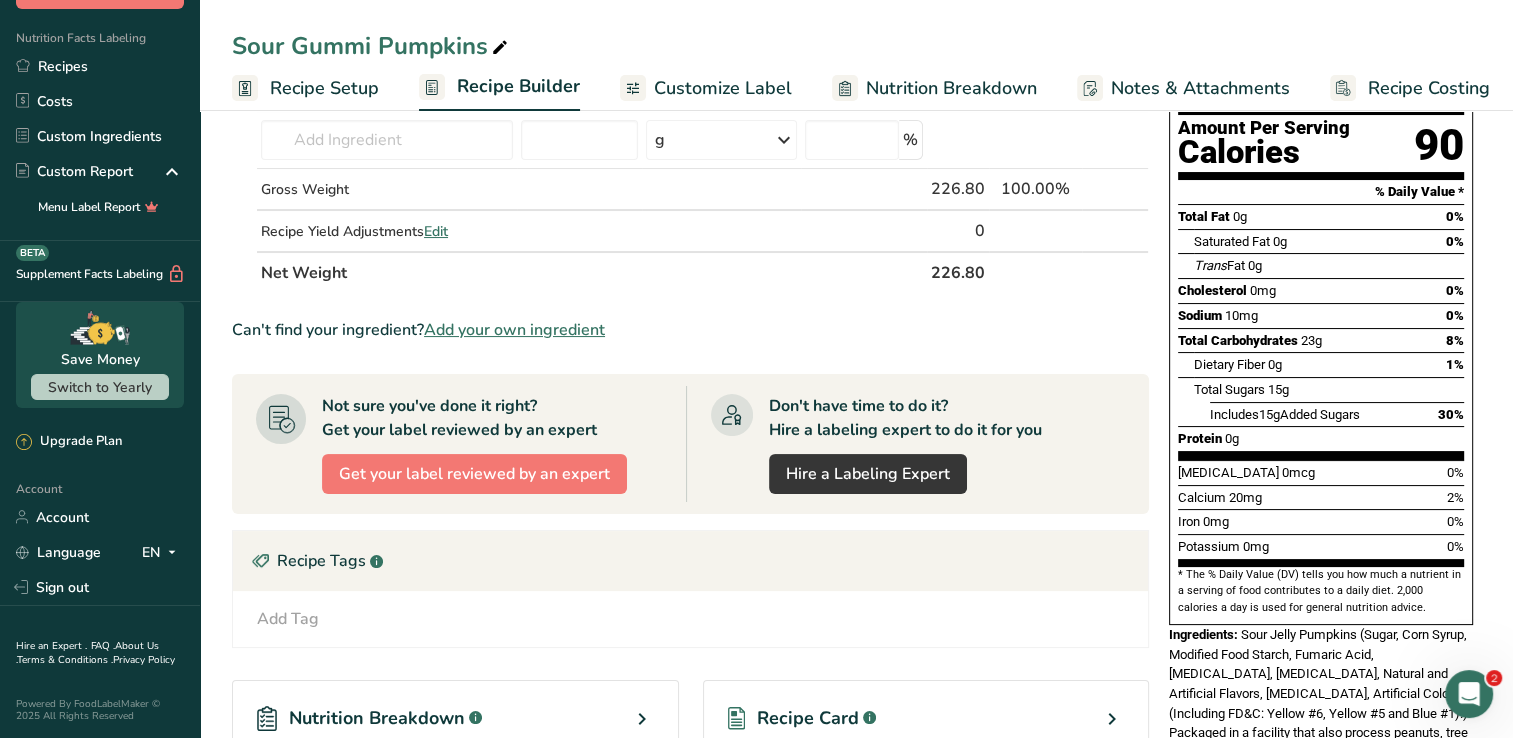 scroll, scrollTop: 100, scrollLeft: 0, axis: vertical 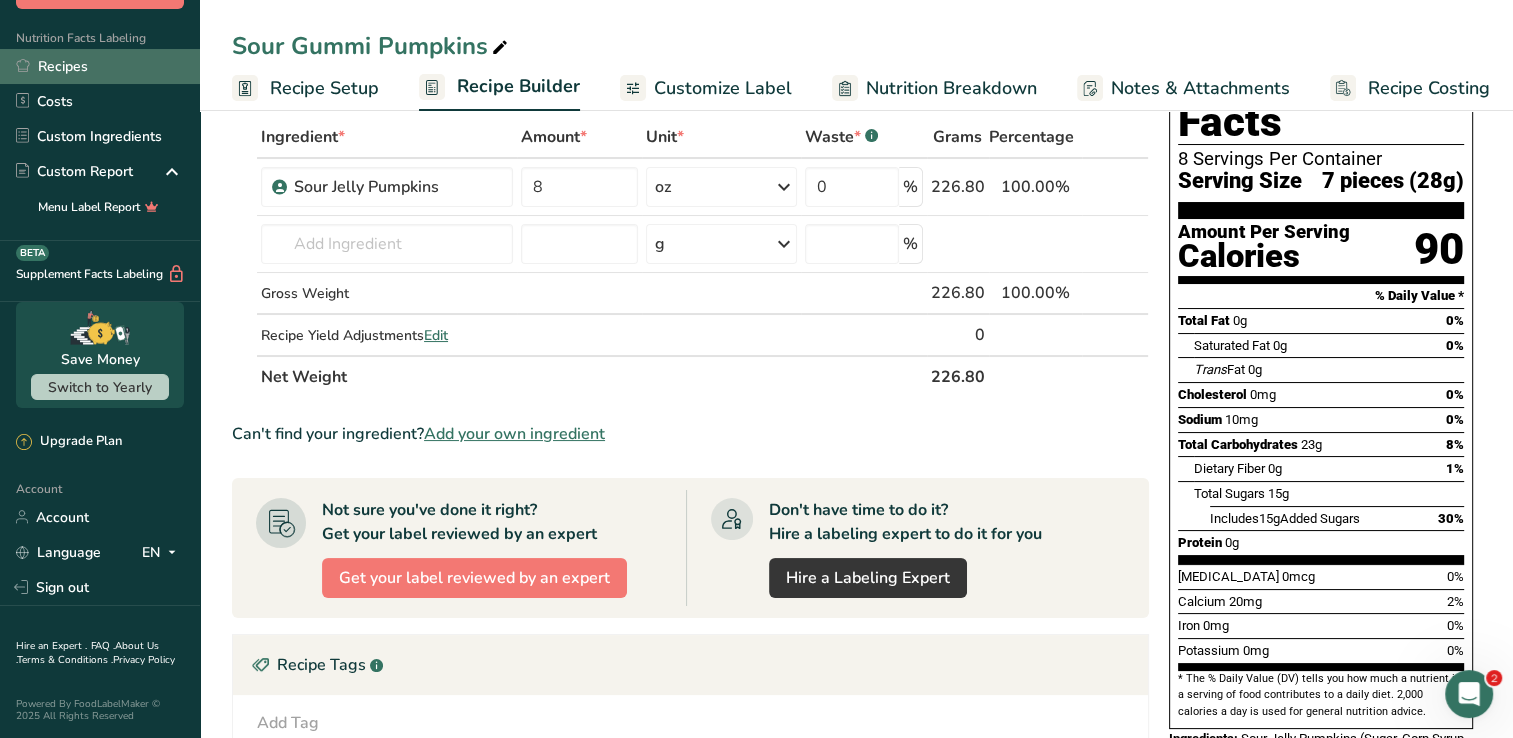 click on "Recipes" at bounding box center (100, 66) 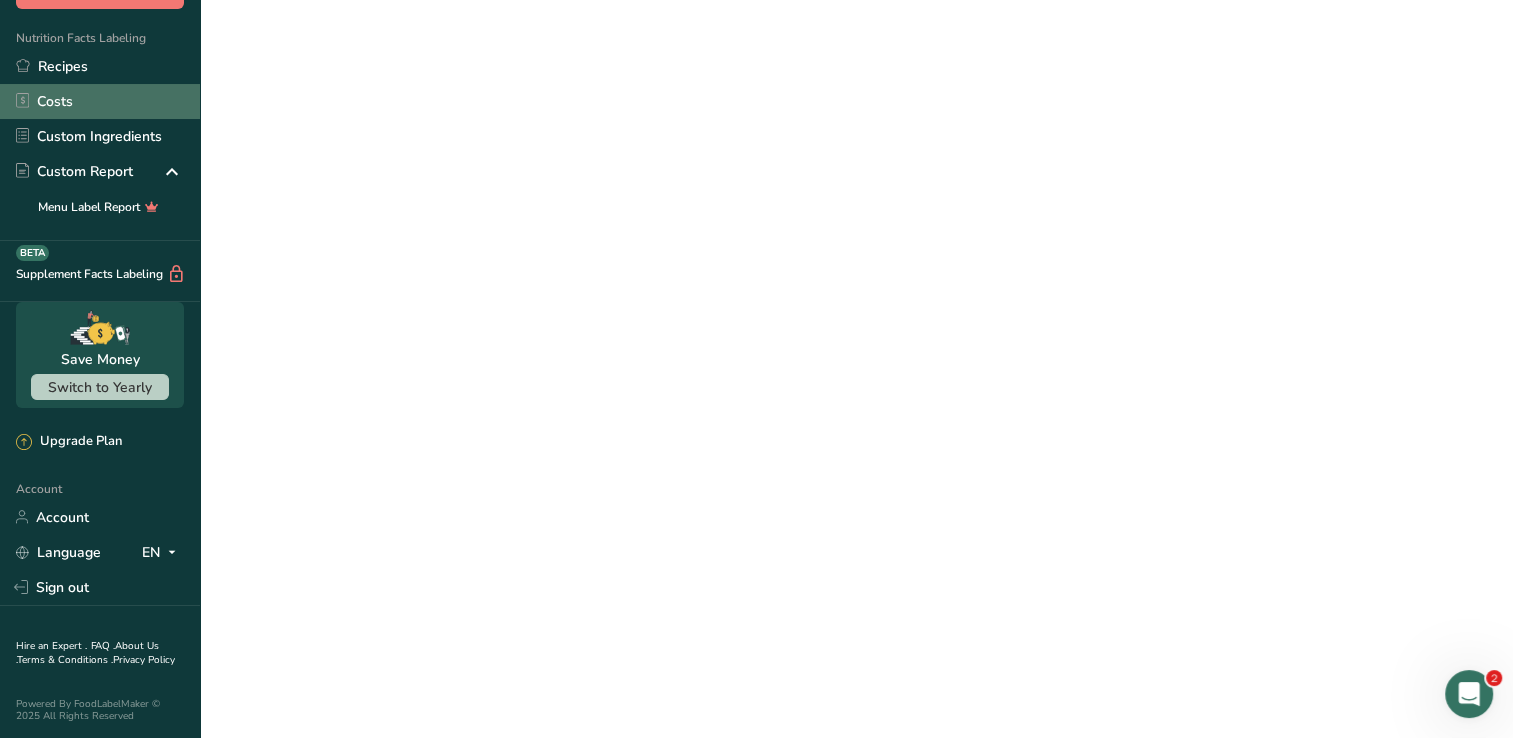 scroll, scrollTop: 0, scrollLeft: 0, axis: both 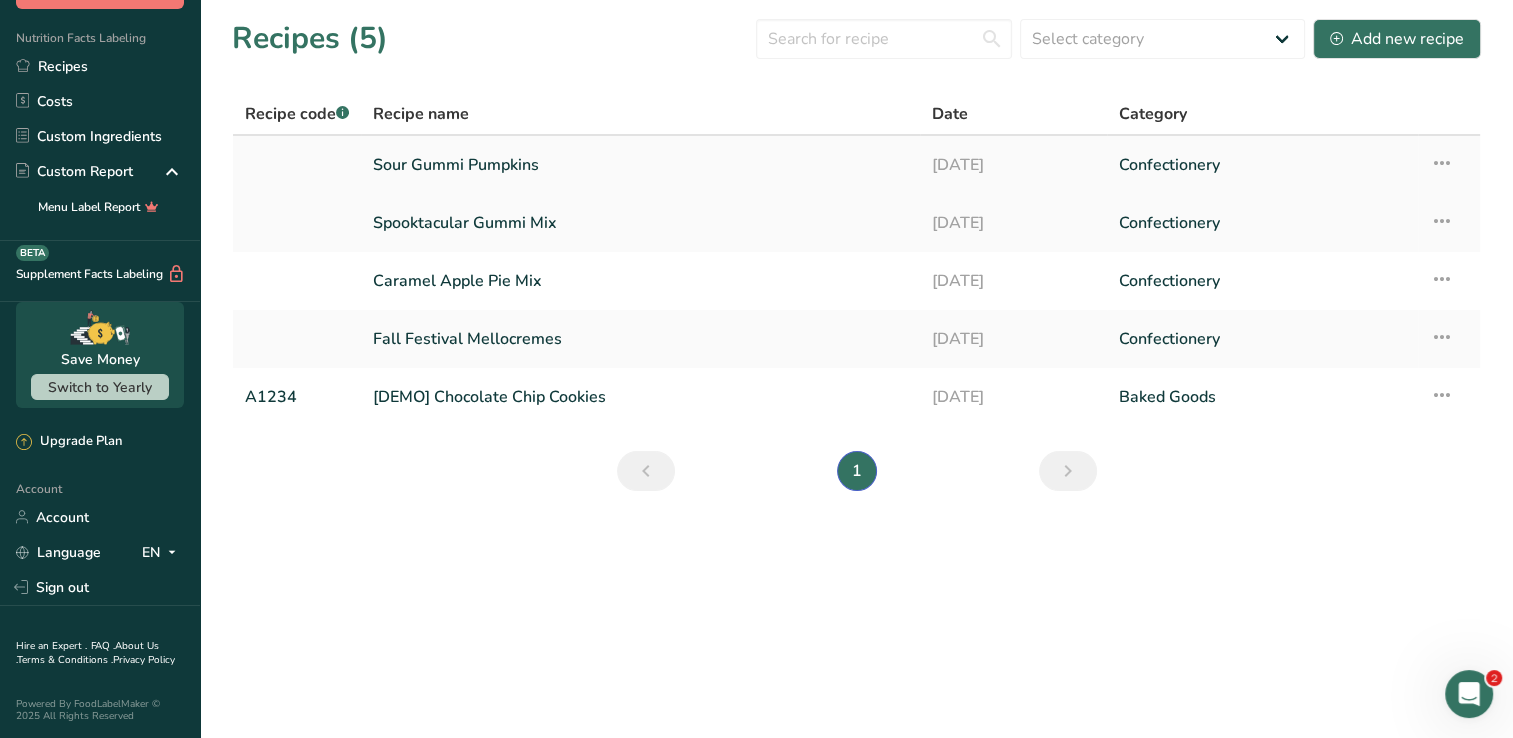 click on "Sour Gummi Pumpkins" at bounding box center (640, 165) 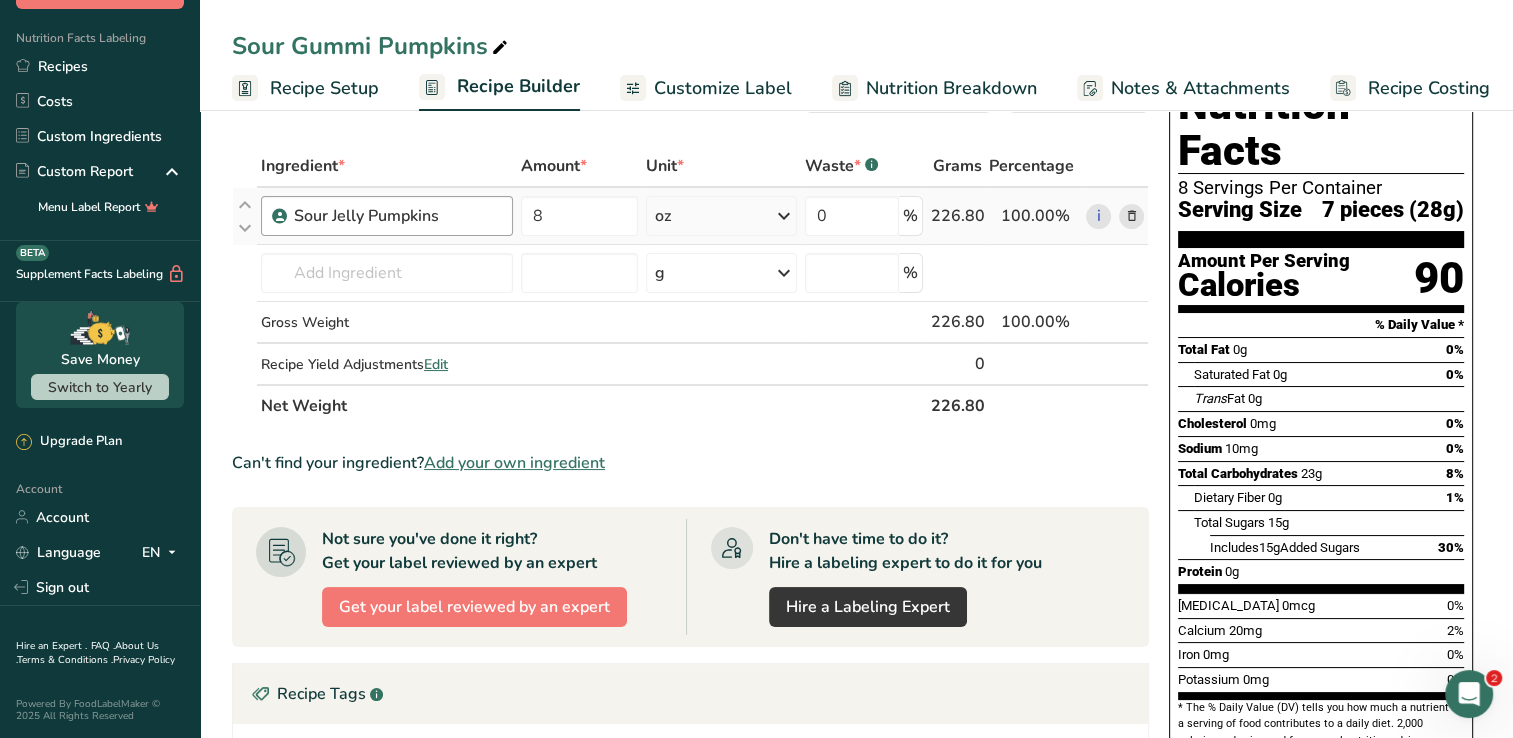 scroll, scrollTop: 0, scrollLeft: 0, axis: both 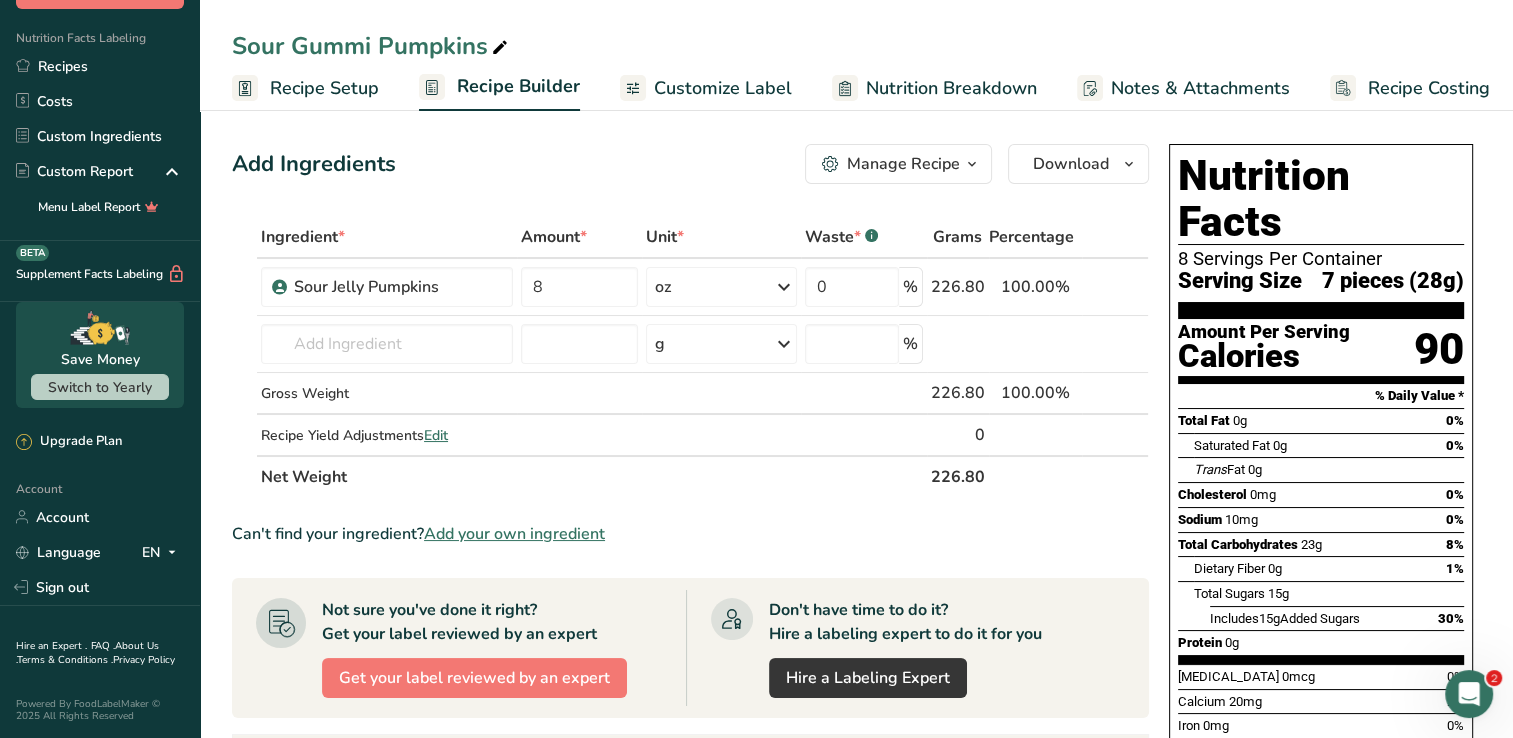 click on "Recipe Setup" at bounding box center (324, 88) 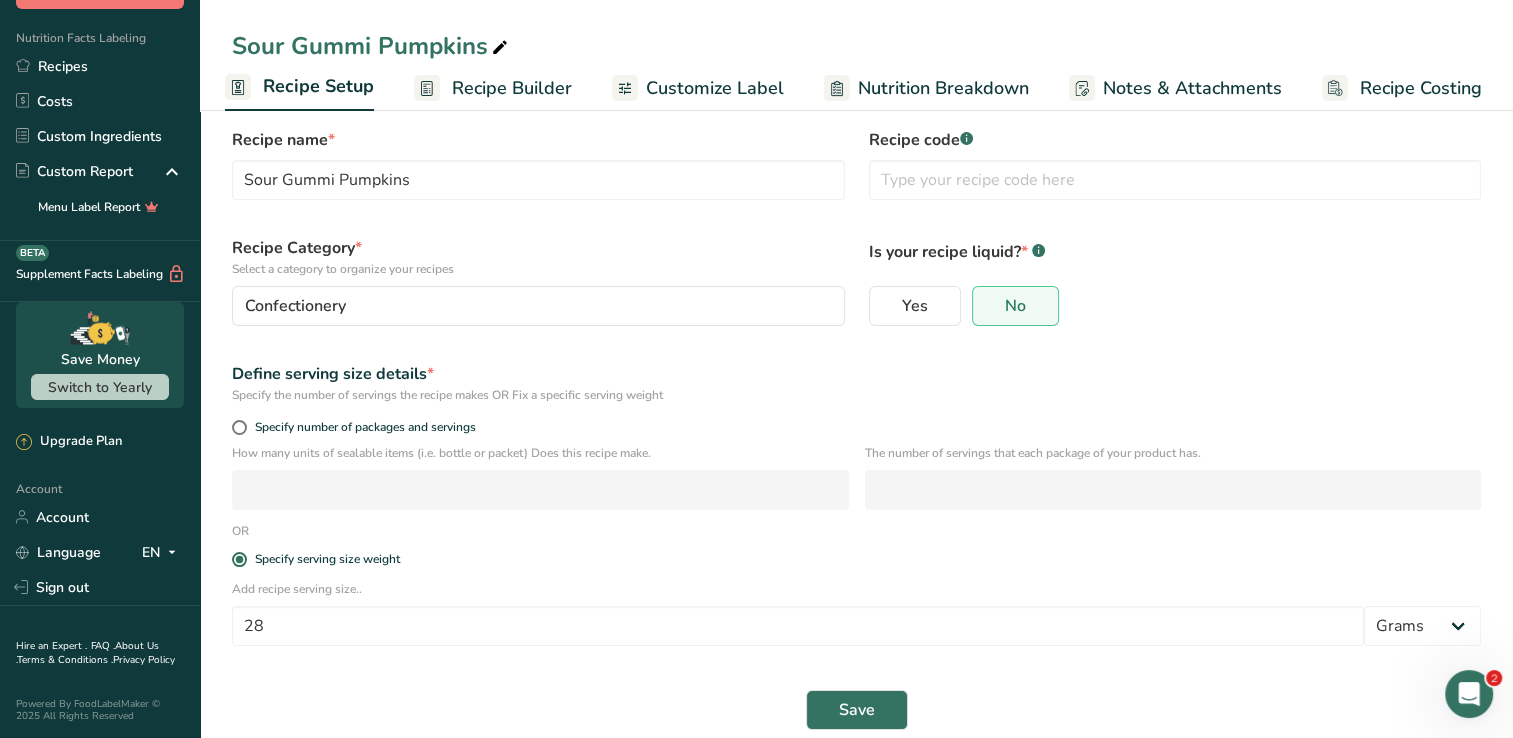 scroll, scrollTop: 52, scrollLeft: 0, axis: vertical 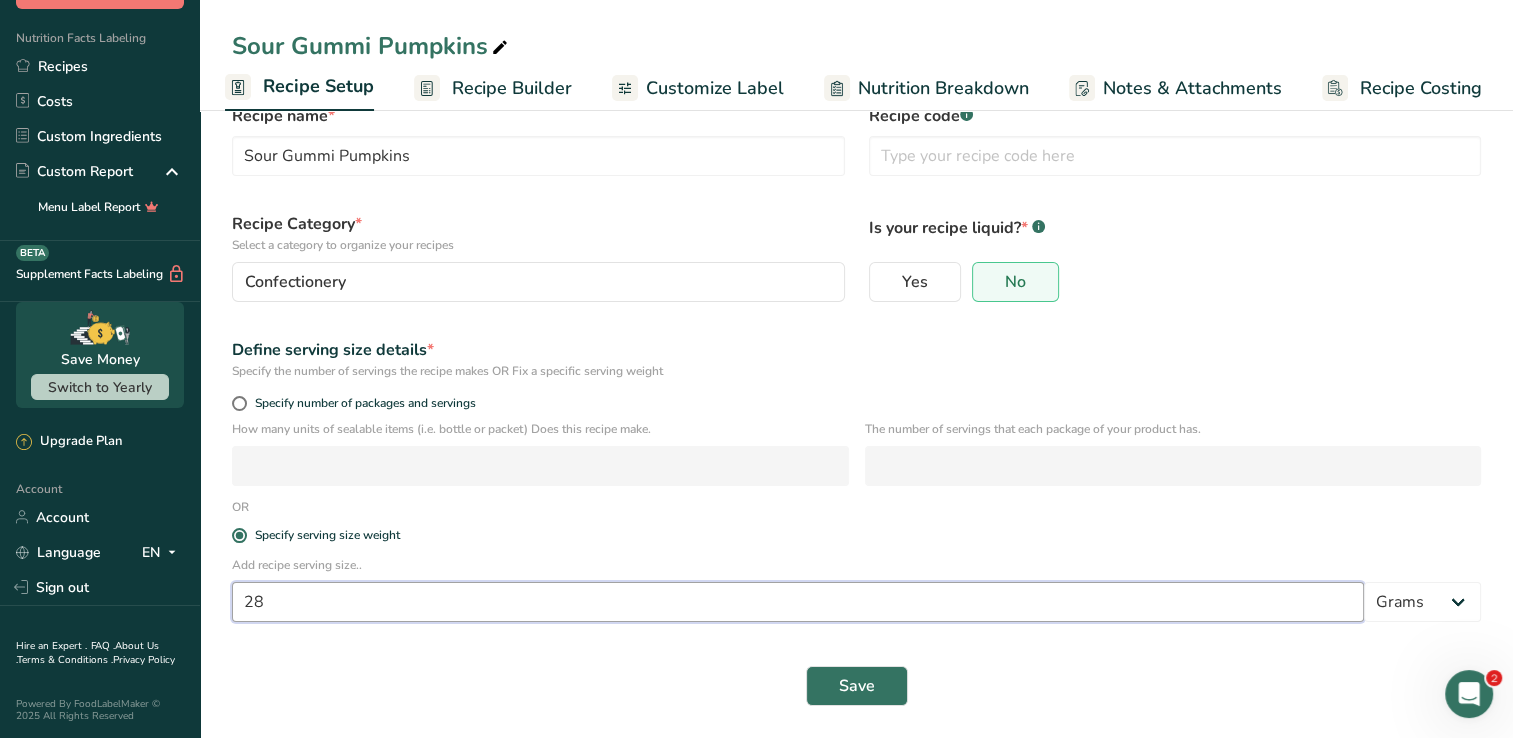 click on "28" at bounding box center [798, 602] 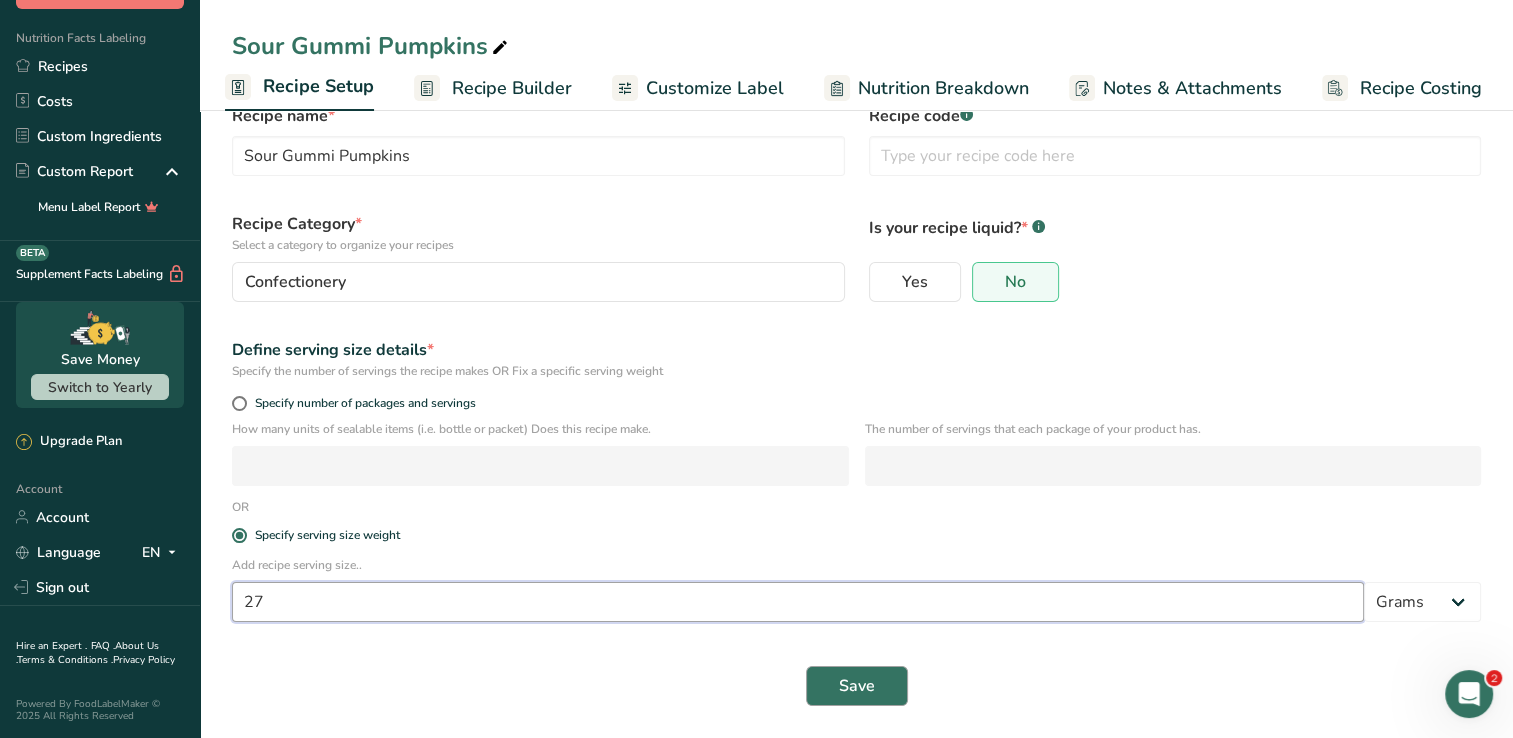 type on "27" 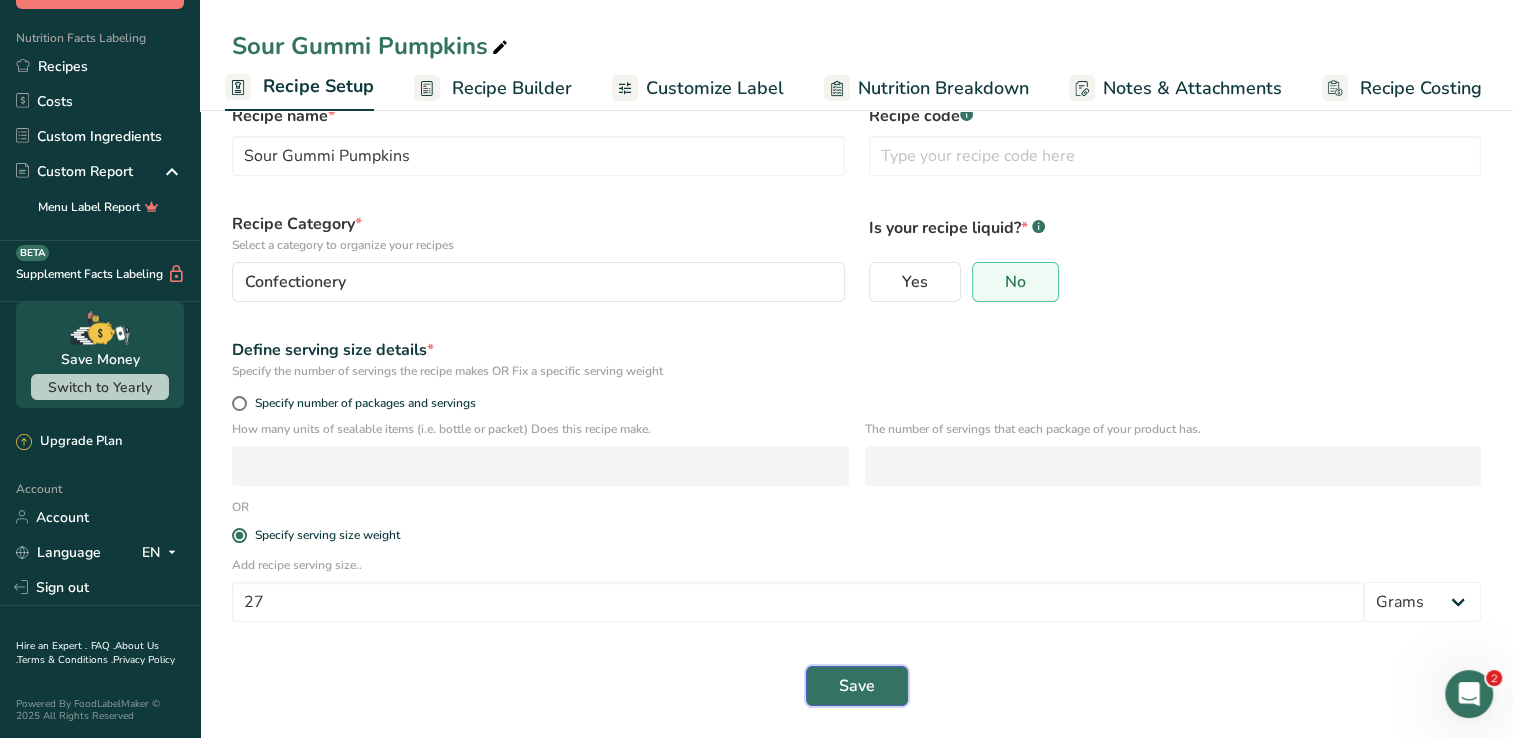 click on "Save" at bounding box center [857, 686] 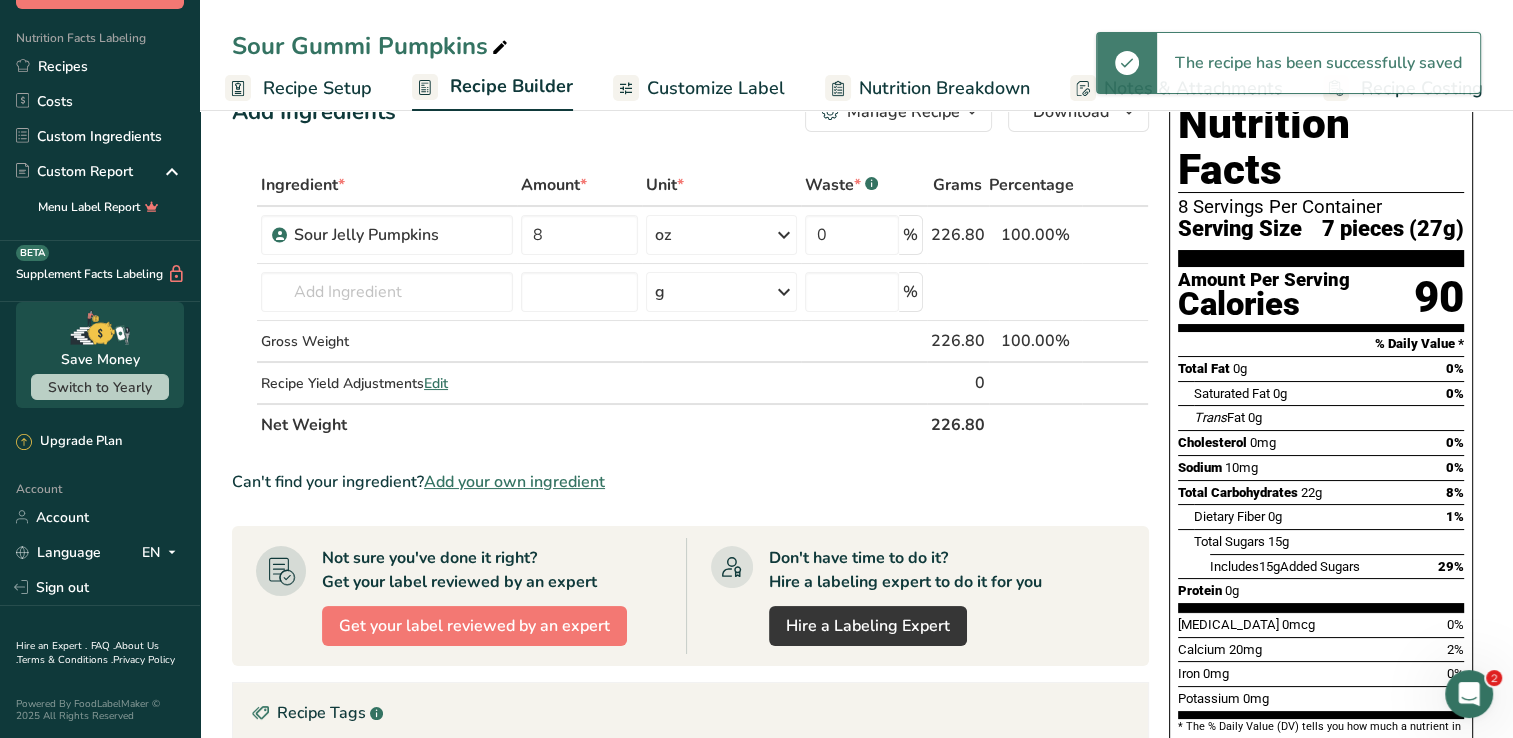 click on "Customize Label" at bounding box center [699, 88] 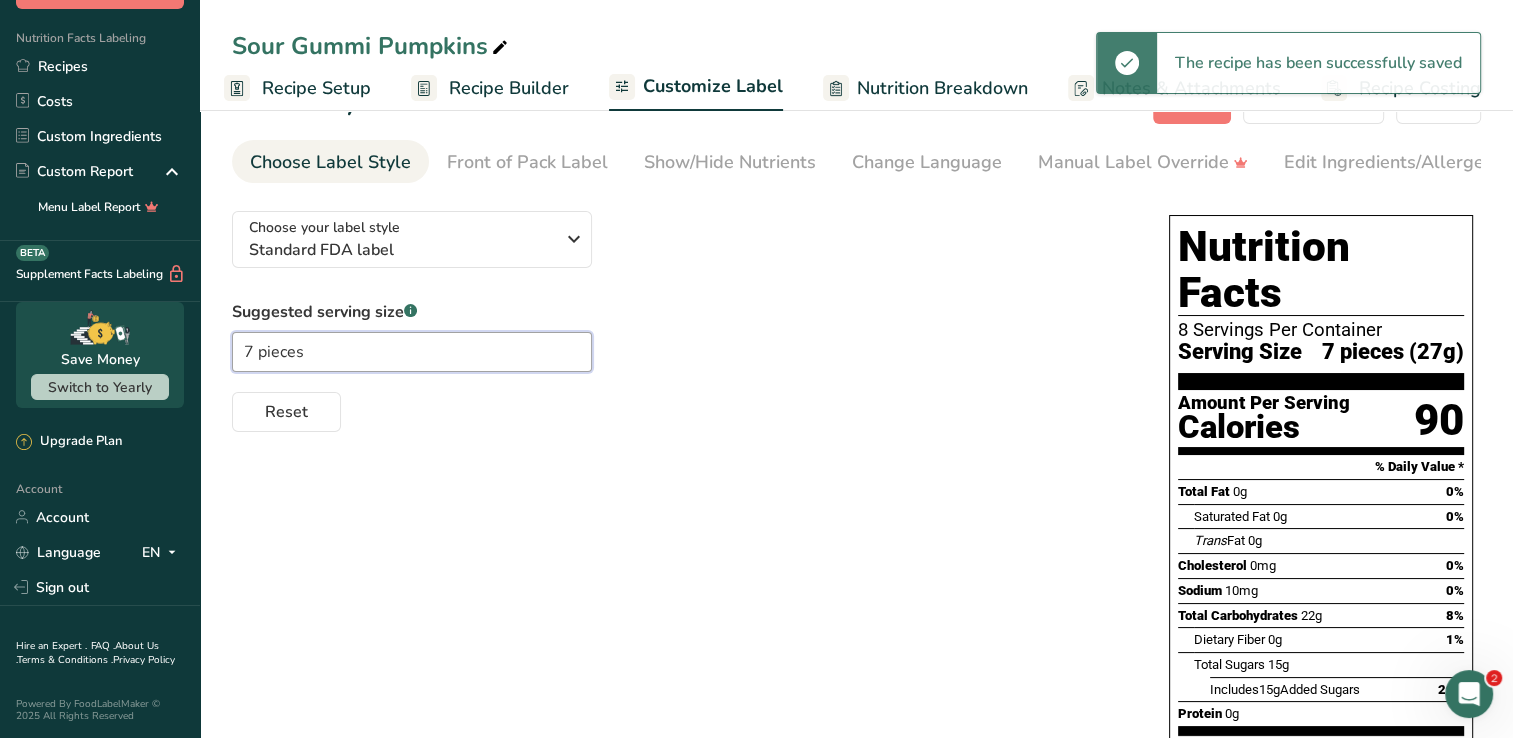 click on "7 pieces" at bounding box center (412, 352) 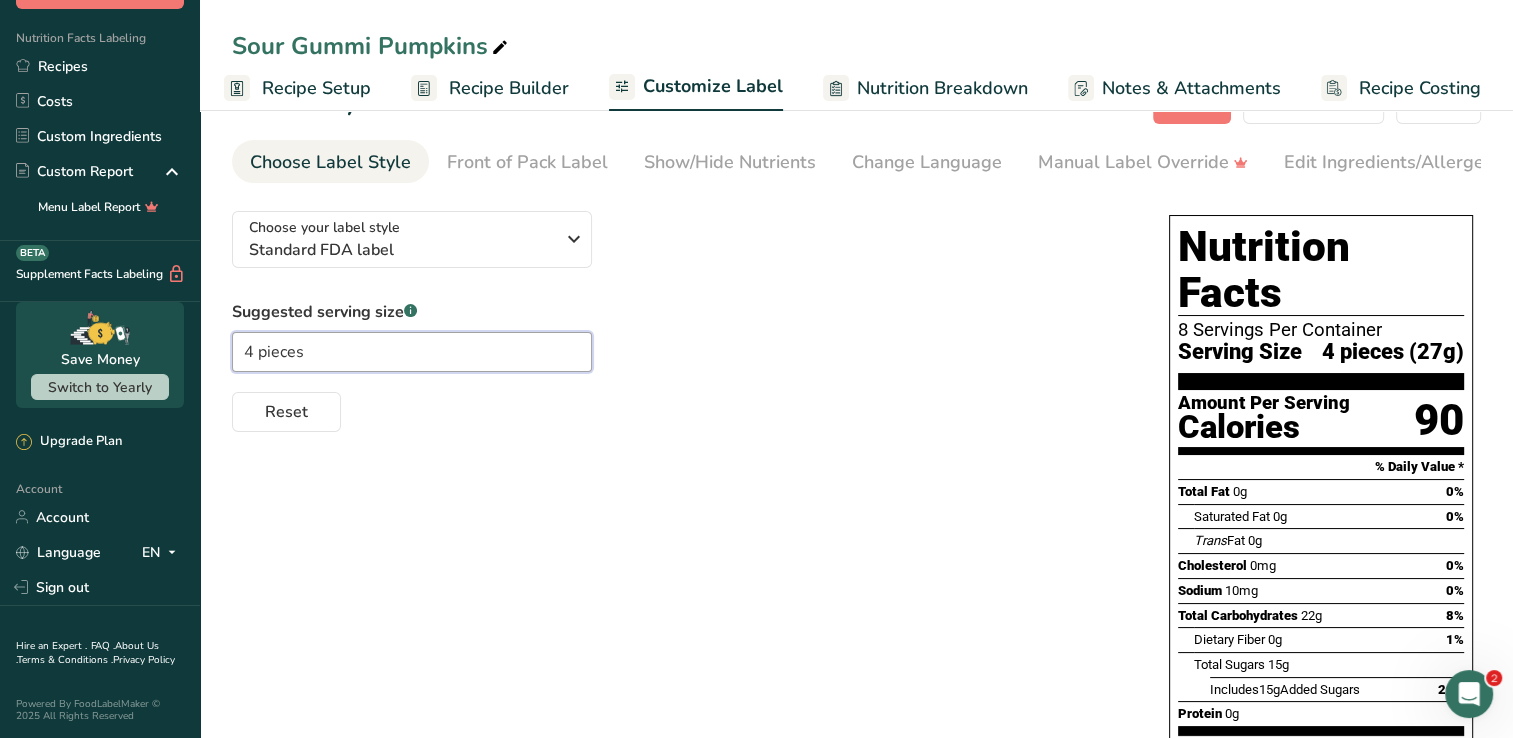 type on "4 pieces" 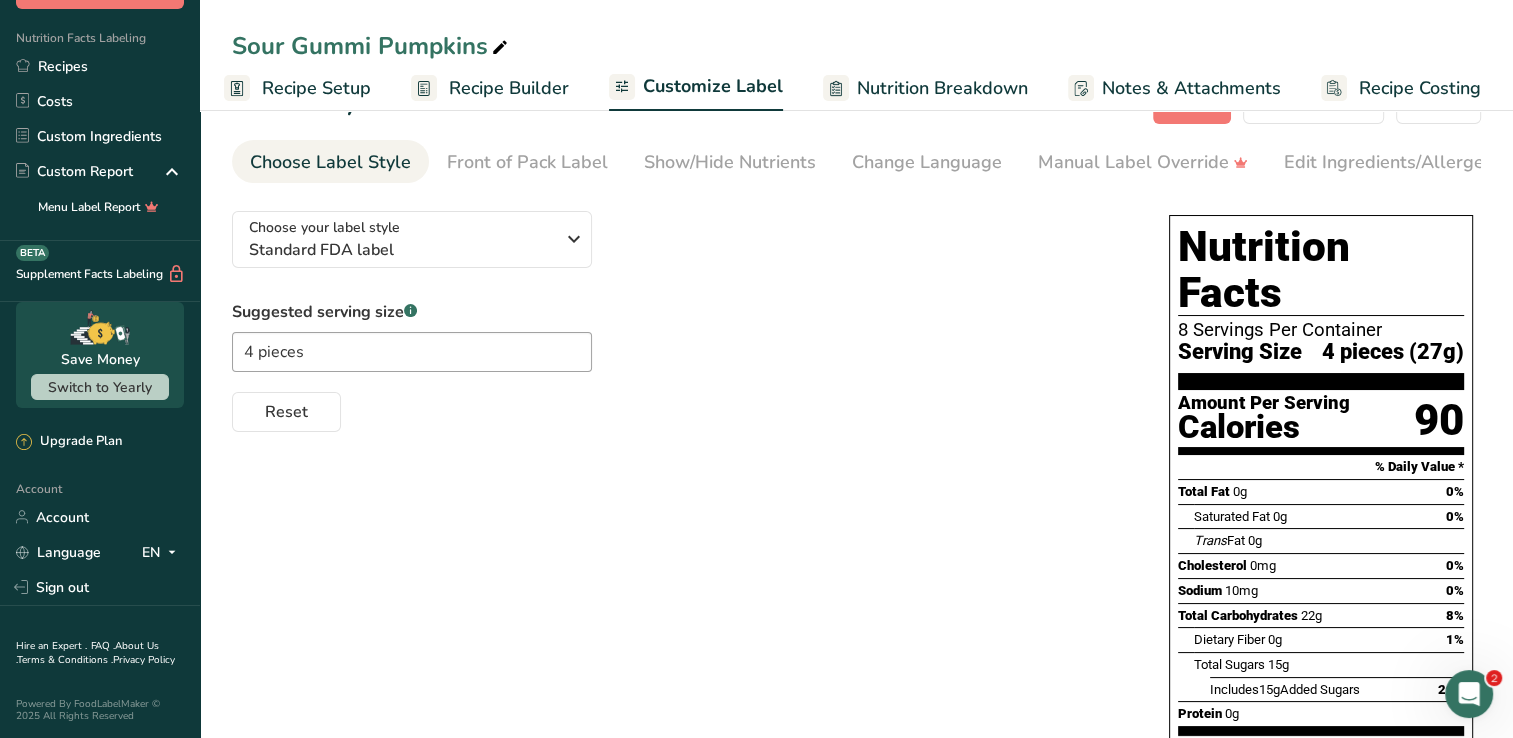 click on "Choose your label style
Standard FDA label
USA (FDA)
Standard FDA label
Tabular FDA label
Linear FDA label
Simplified FDA label
Dual Column FDA label (Per Serving/Per Container)
Dual Column FDA label (As Sold/As Prepared)
Aggregate Standard FDA label
Standard FDA label with Micronutrients listed side-by-side
[GEOGRAPHIC_DATA] (FSA)
UK Mandatory Label "Back of Pack"
UK Traffic Light Label  "Front of Pack"
Canadian (CFIA)
Canadian Standard label
Canadian Dual Column label" at bounding box center (856, 636) 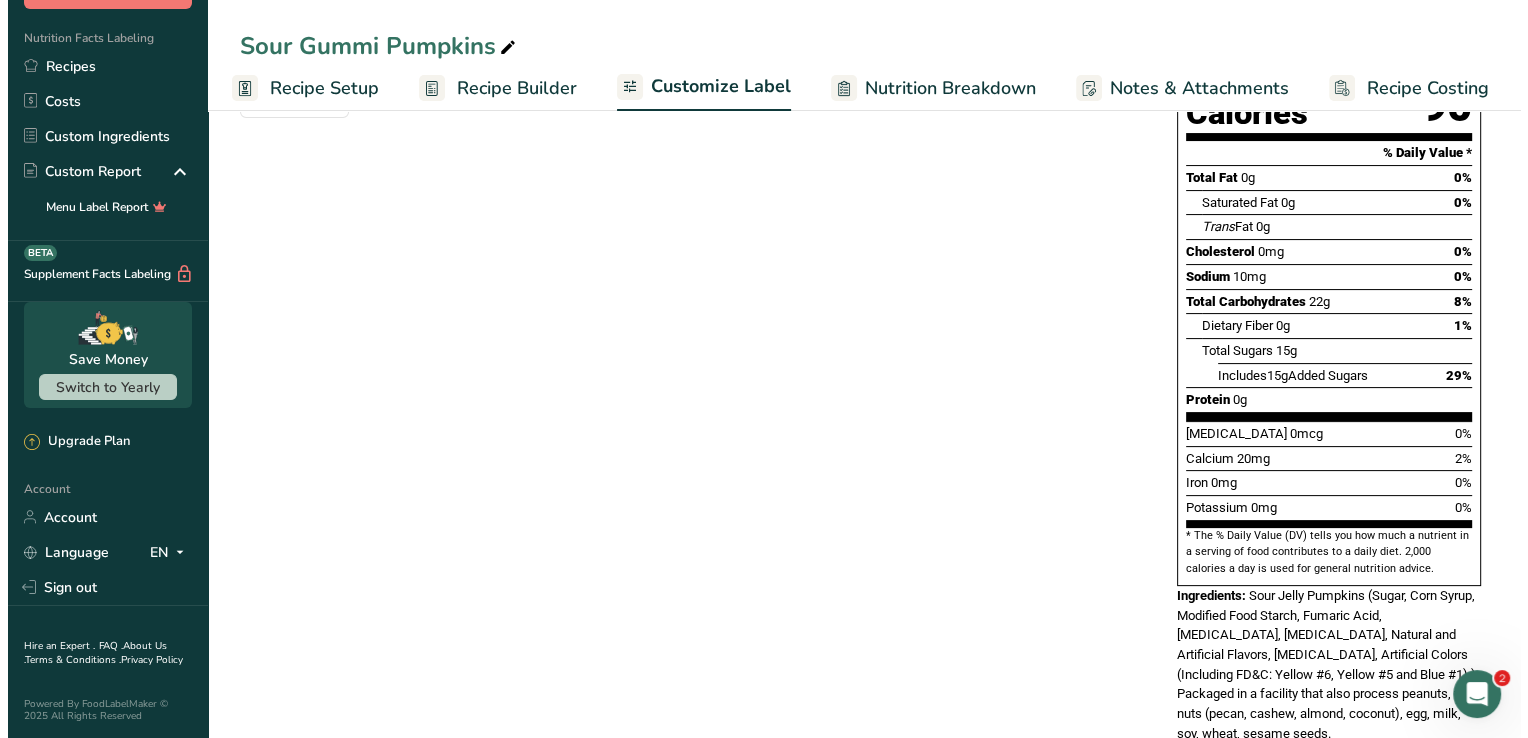 scroll, scrollTop: 378, scrollLeft: 0, axis: vertical 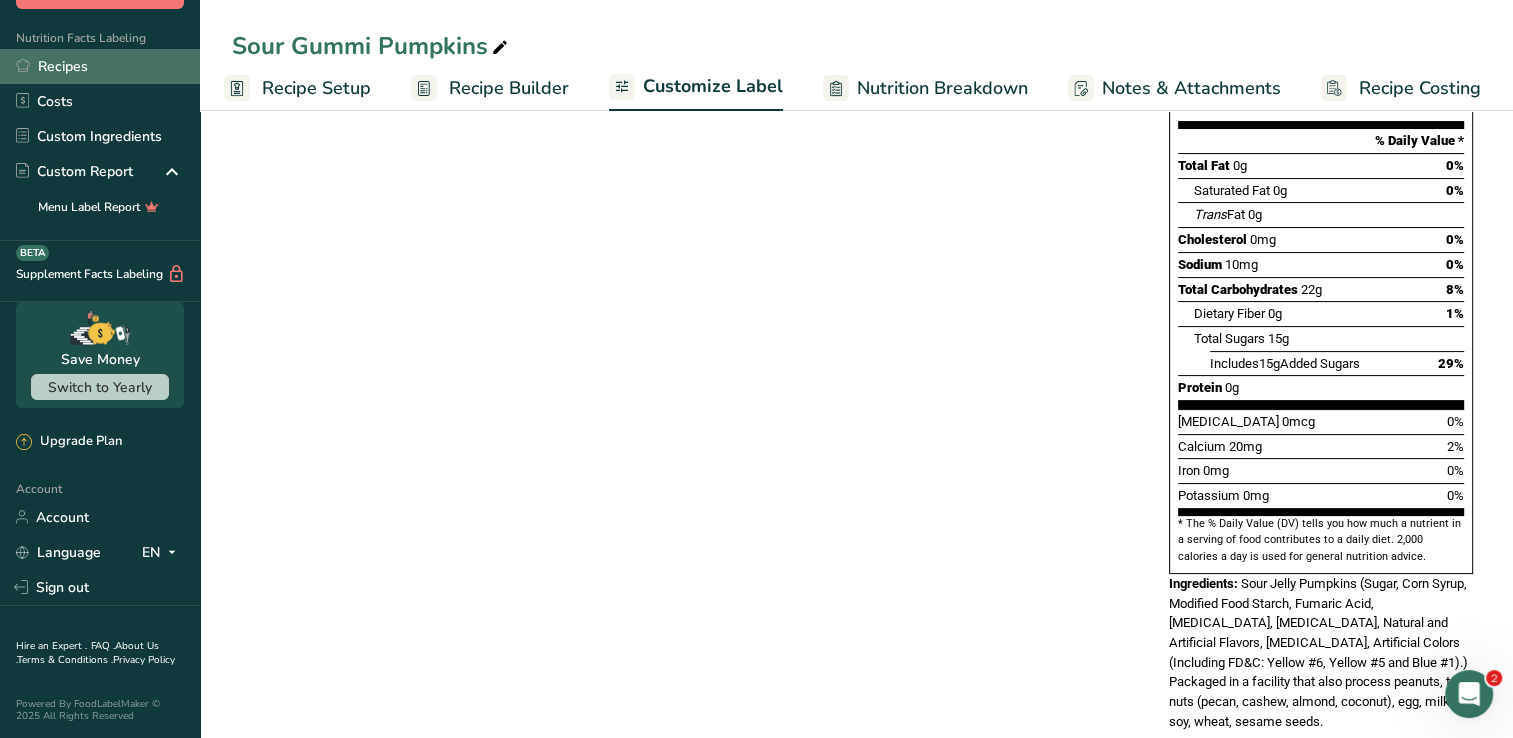 click on "Recipes" at bounding box center [100, 66] 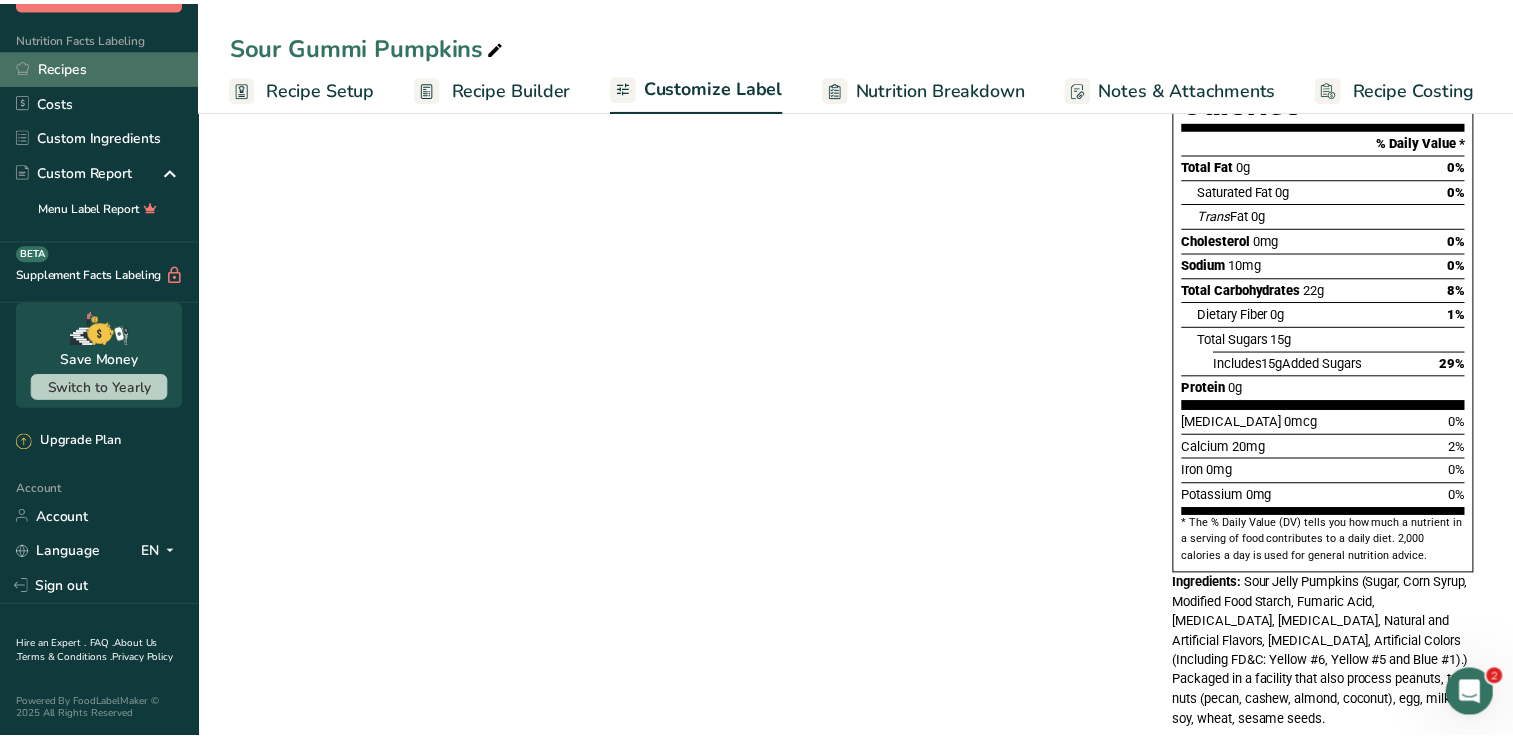 scroll, scrollTop: 0, scrollLeft: 0, axis: both 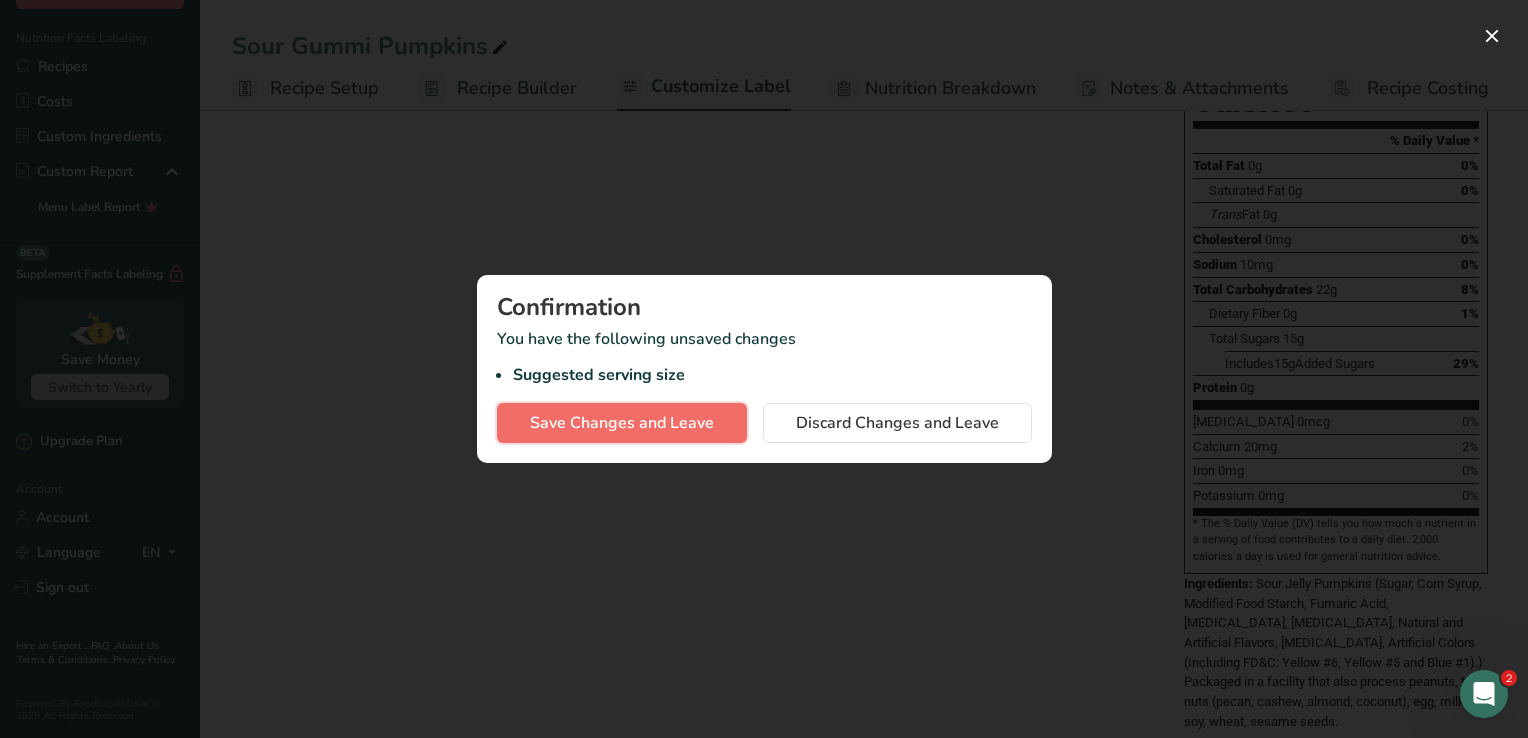 click on "Save Changes and Leave" at bounding box center [622, 423] 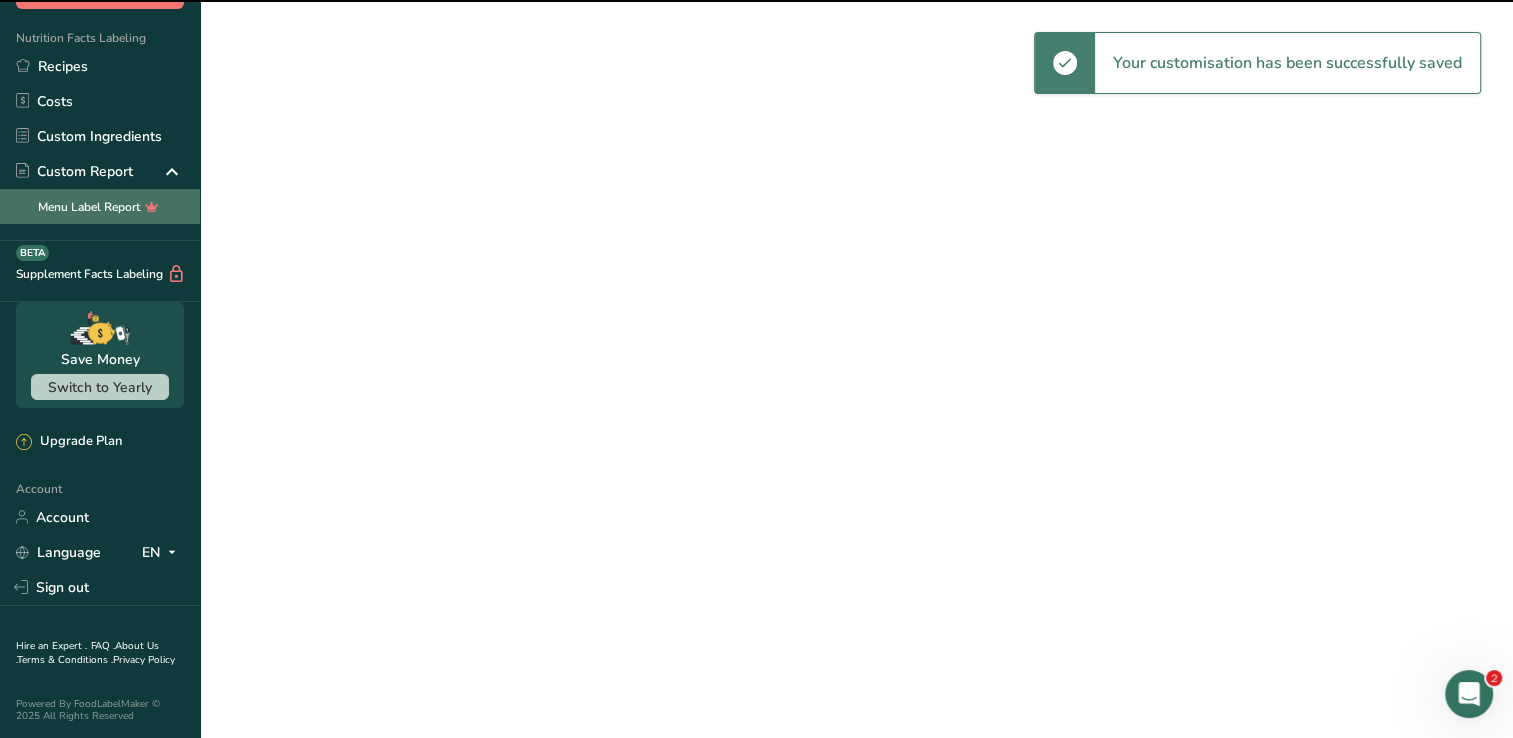scroll, scrollTop: 0, scrollLeft: 0, axis: both 